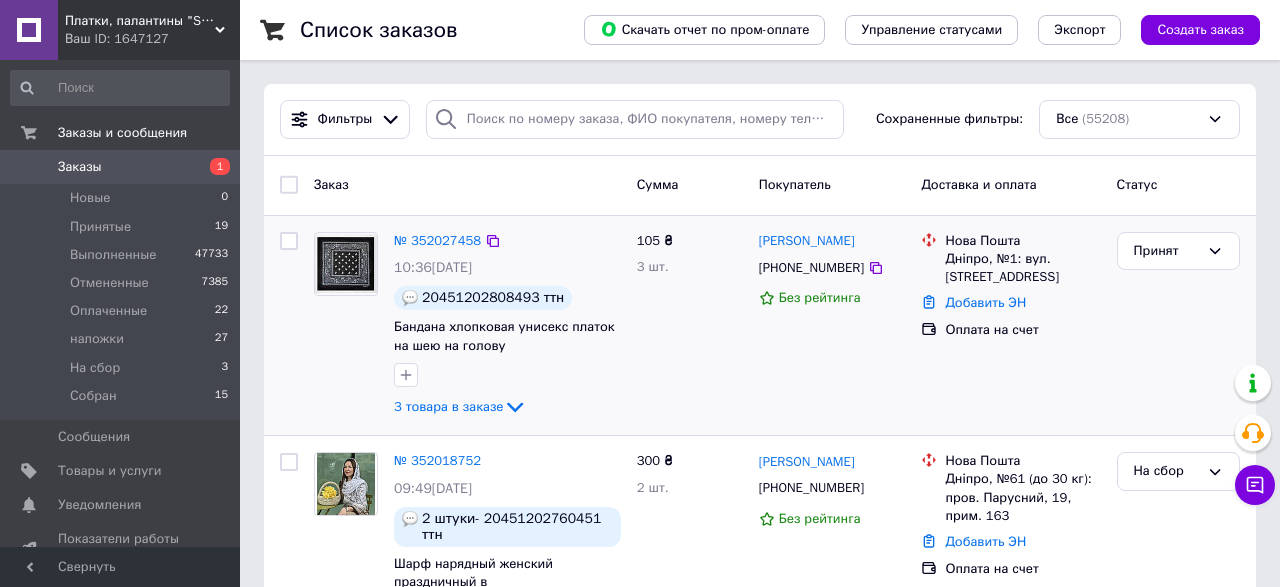 scroll, scrollTop: 0, scrollLeft: 0, axis: both 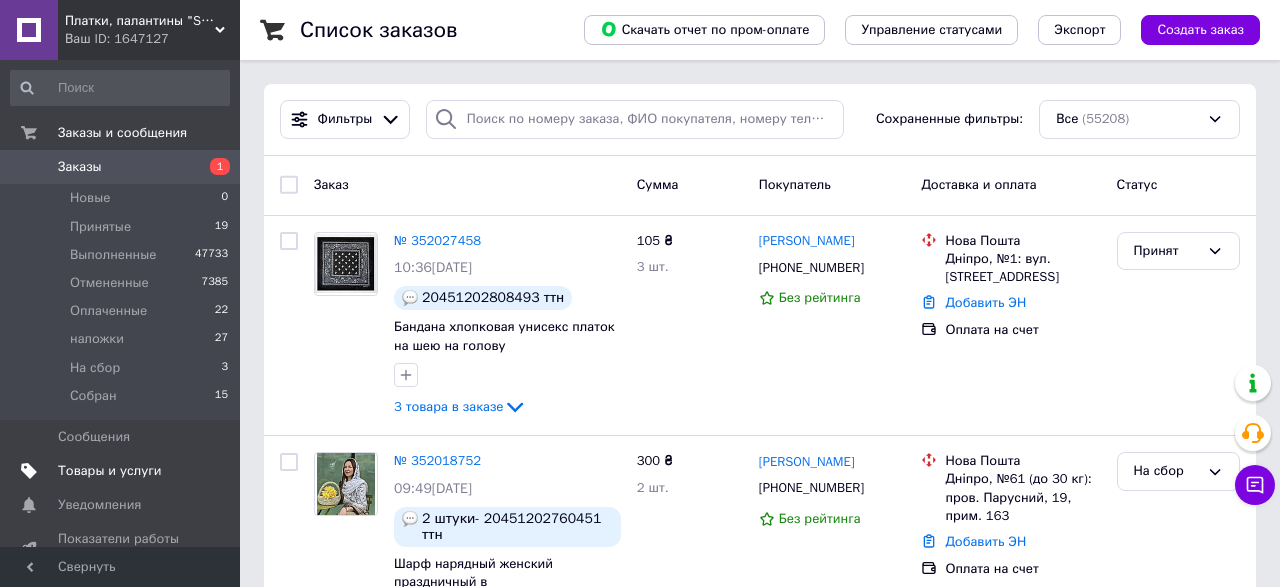 click on "Товары и услуги" at bounding box center (110, 471) 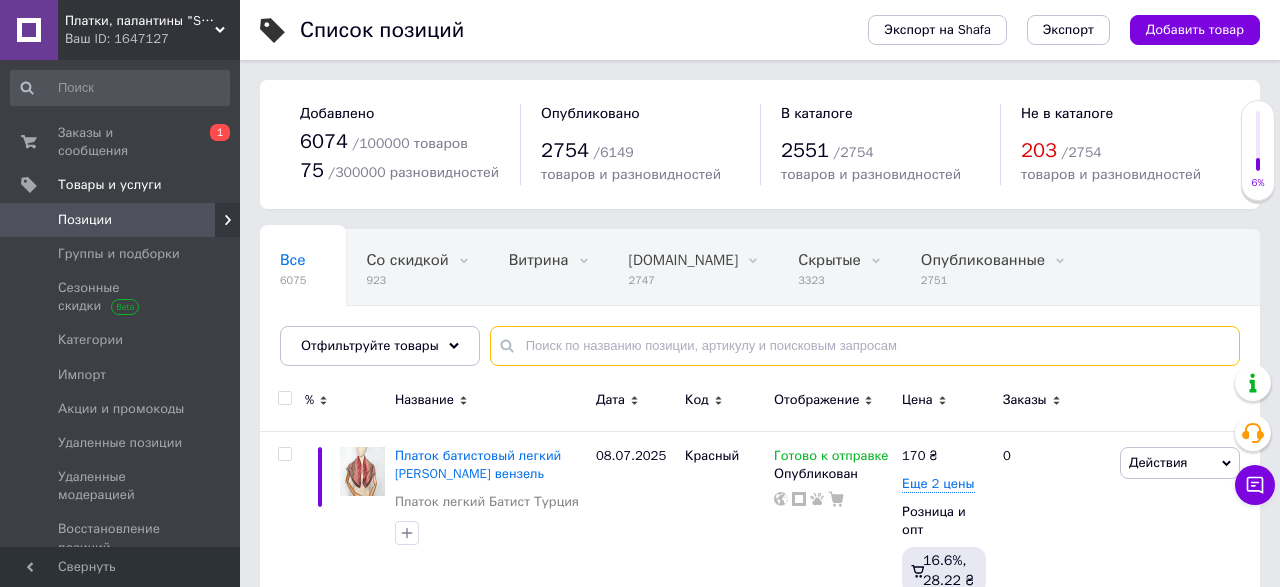 click at bounding box center (865, 346) 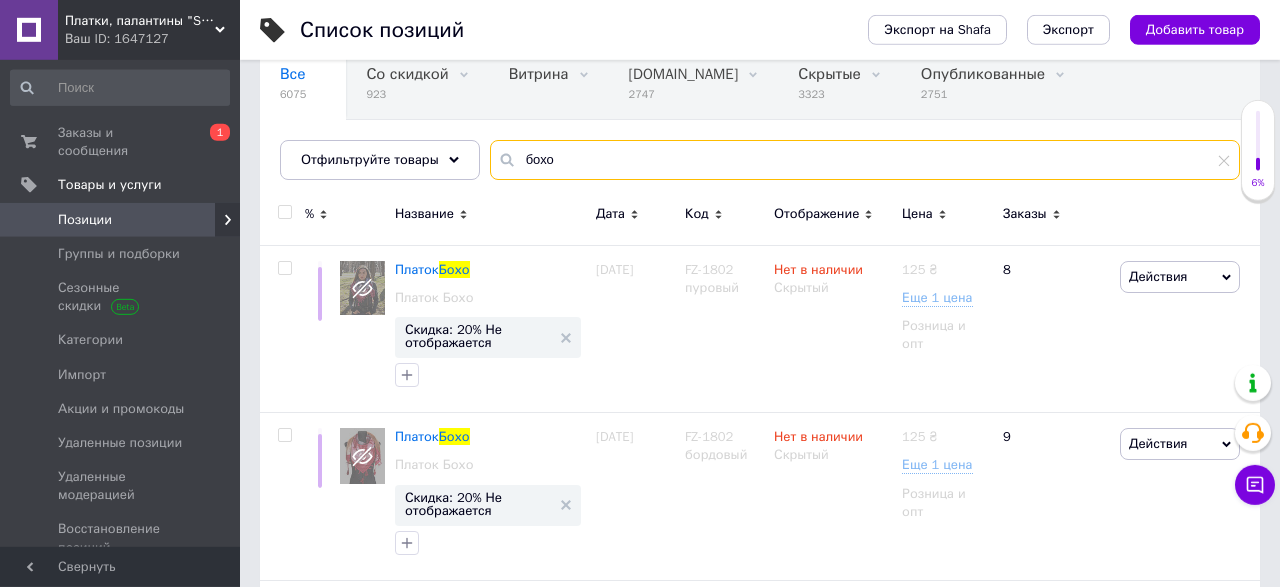 scroll, scrollTop: 312, scrollLeft: 0, axis: vertical 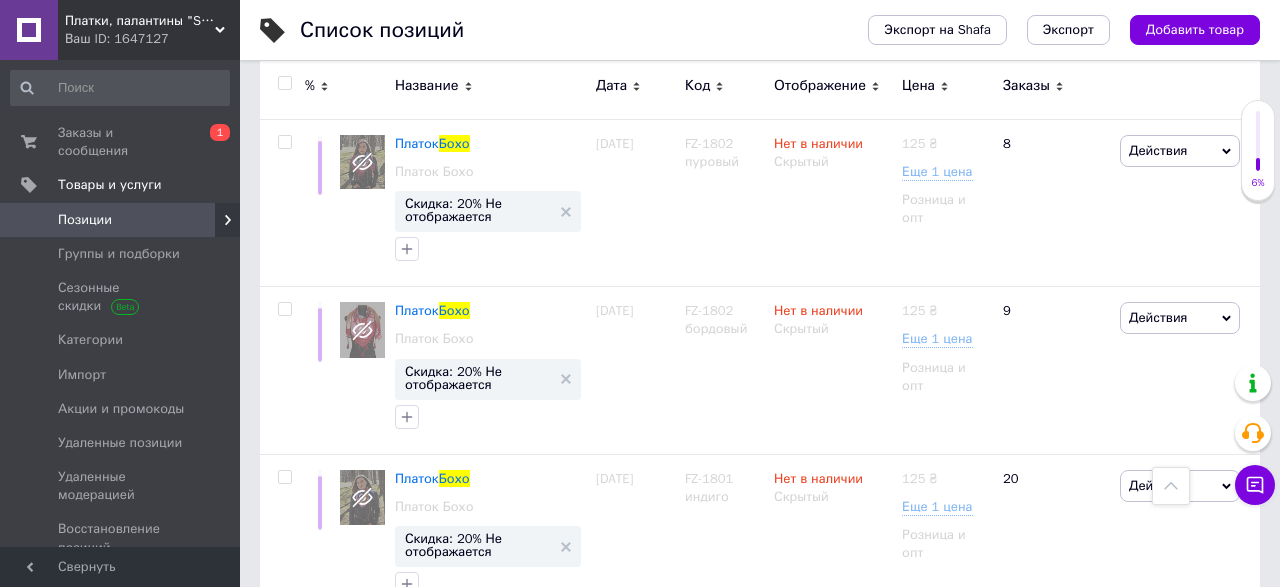 type on "бохо" 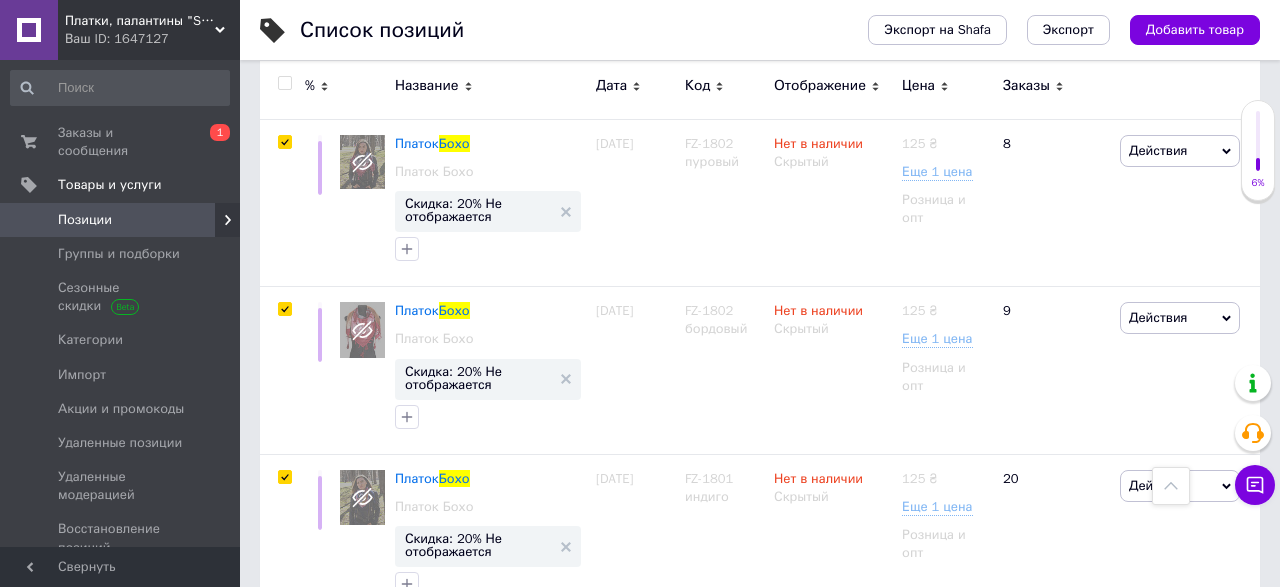 checkbox on "true" 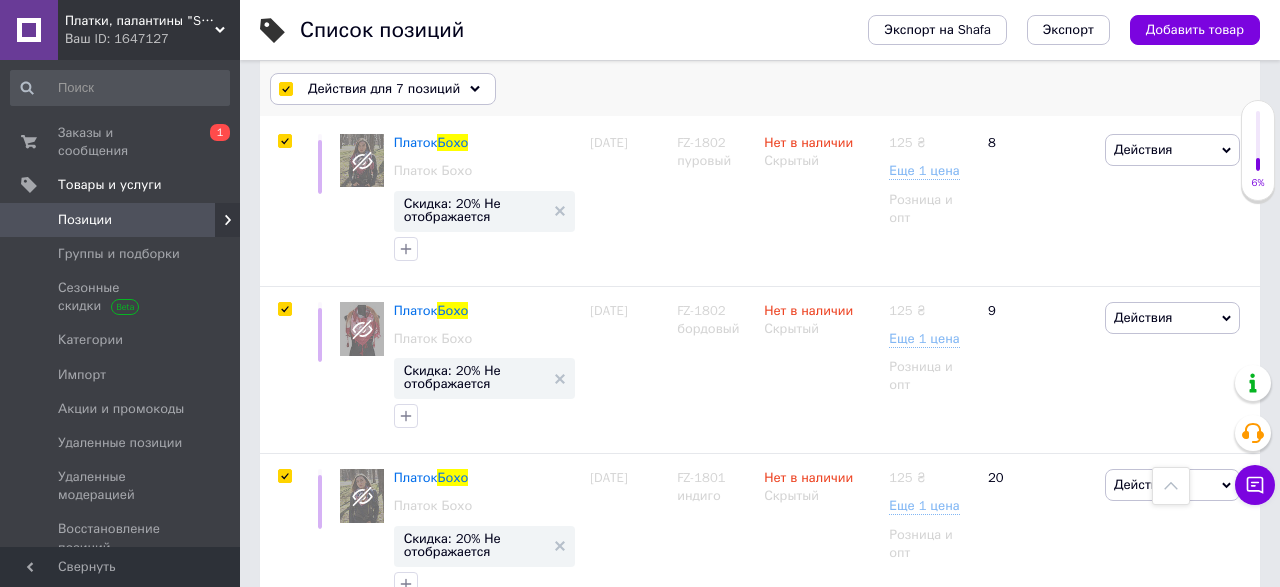 click on "Действия для 7 позиций" at bounding box center (384, 89) 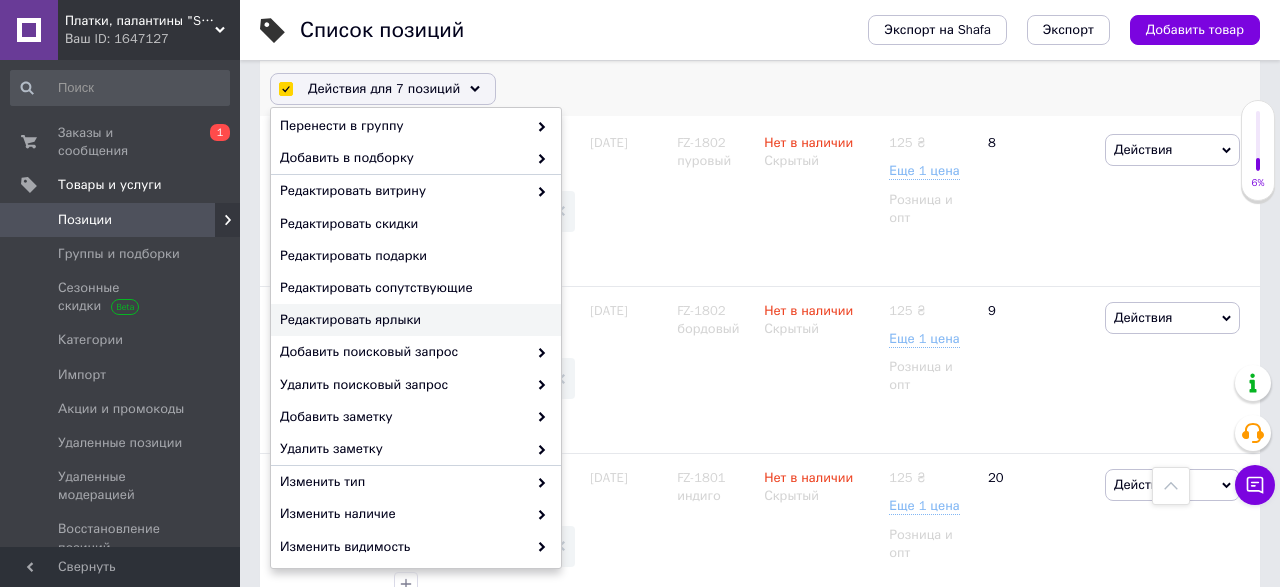 scroll, scrollTop: 208, scrollLeft: 0, axis: vertical 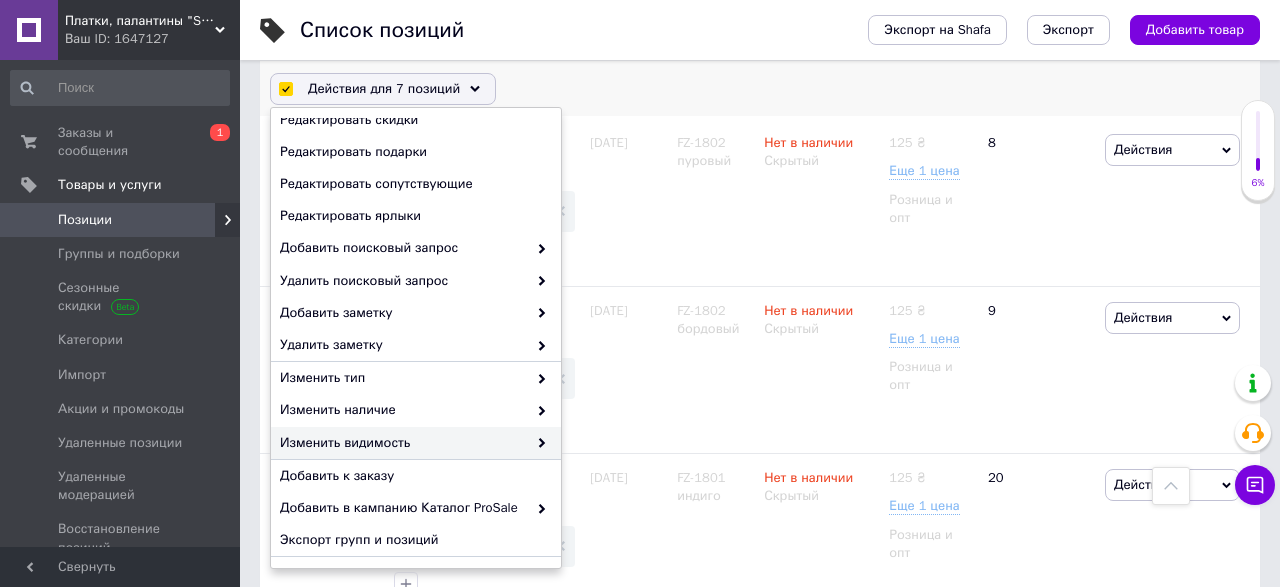 click on "Изменить видимость" at bounding box center [403, 443] 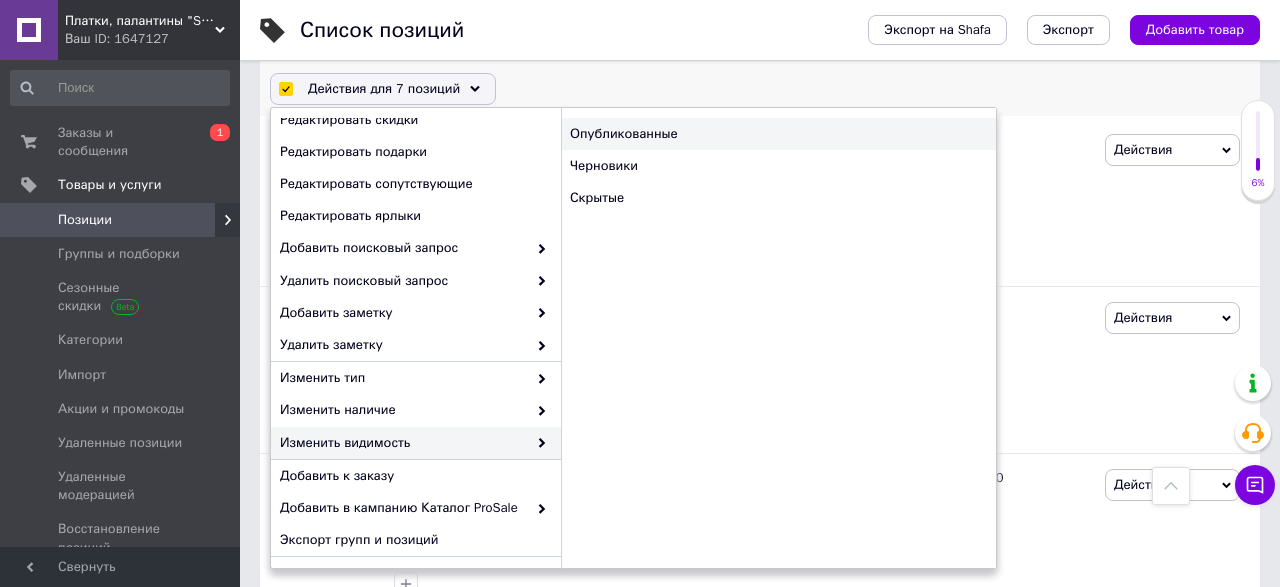 click on "Опубликованные" at bounding box center (778, 134) 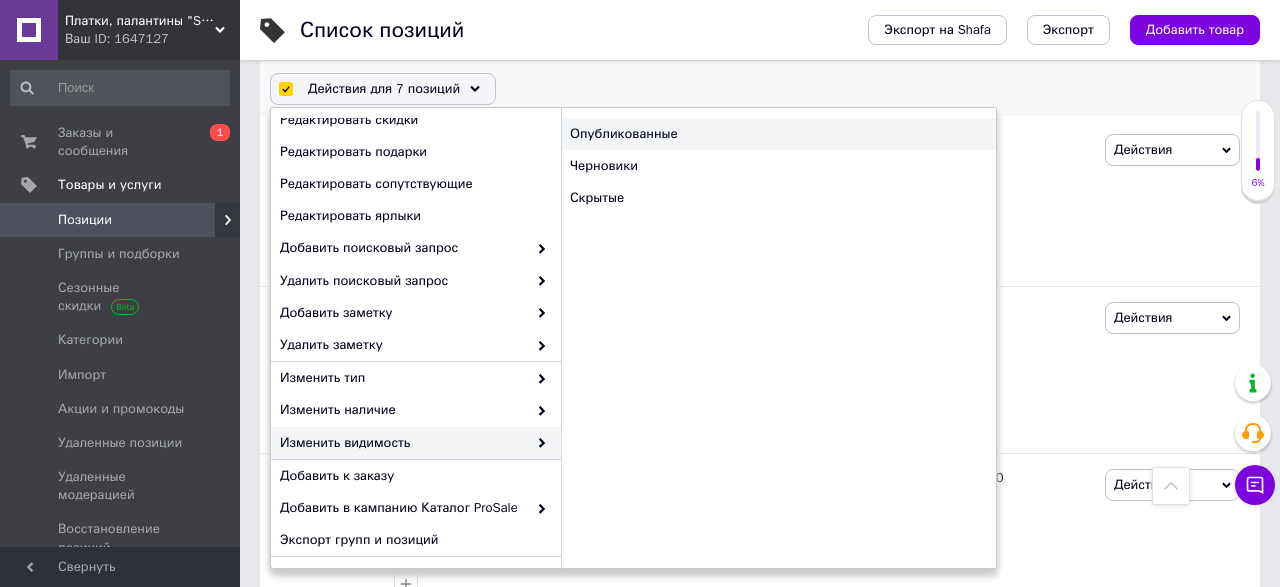 checkbox on "false" 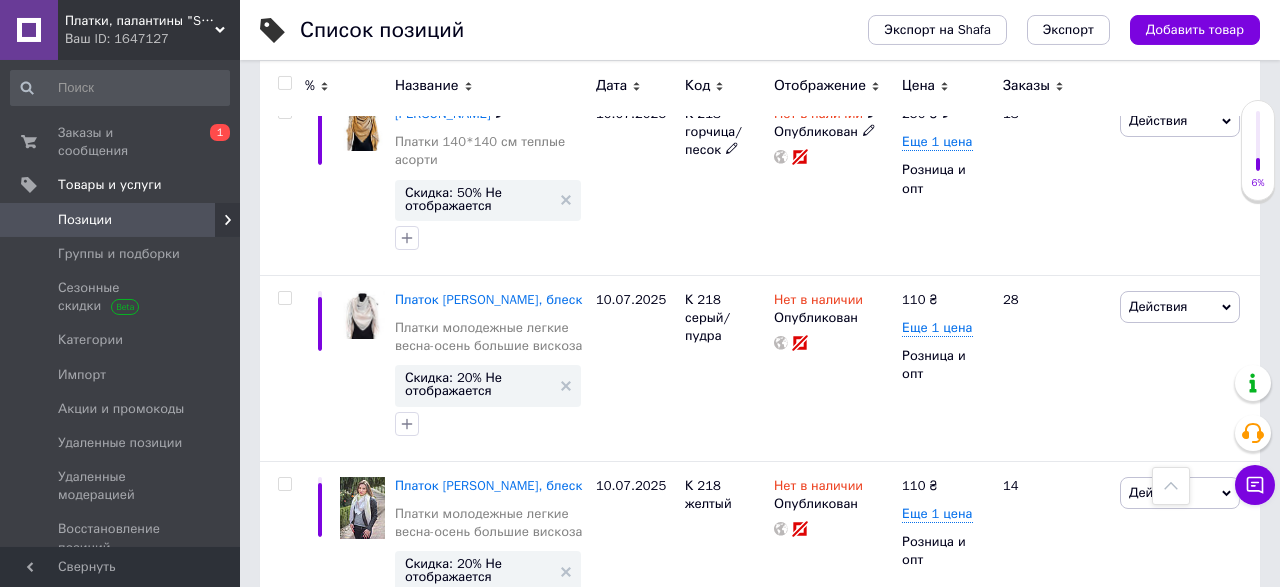 scroll, scrollTop: 1102, scrollLeft: 0, axis: vertical 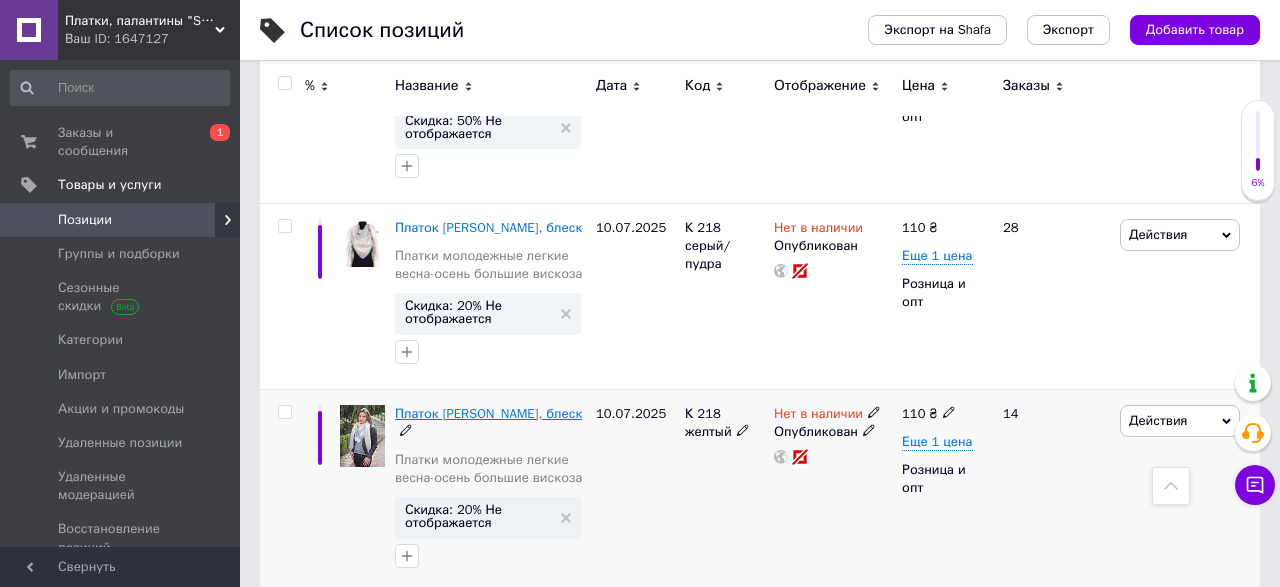 click on "Платок Ингрид, блеск" at bounding box center (488, 413) 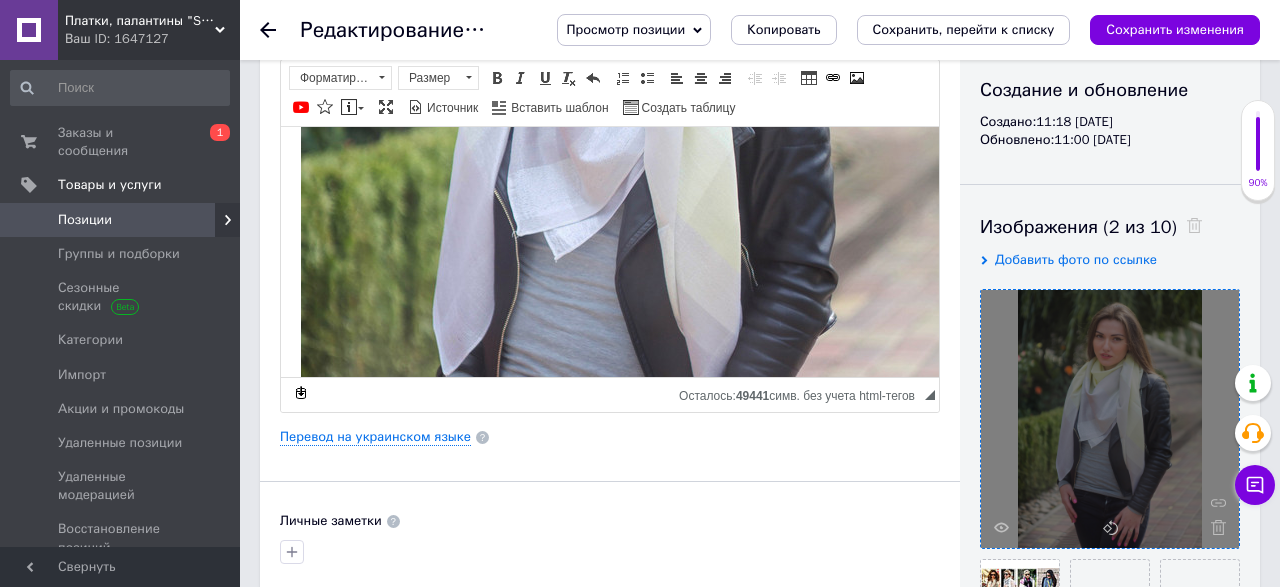 scroll, scrollTop: 416, scrollLeft: 0, axis: vertical 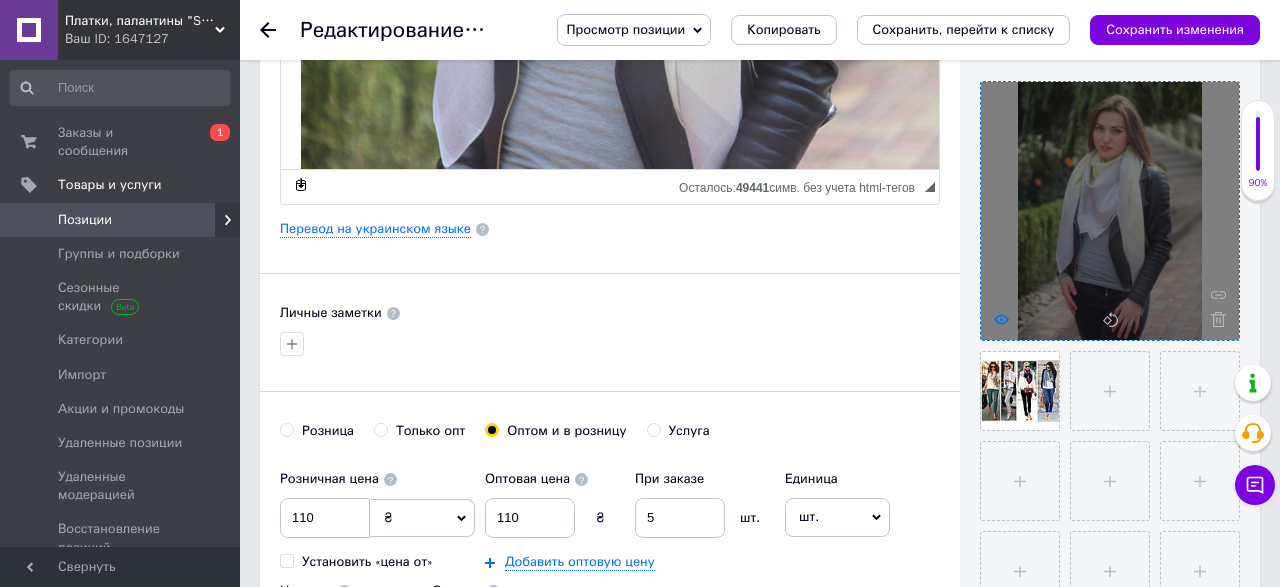 click 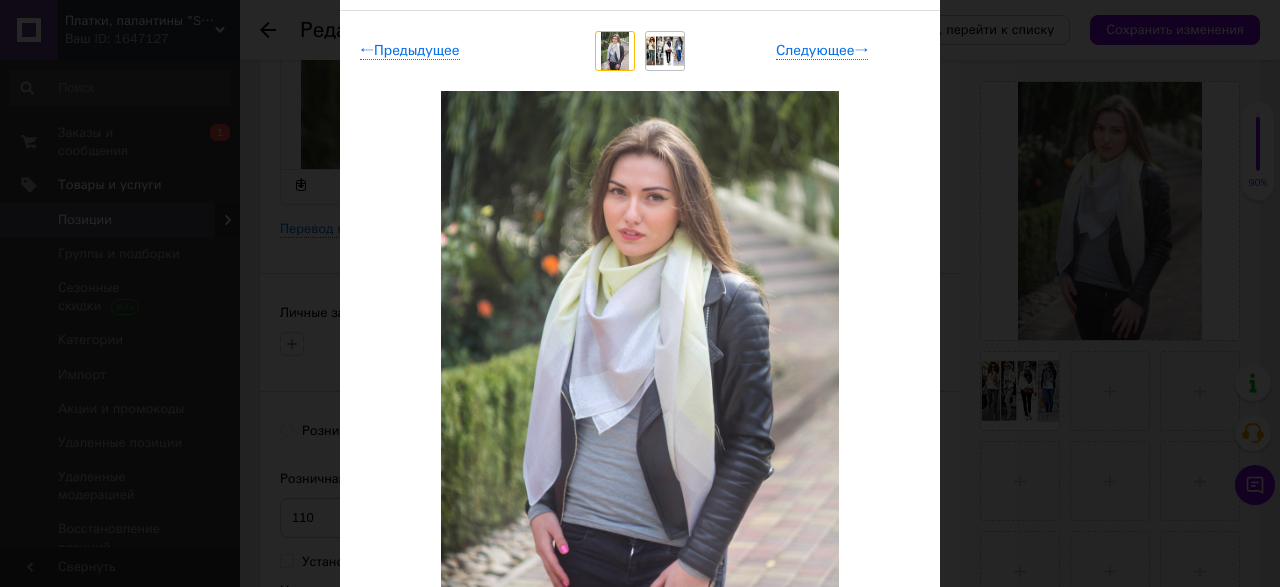 scroll, scrollTop: 224, scrollLeft: 0, axis: vertical 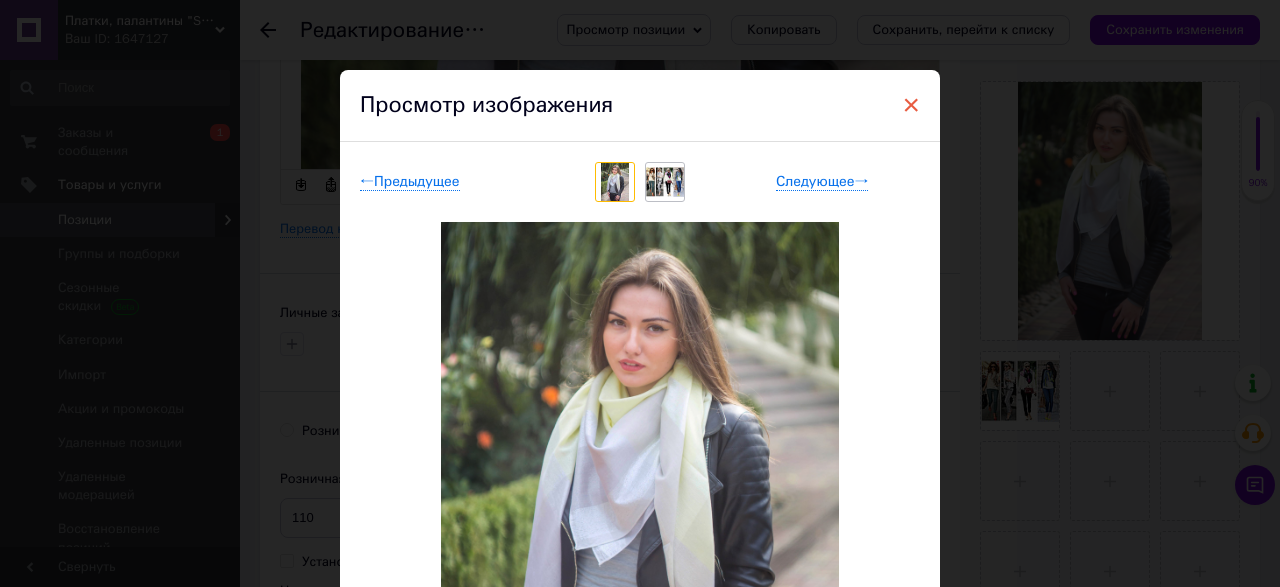 click on "×" at bounding box center [911, 105] 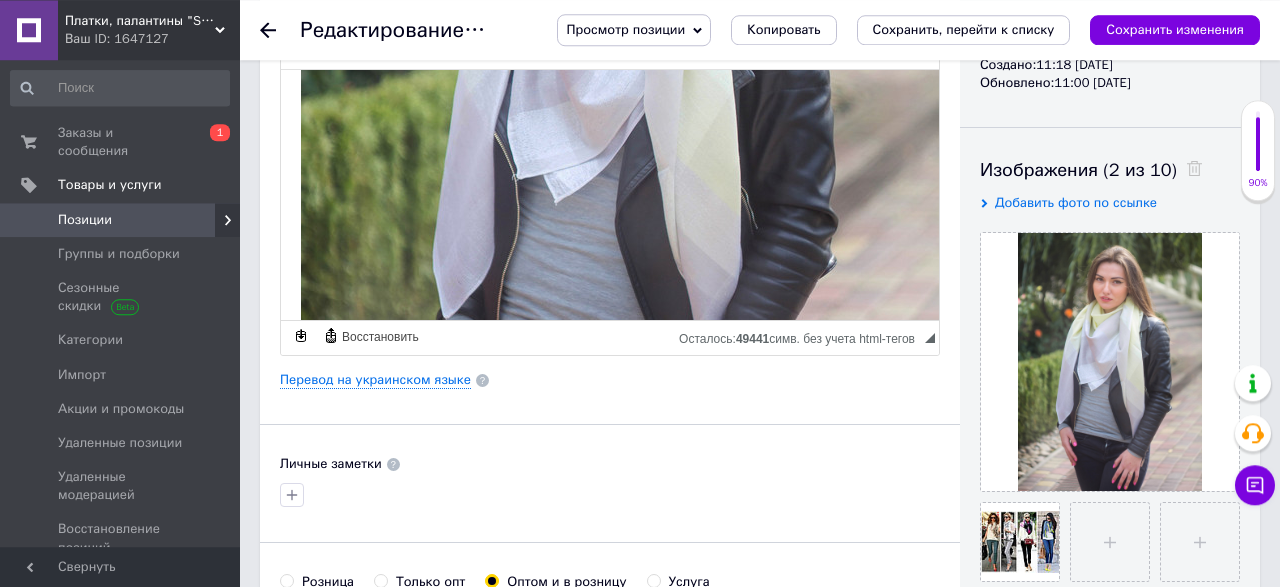 scroll, scrollTop: 0, scrollLeft: 0, axis: both 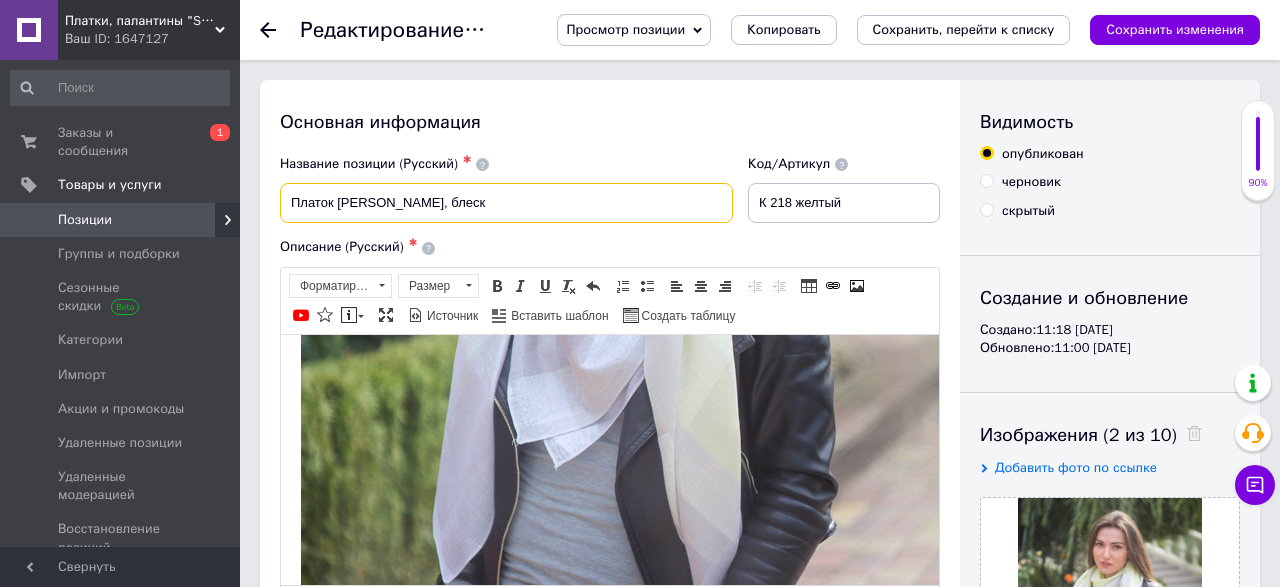 drag, startPoint x: 459, startPoint y: 208, endPoint x: 338, endPoint y: 215, distance: 121.20231 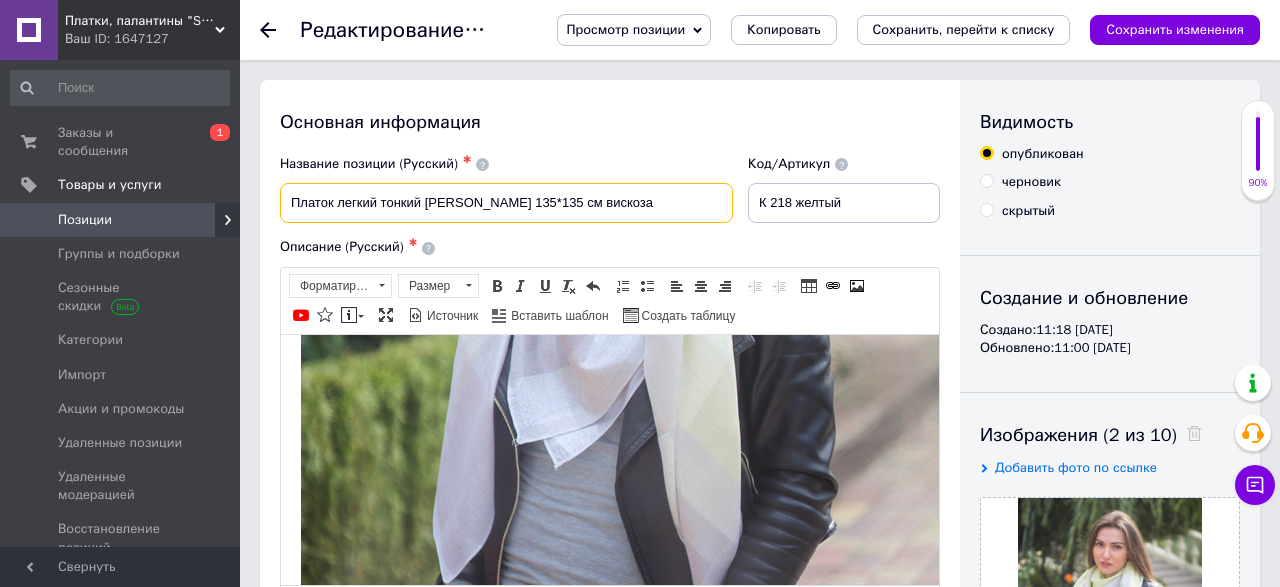 type on "Платок легкий тонкий Ингрид 135*135 см вискоза" 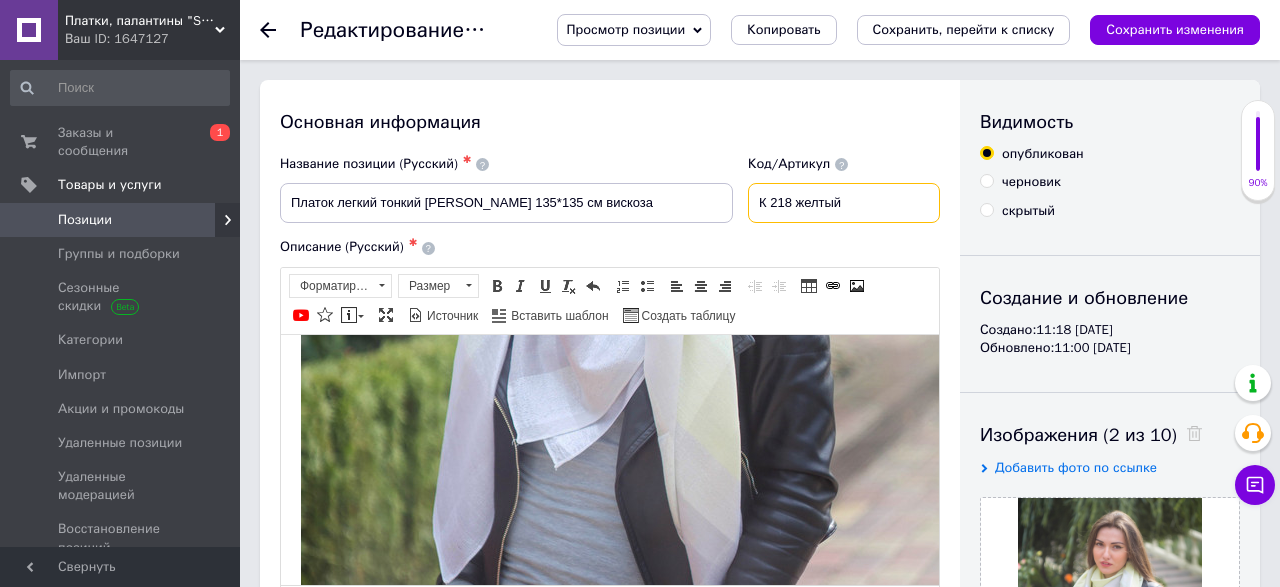 drag, startPoint x: 881, startPoint y: 213, endPoint x: 753, endPoint y: 224, distance: 128.47179 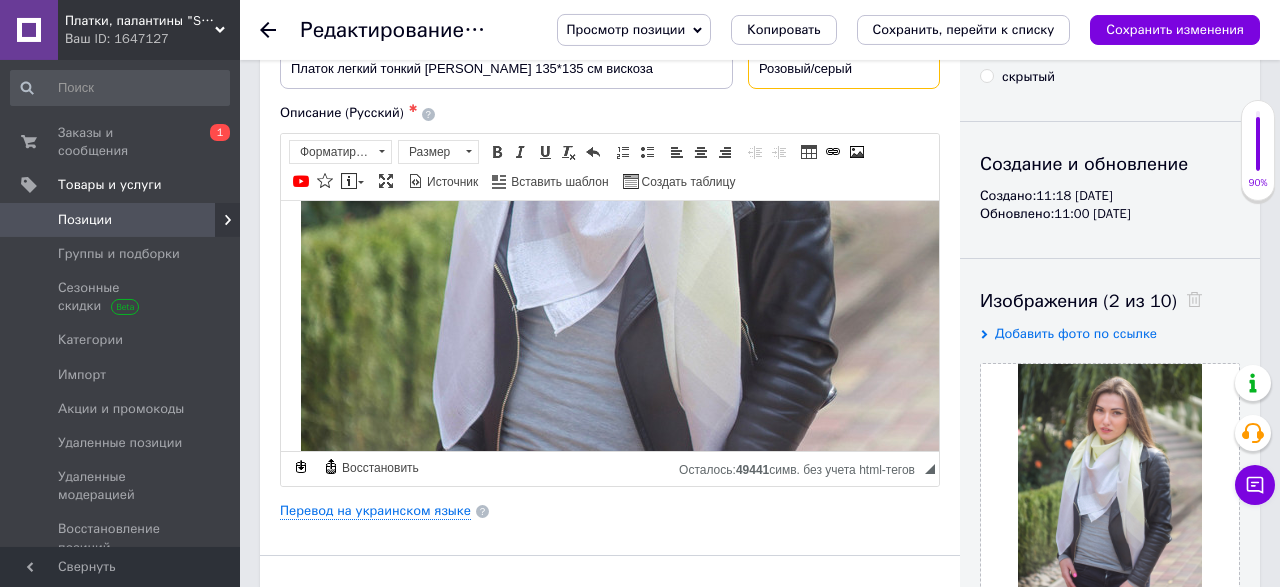 scroll, scrollTop: 312, scrollLeft: 0, axis: vertical 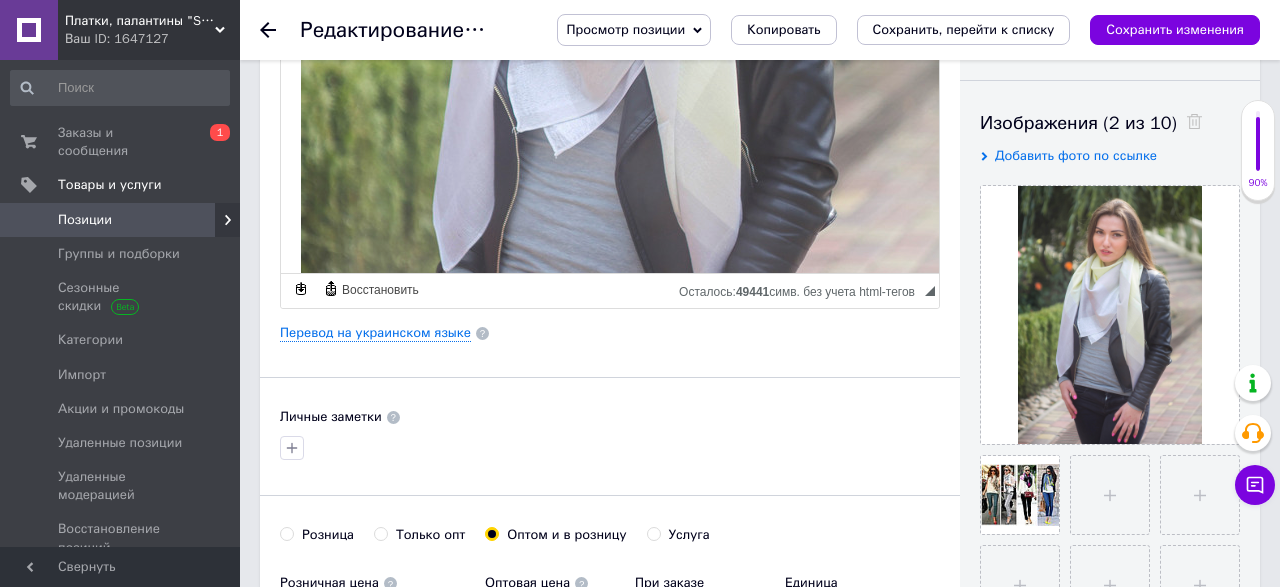 type on "Розовый/серый" 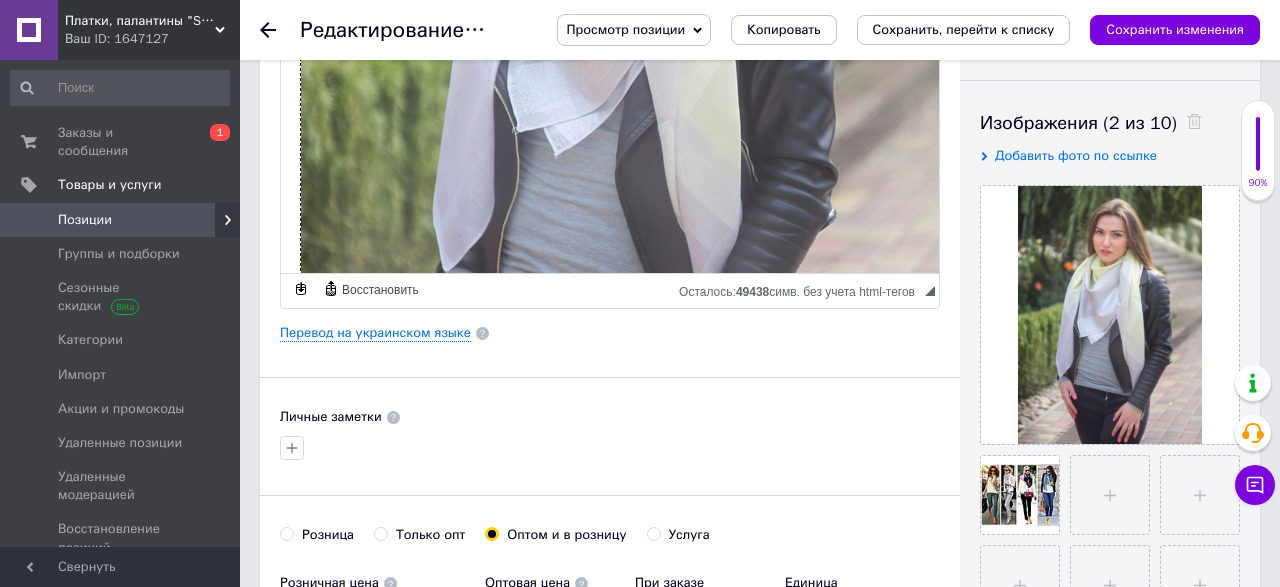 click at bounding box center (621, 53) 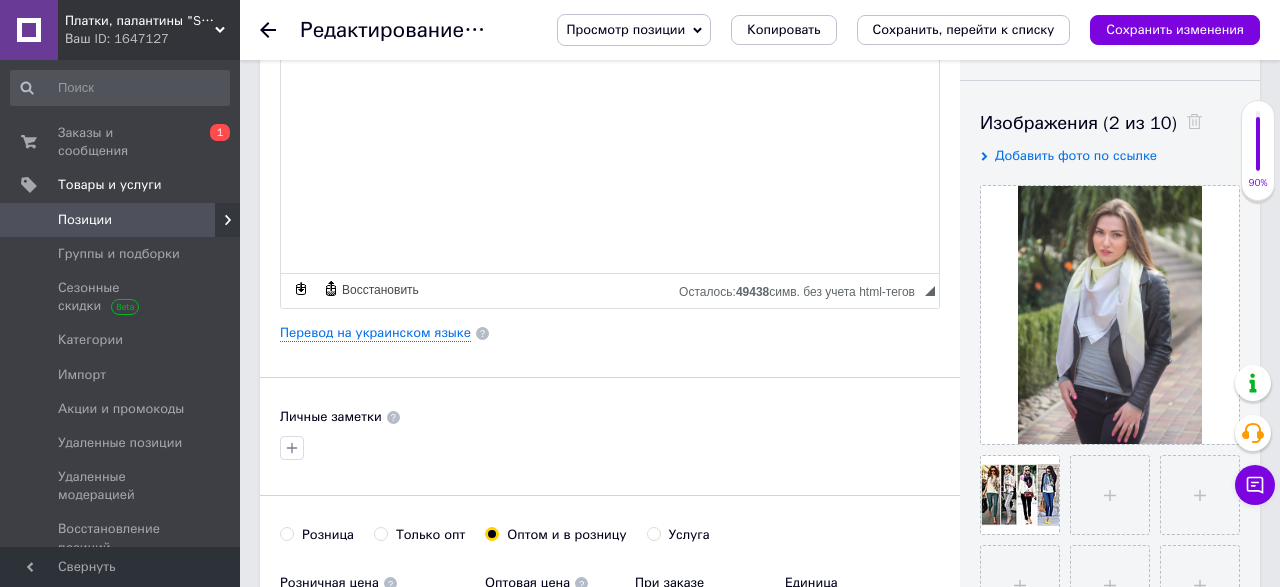 type 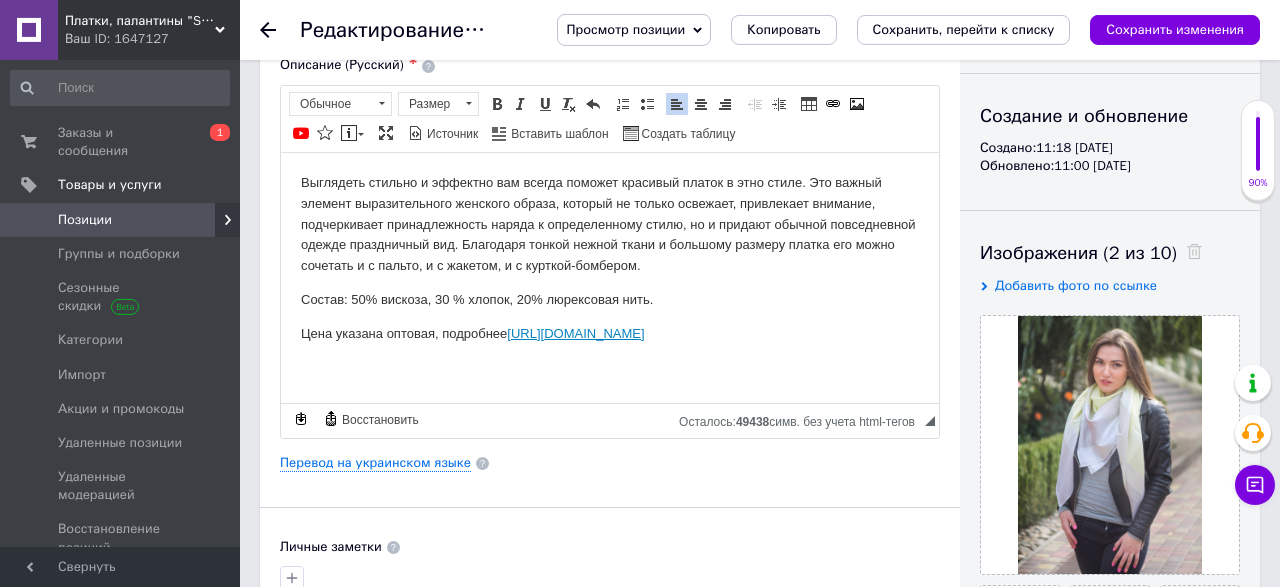 scroll, scrollTop: 104, scrollLeft: 0, axis: vertical 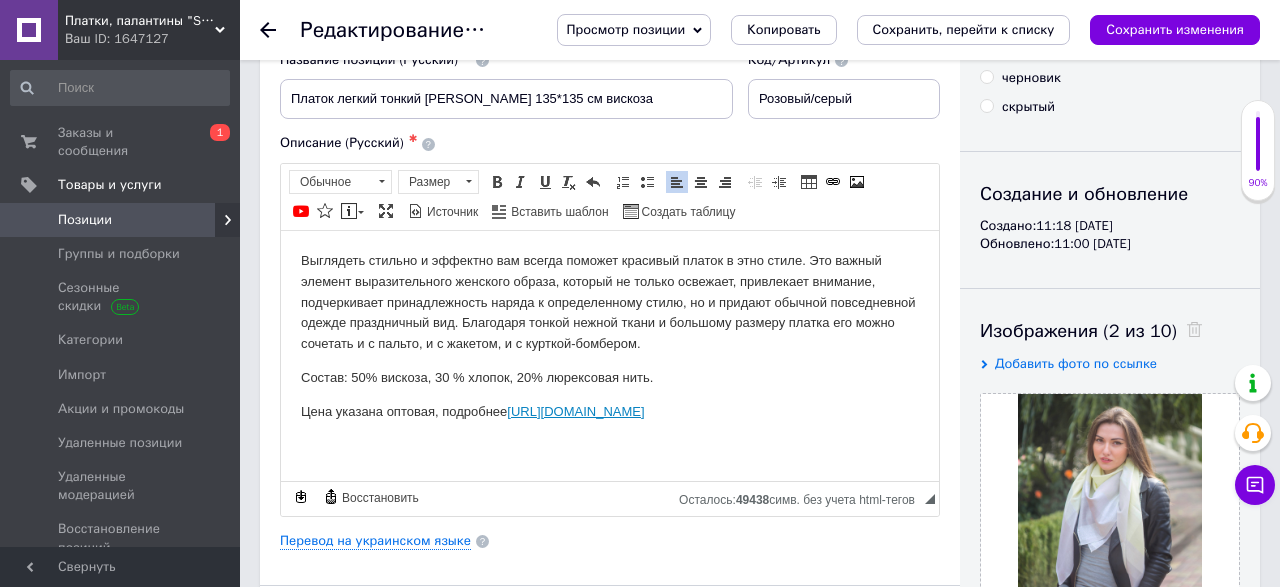 drag, startPoint x: 525, startPoint y: 377, endPoint x: 764, endPoint y: 386, distance: 239.1694 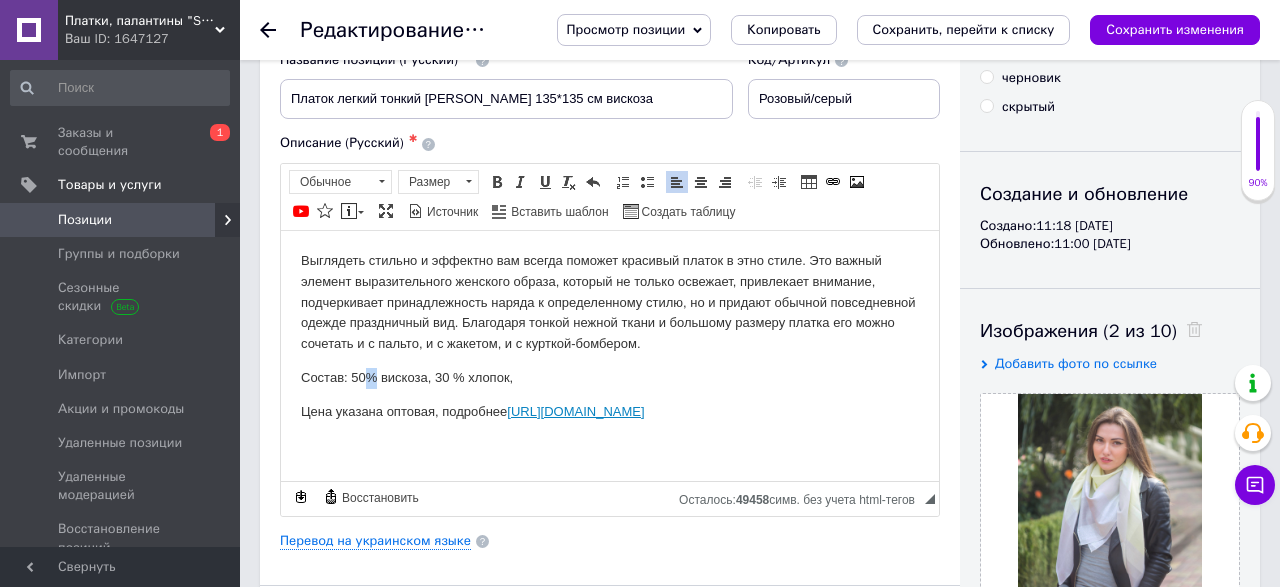 click on "Состав: 50% вискоза, 30 % хлопок," at bounding box center (610, 377) 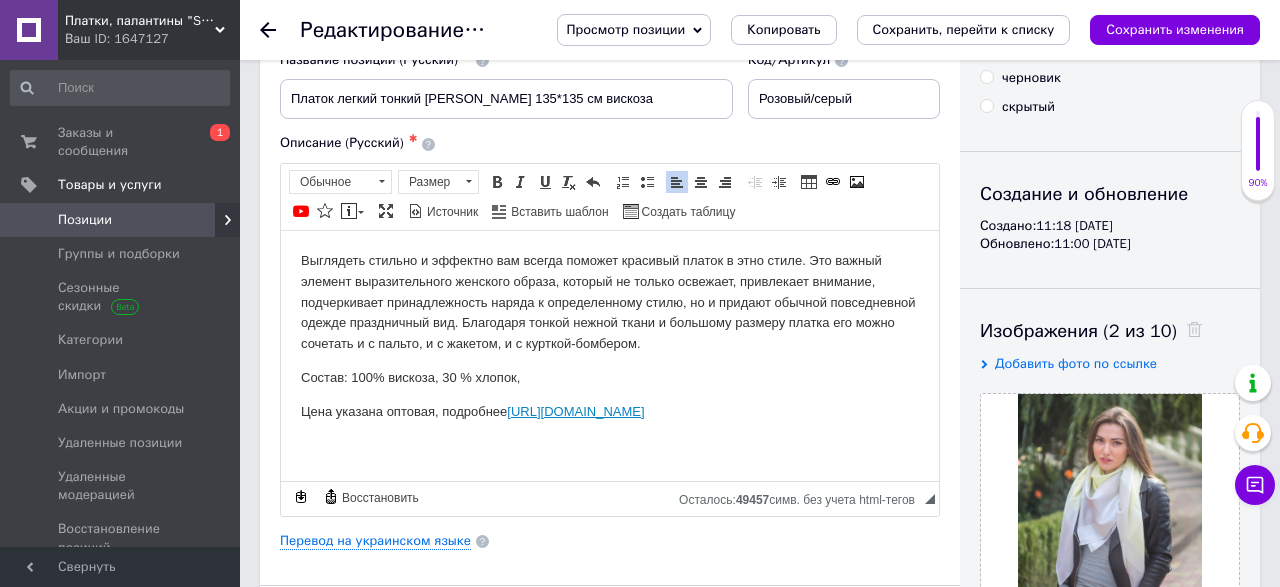 drag, startPoint x: 456, startPoint y: 373, endPoint x: 680, endPoint y: 376, distance: 224.0201 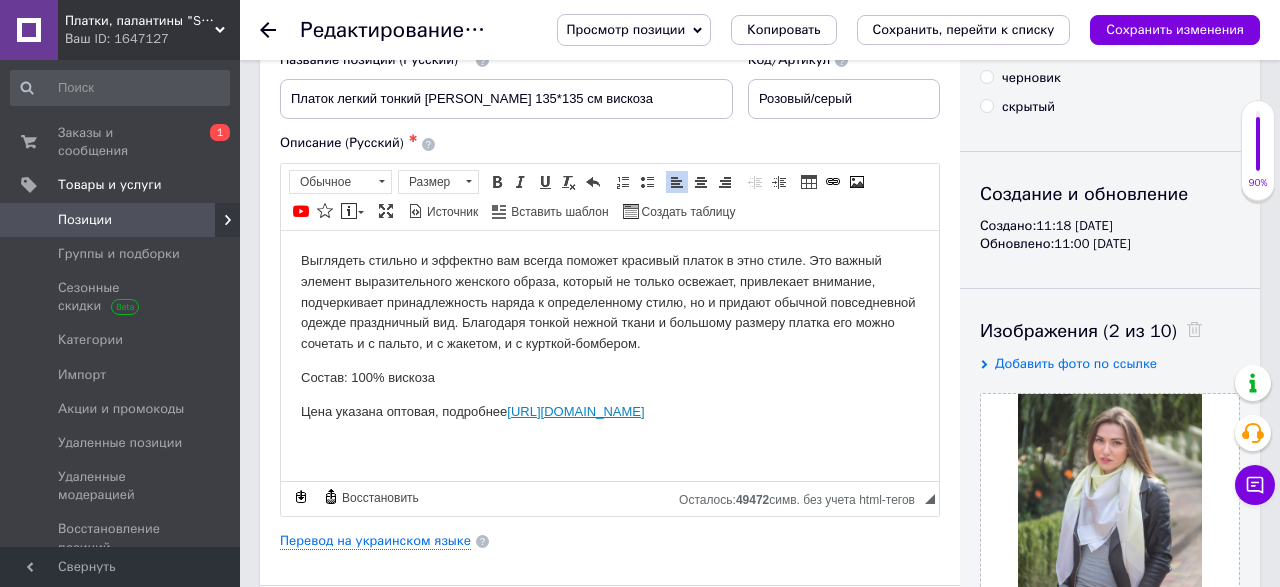 drag, startPoint x: 290, startPoint y: 407, endPoint x: 892, endPoint y: 412, distance: 602.02075 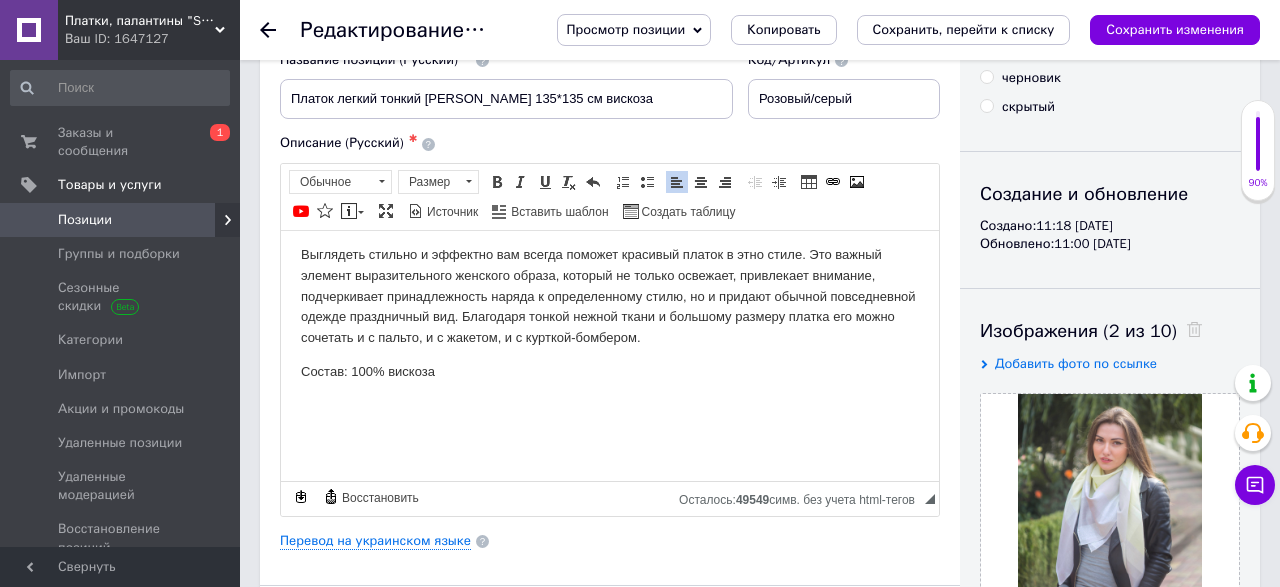 scroll, scrollTop: 9, scrollLeft: 0, axis: vertical 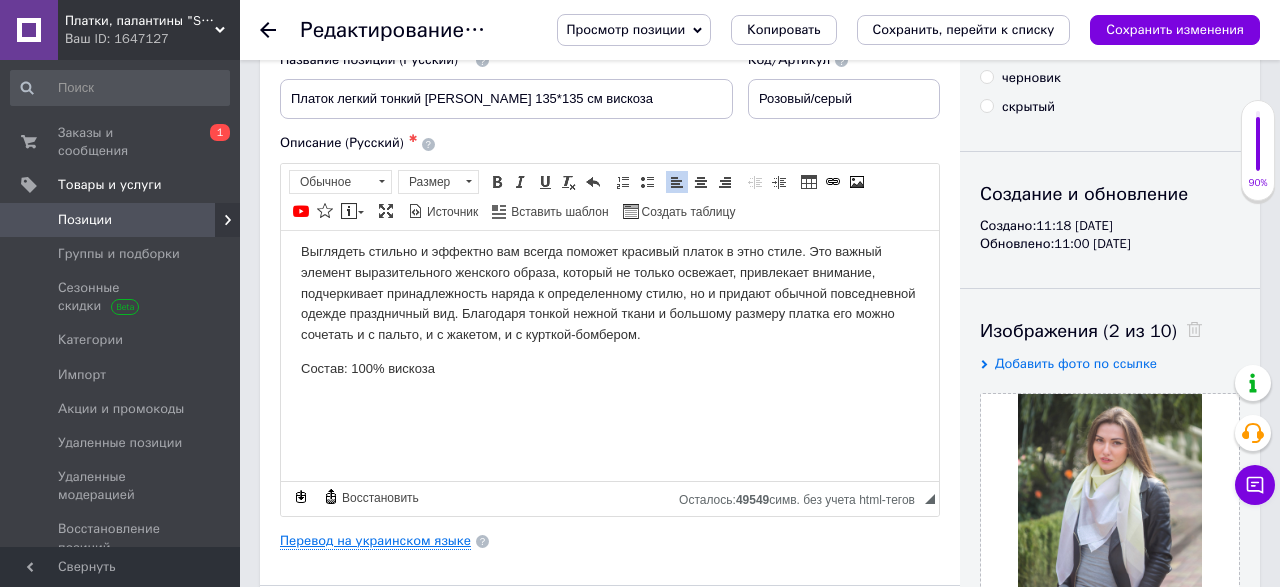 click on "Перевод на украинском языке" at bounding box center [375, 541] 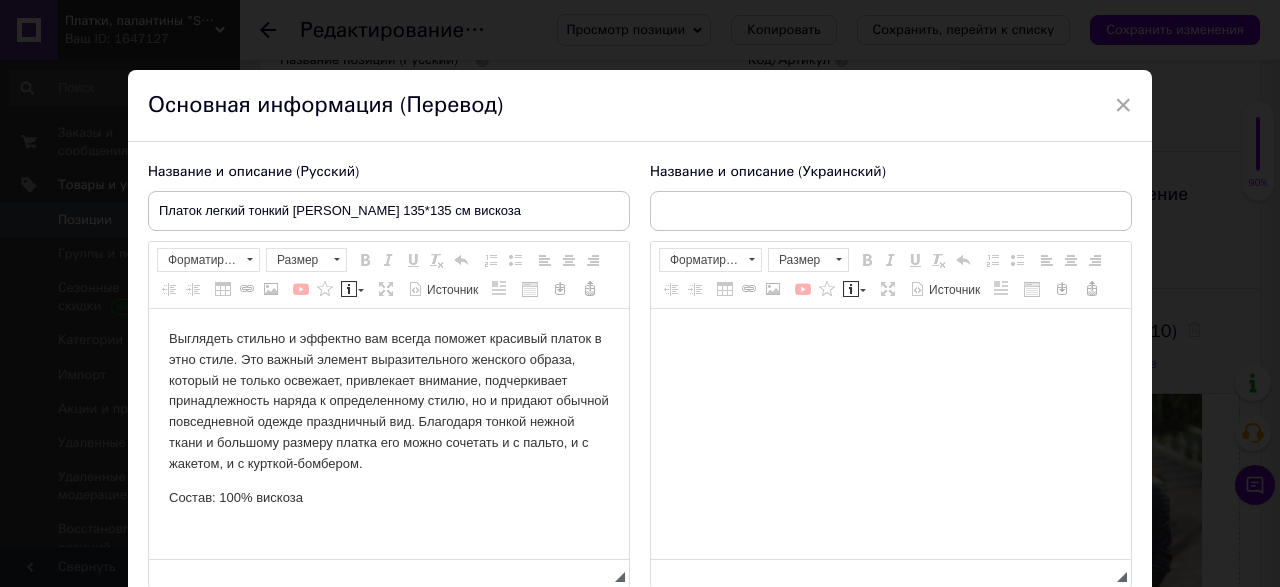 scroll, scrollTop: 0, scrollLeft: 0, axis: both 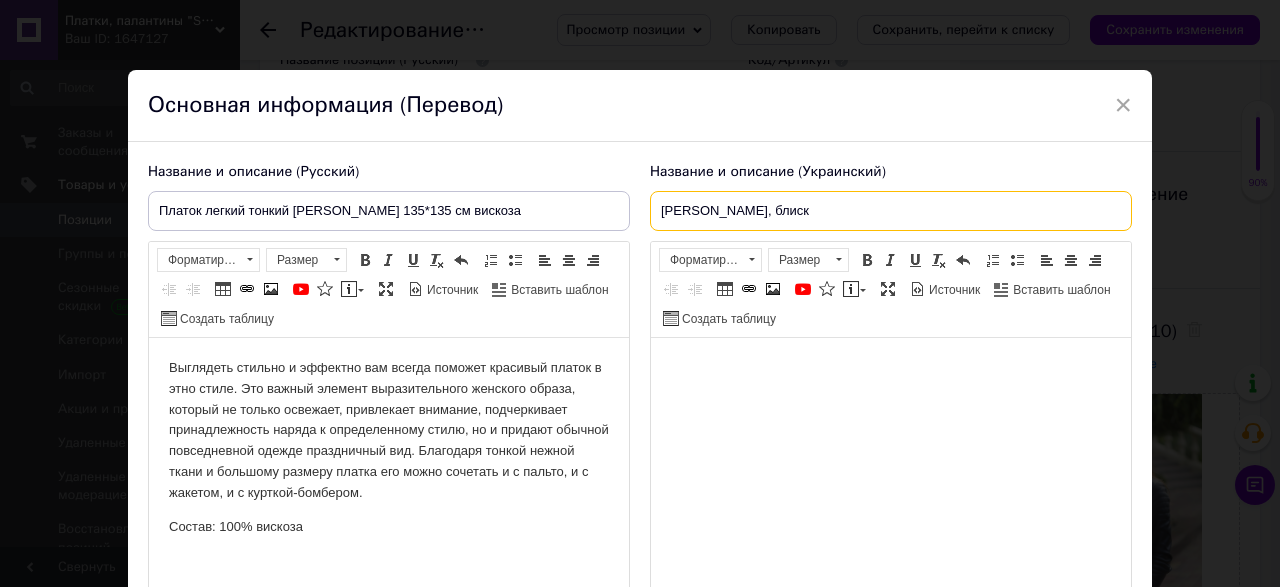 click on "Хустка Iнгрід, блиск" at bounding box center [891, 211] 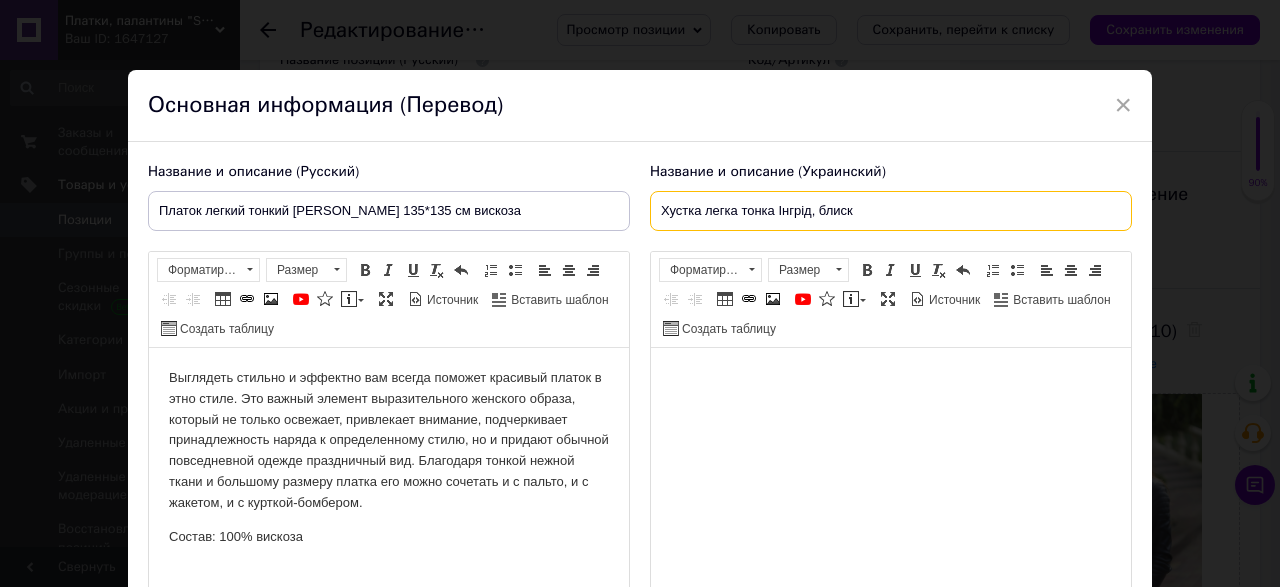 drag, startPoint x: 817, startPoint y: 206, endPoint x: 1117, endPoint y: 202, distance: 300.02667 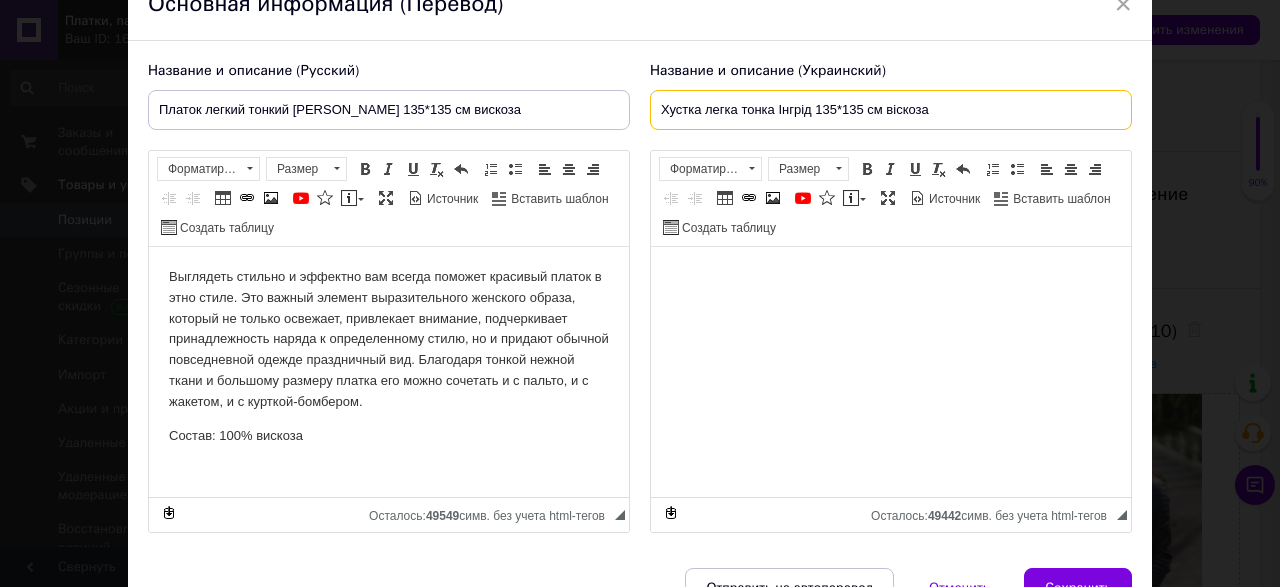 scroll, scrollTop: 208, scrollLeft: 0, axis: vertical 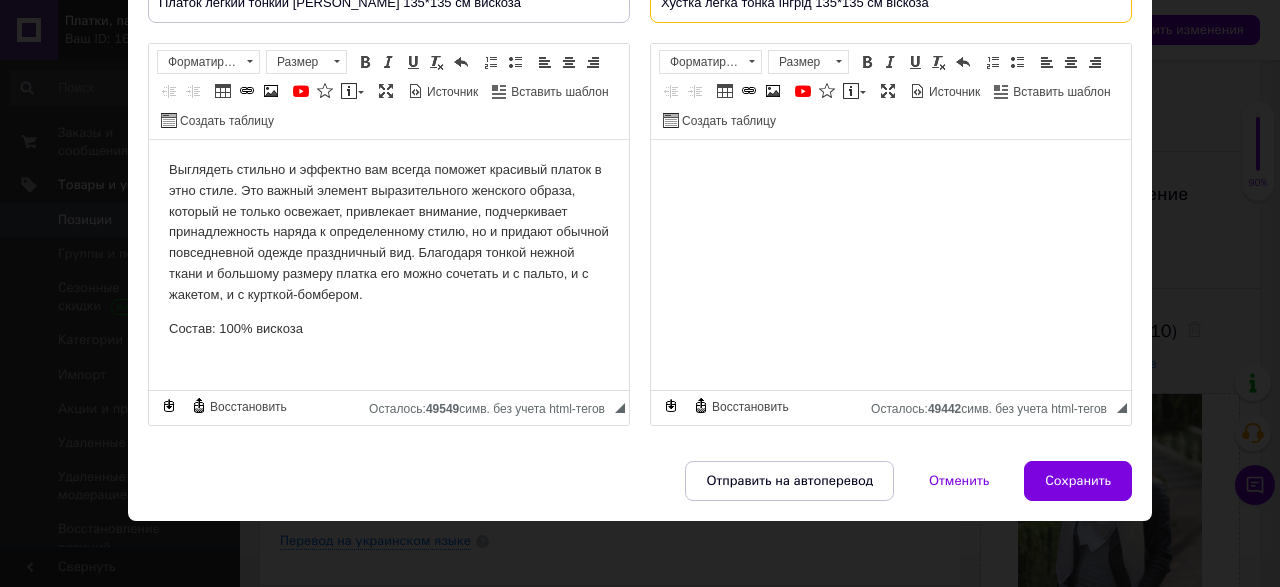 type on "Хустка легка тонка Iнгрід 135*135 см віскоза" 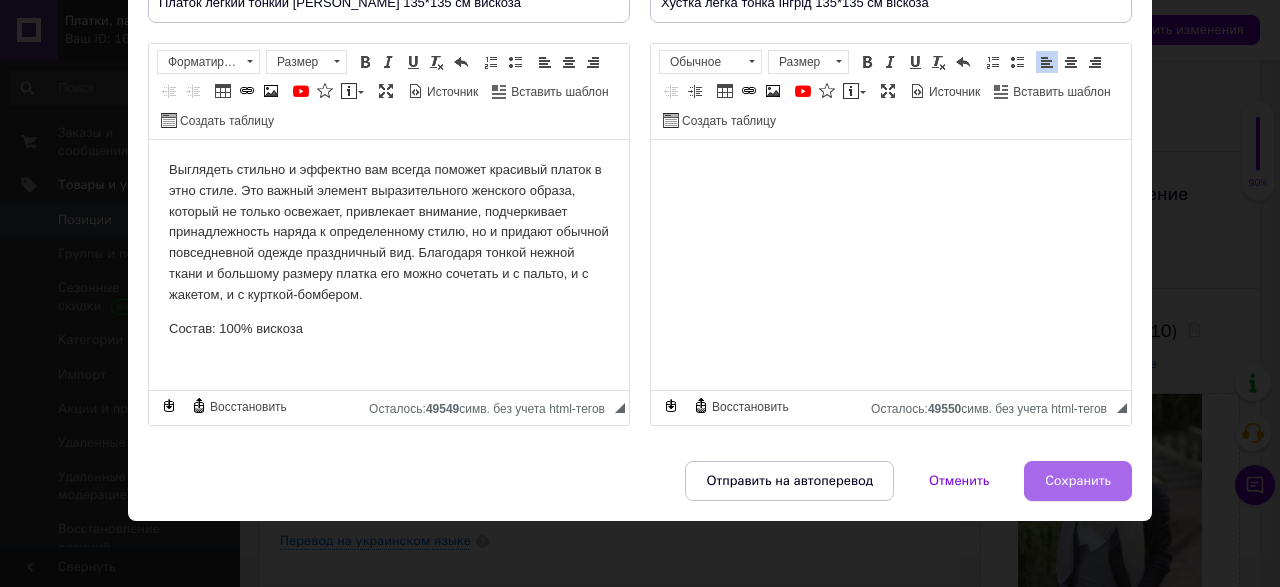 click on "Сохранить" at bounding box center (1078, 481) 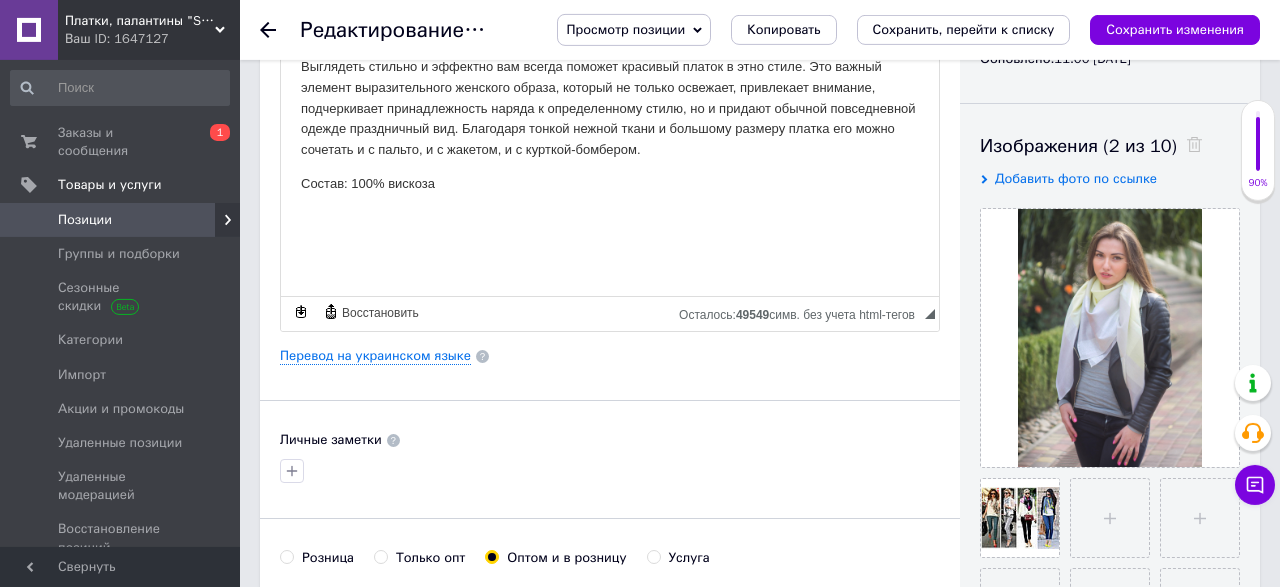 scroll, scrollTop: 416, scrollLeft: 0, axis: vertical 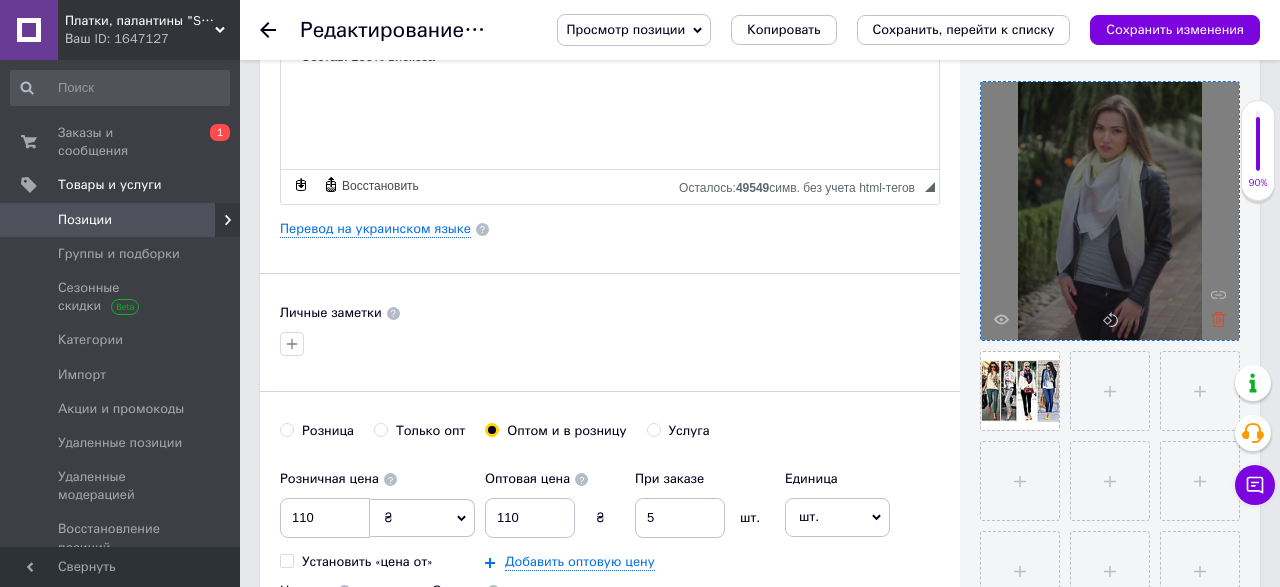 click 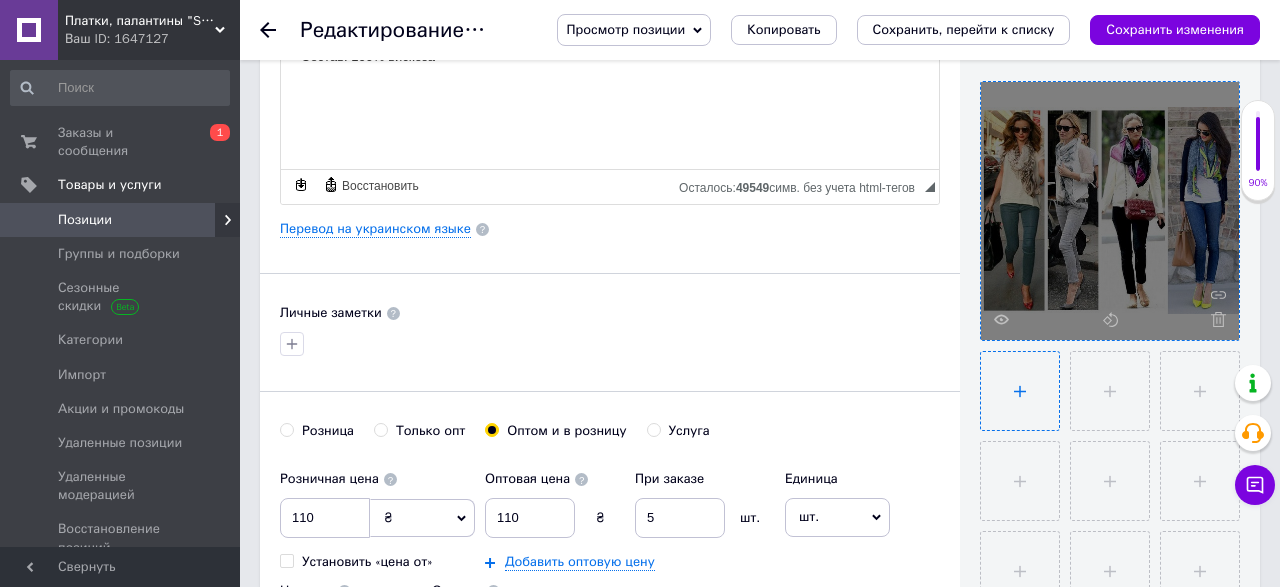 click at bounding box center [1020, 391] 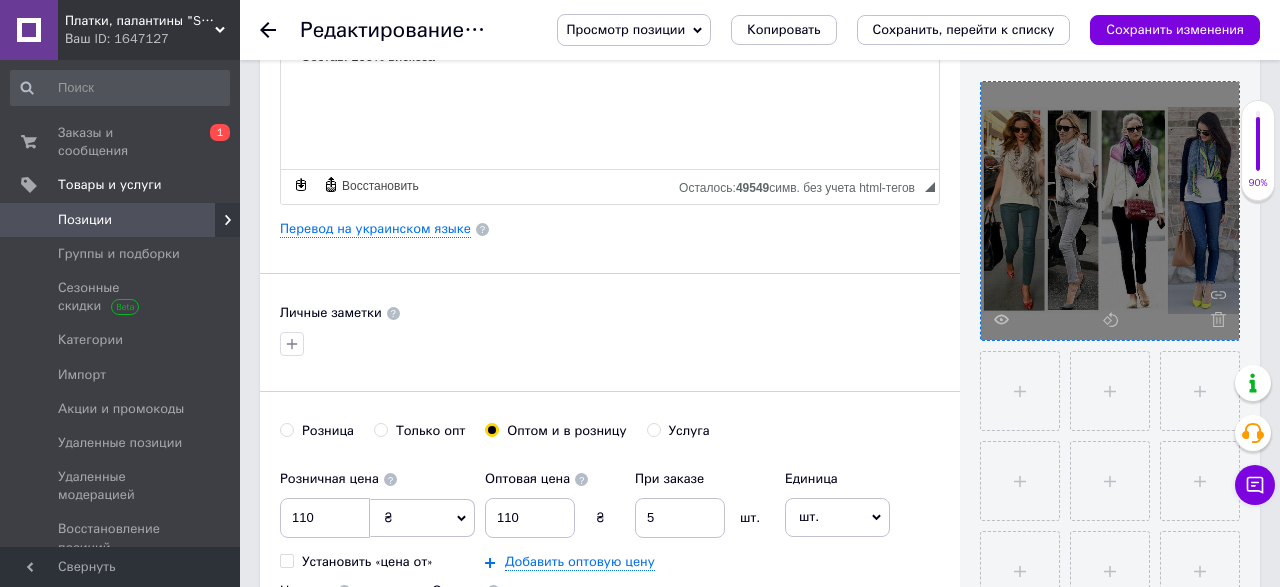 type 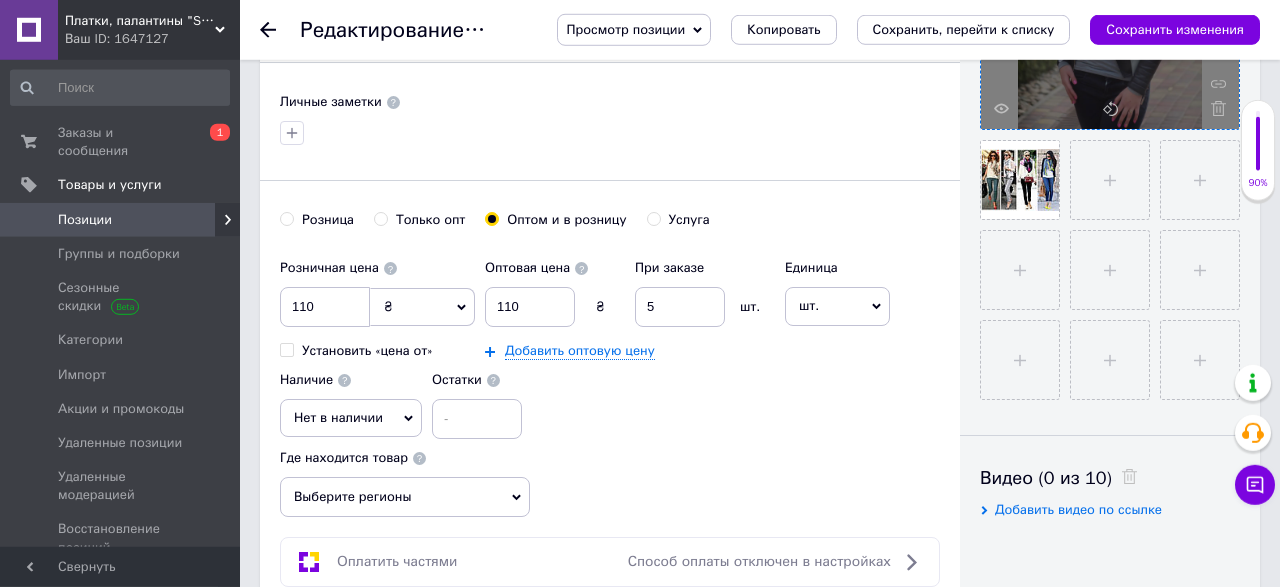 scroll, scrollTop: 624, scrollLeft: 0, axis: vertical 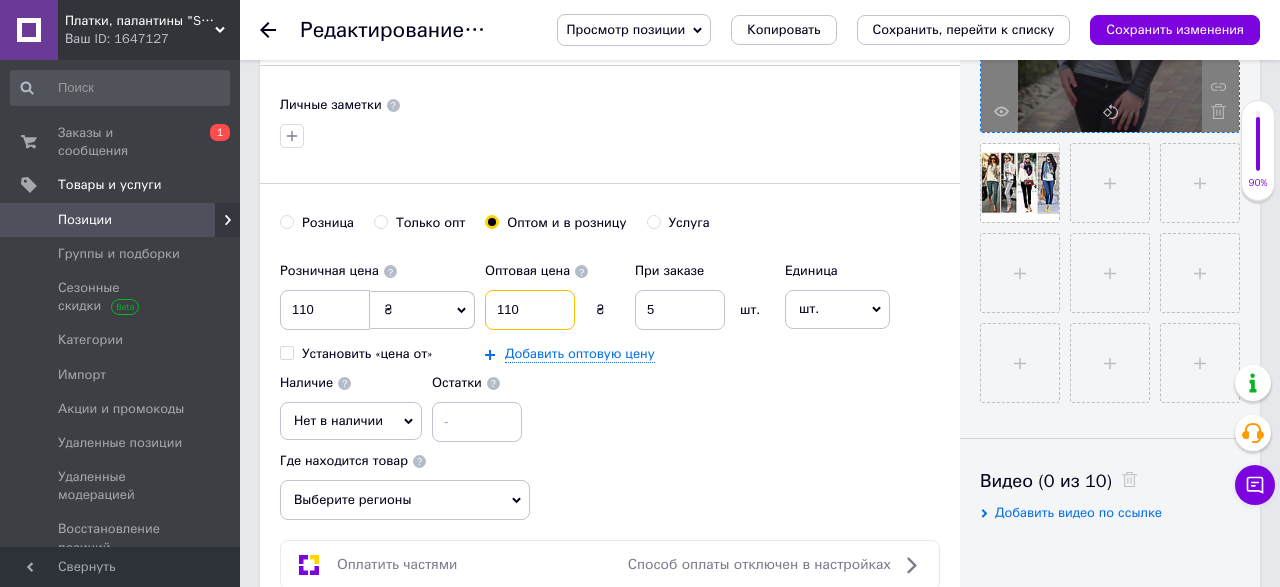 drag, startPoint x: 527, startPoint y: 301, endPoint x: 485, endPoint y: 313, distance: 43.68066 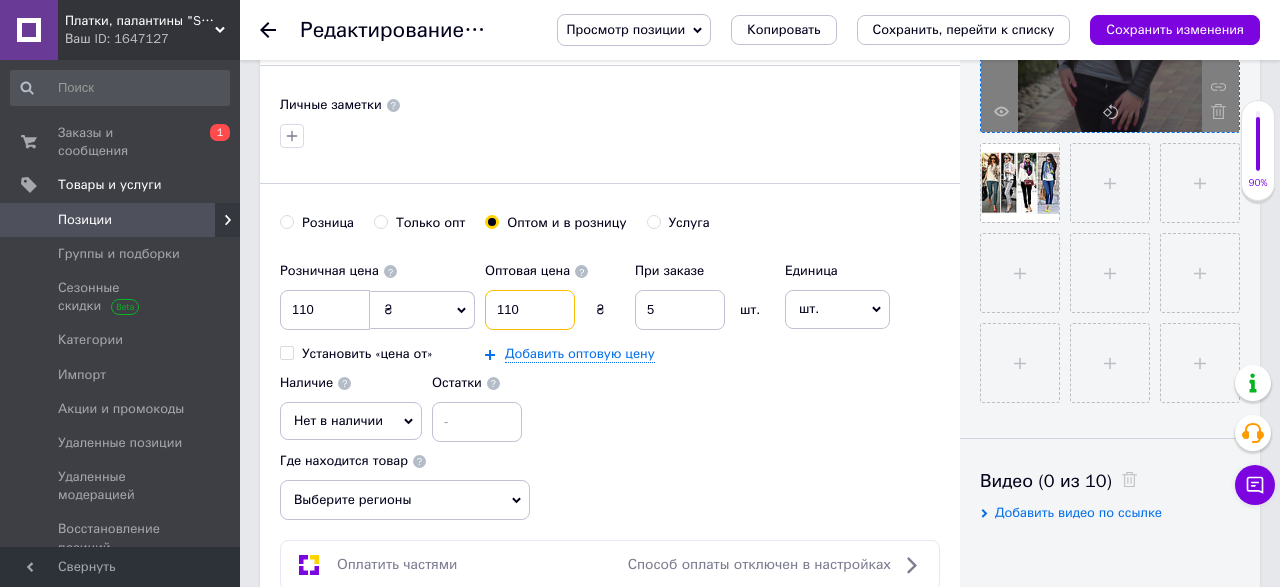 click on "110" at bounding box center (530, 310) 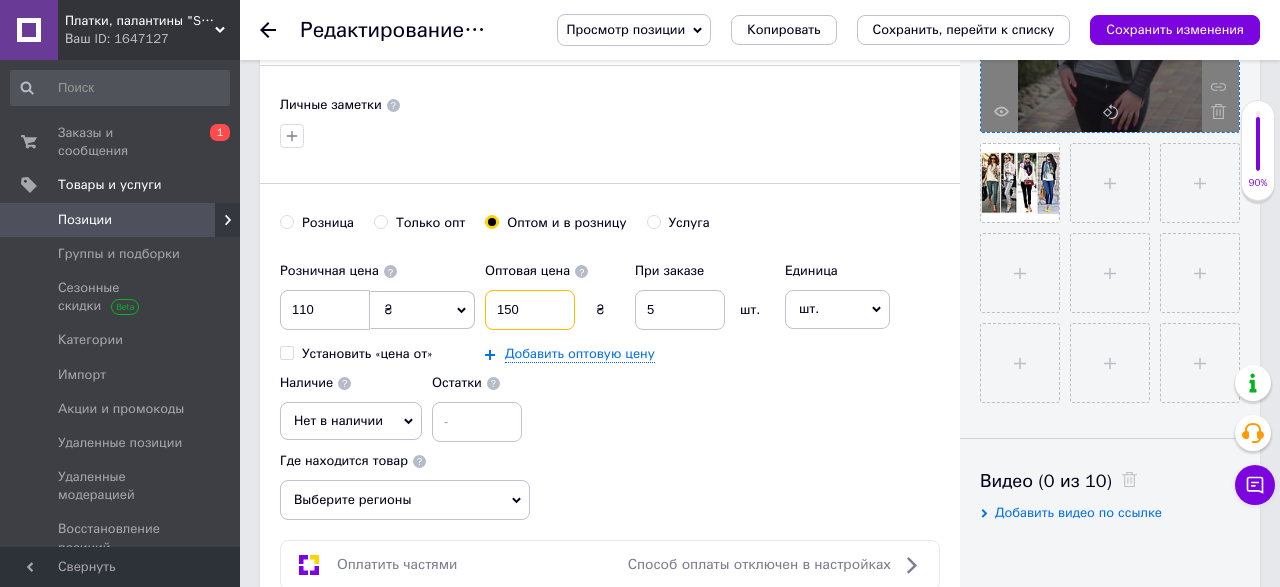 type on "150" 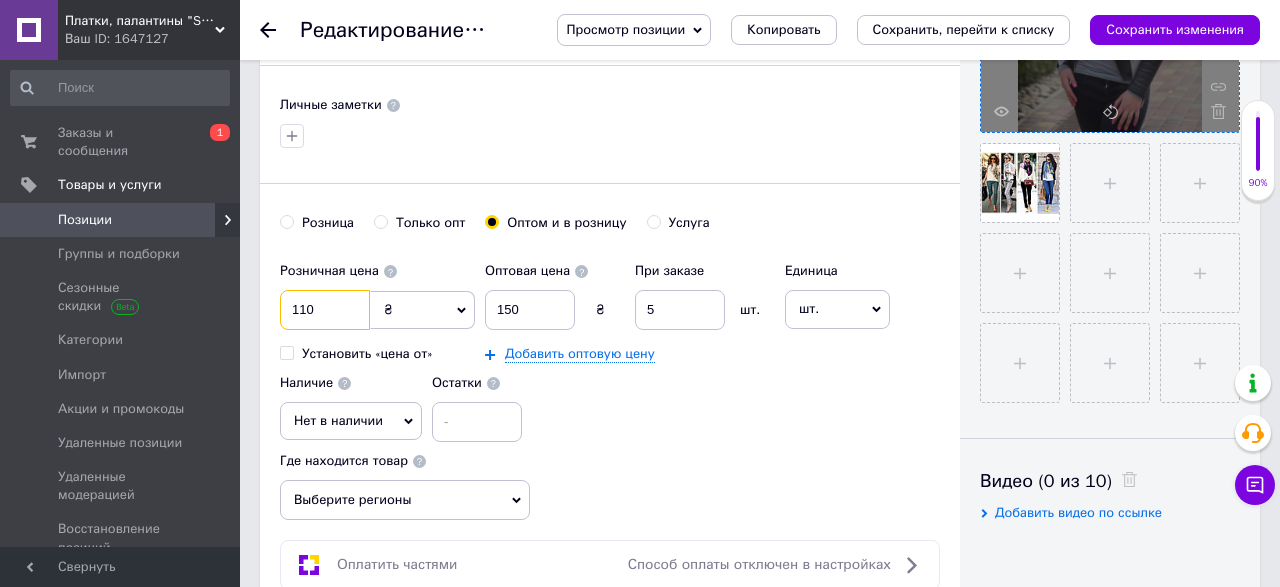 drag, startPoint x: 332, startPoint y: 300, endPoint x: 287, endPoint y: 312, distance: 46.572525 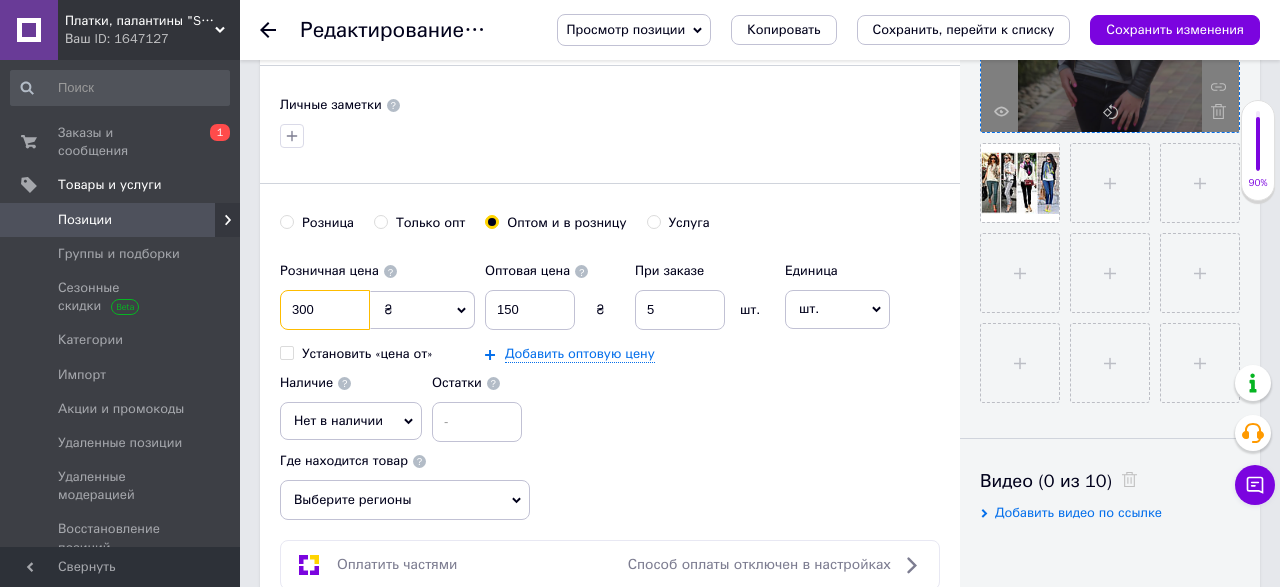 type on "300" 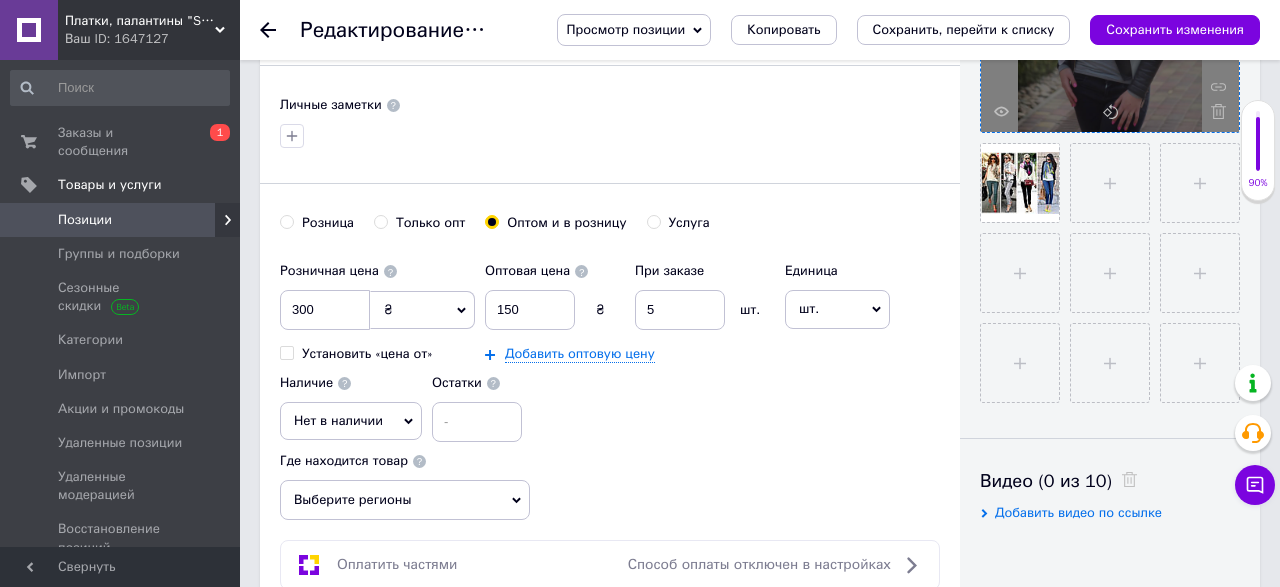 click on "Нет в наличии" at bounding box center (351, 421) 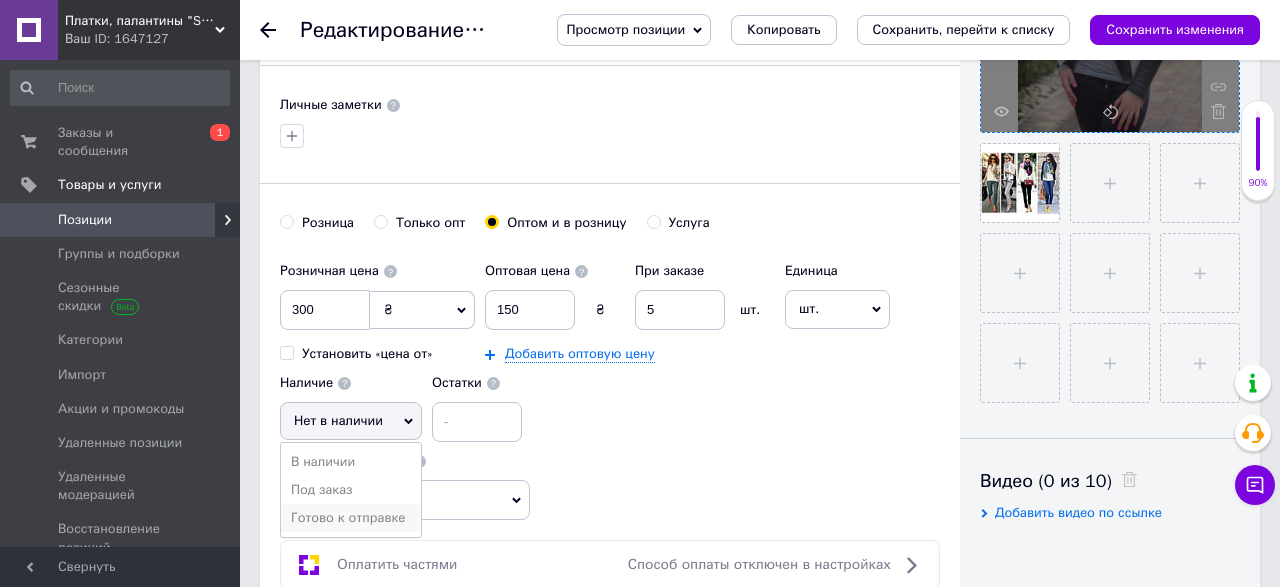 click on "Готово к отправке" at bounding box center [351, 518] 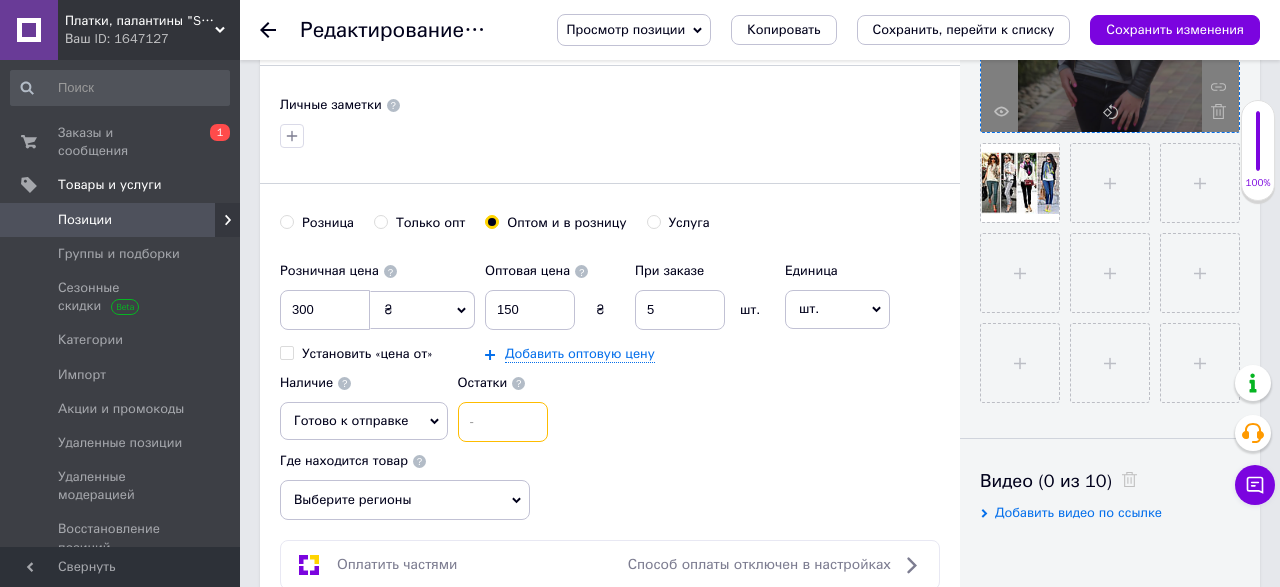 click at bounding box center (503, 422) 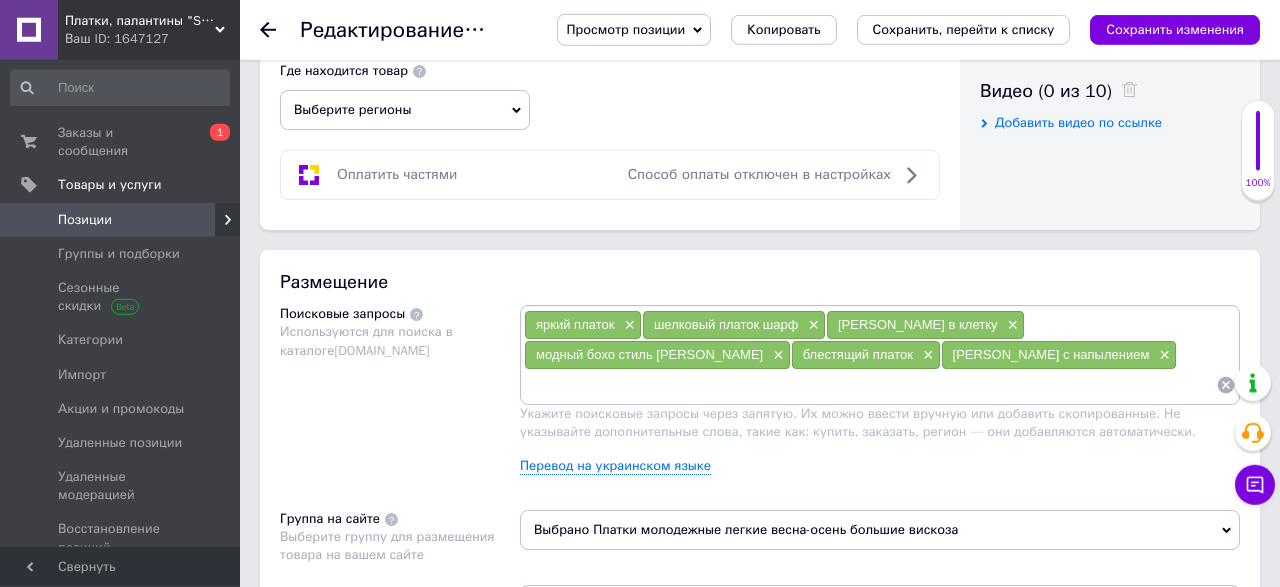 scroll, scrollTop: 1040, scrollLeft: 0, axis: vertical 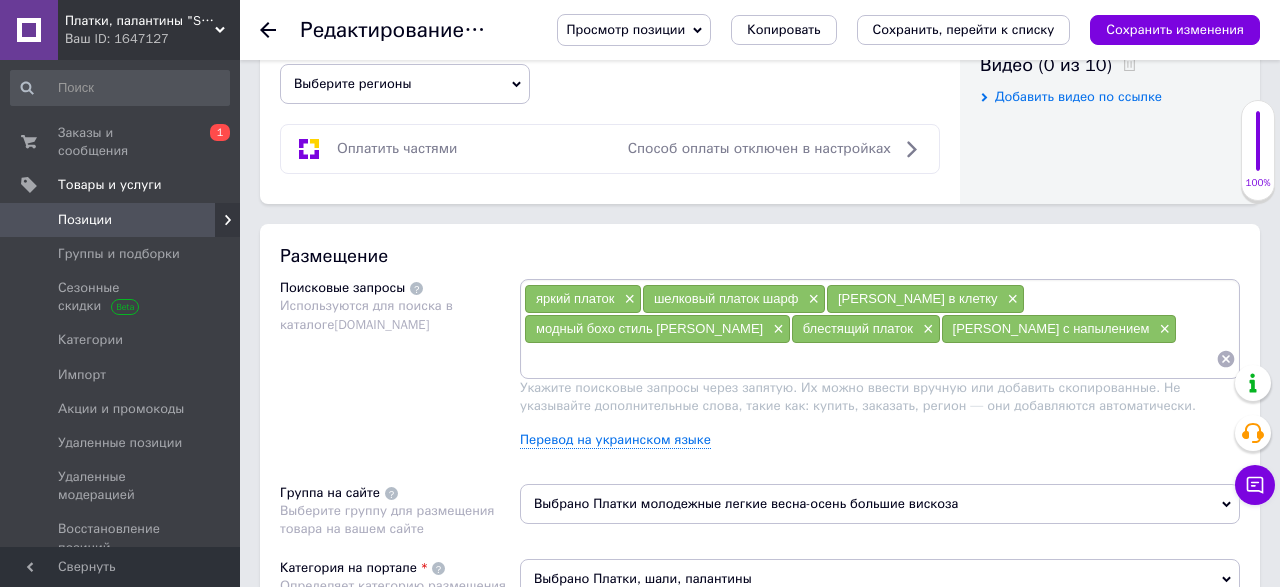 type on "1" 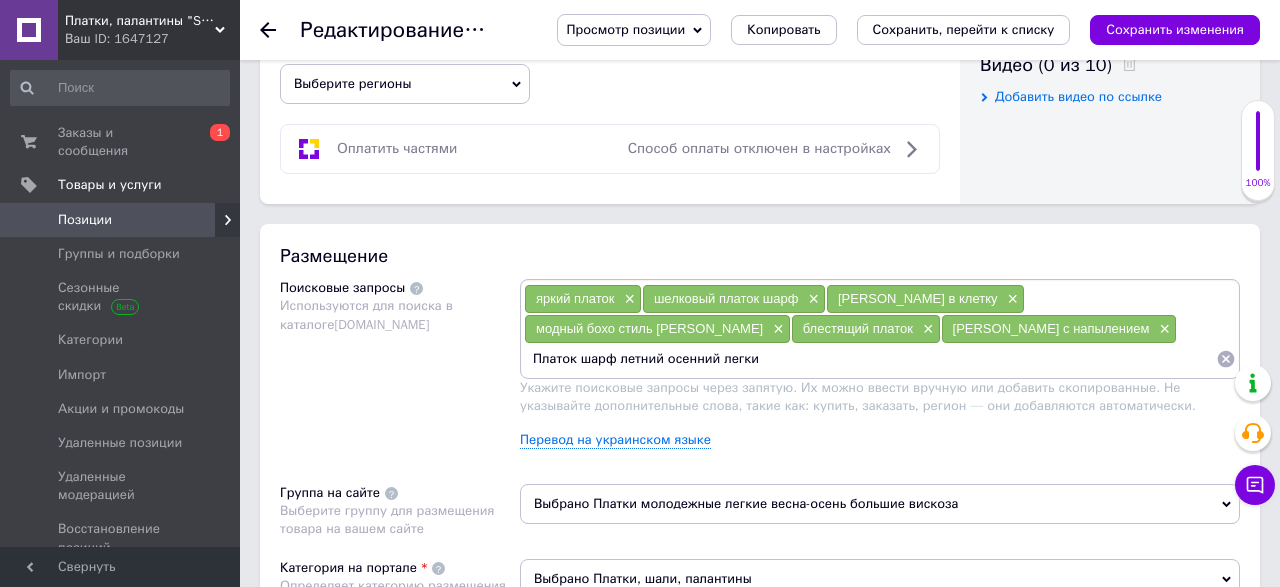 type on "Платок шарф летний осенний легкий" 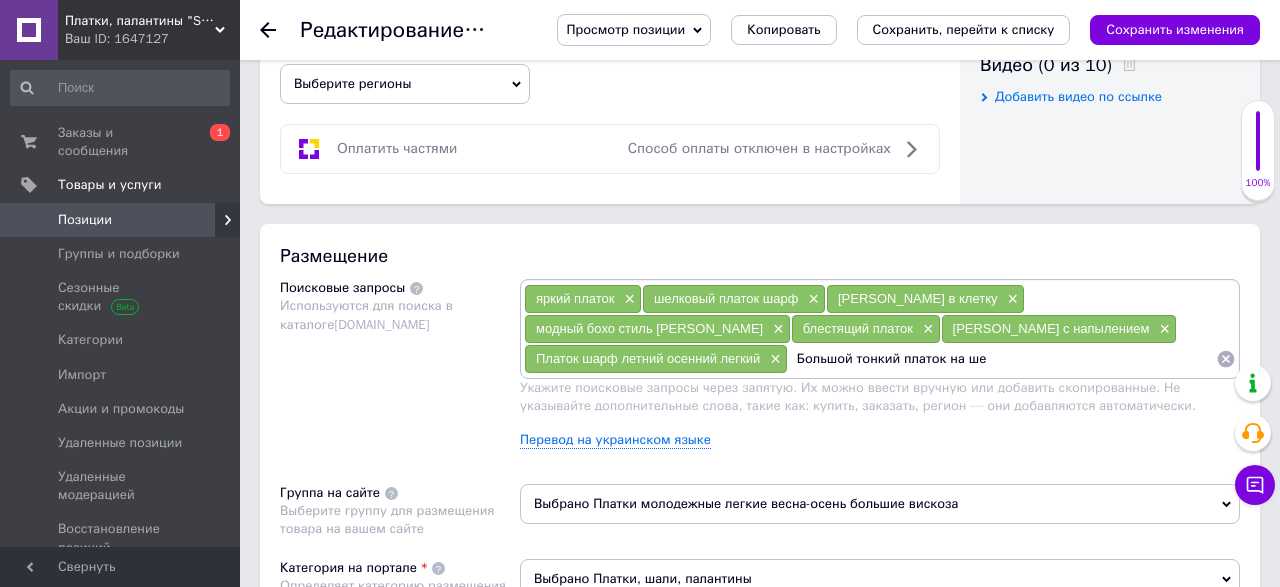 type on "Большой тонкий платок на шею" 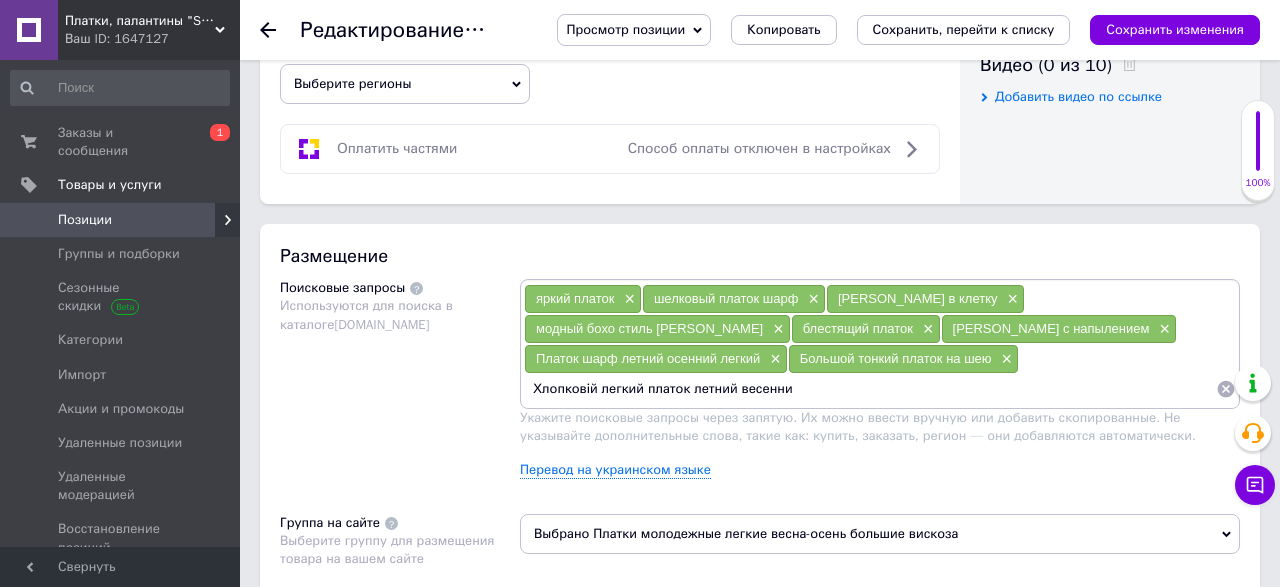 type on "Хлопковій легкий платок летний весенний" 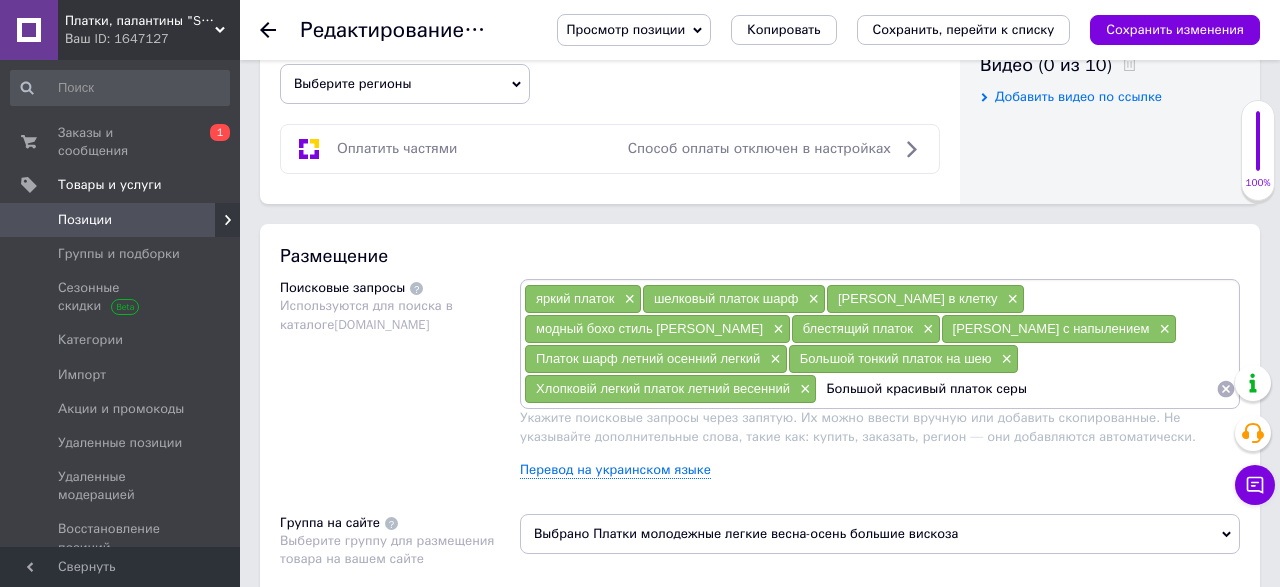type on "Большой красивый платок серый" 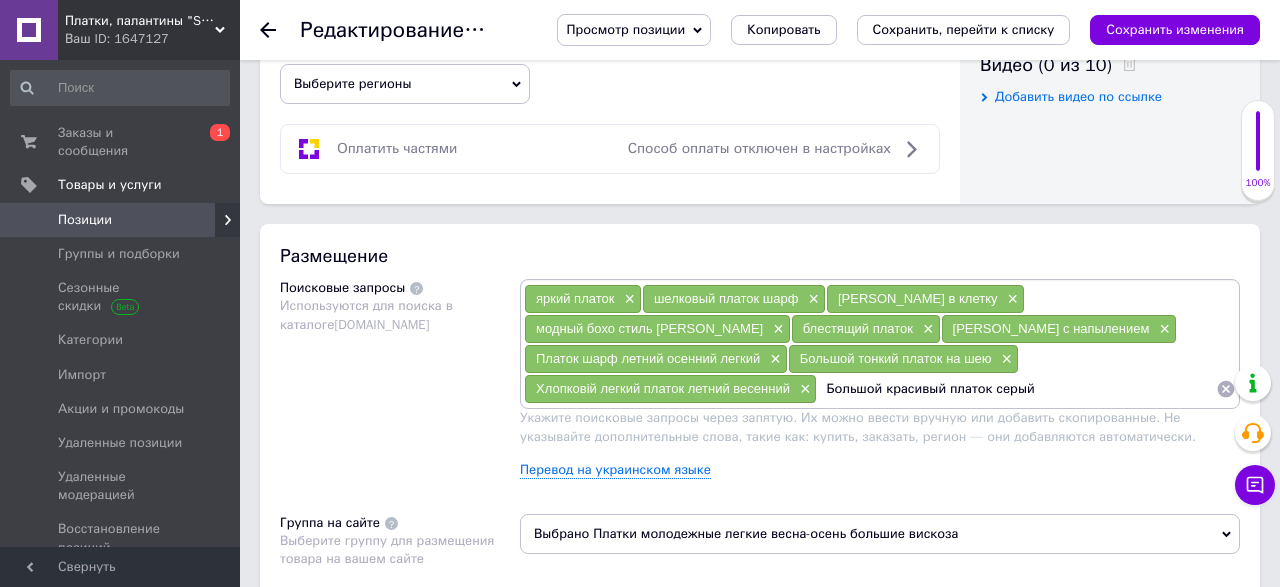 type 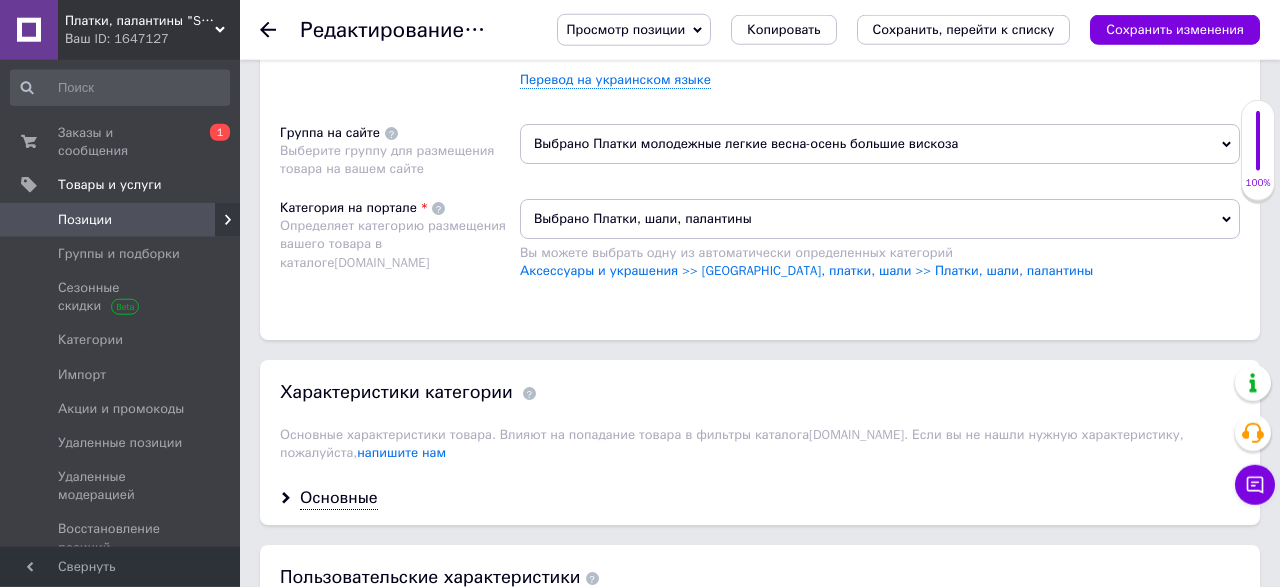 scroll, scrollTop: 1560, scrollLeft: 0, axis: vertical 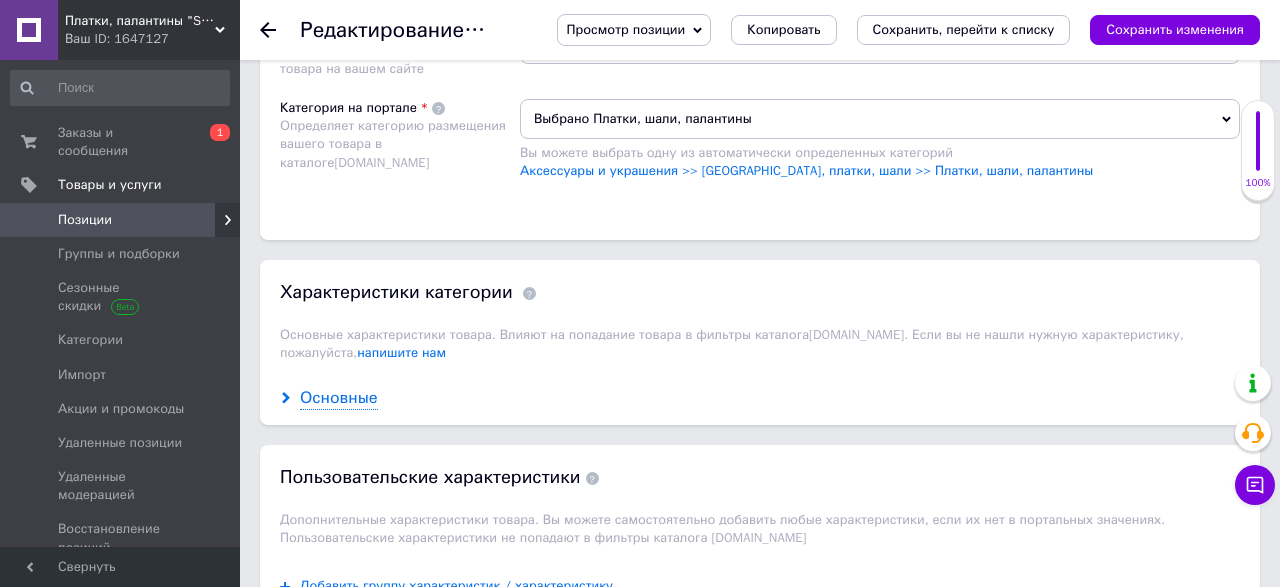click on "Основные" at bounding box center [339, 398] 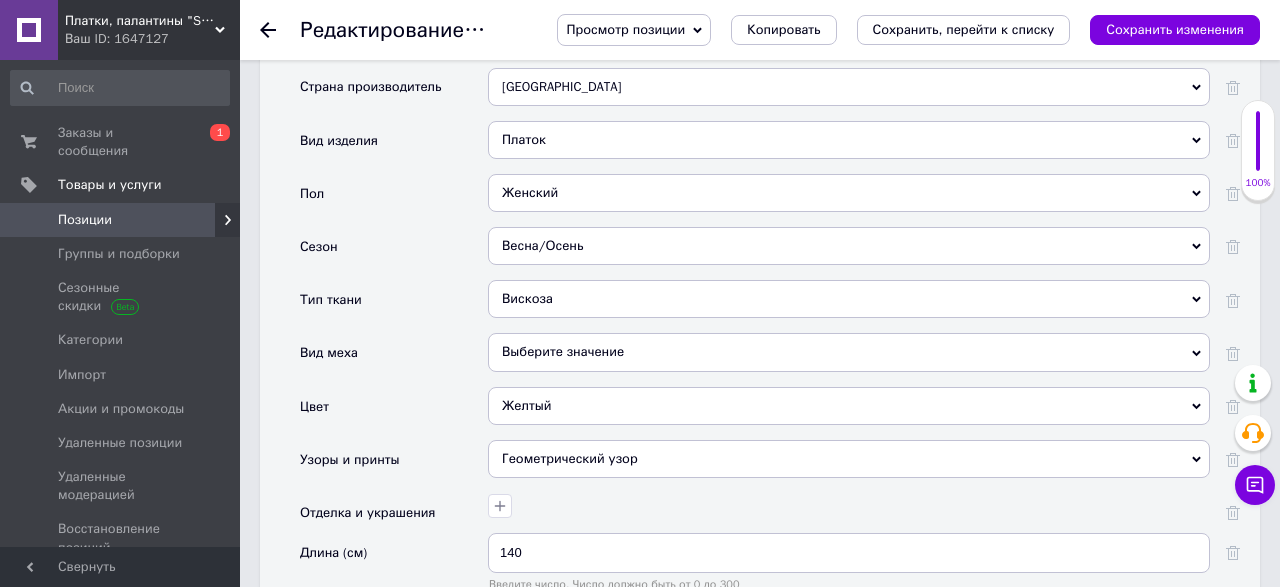 scroll, scrollTop: 2080, scrollLeft: 0, axis: vertical 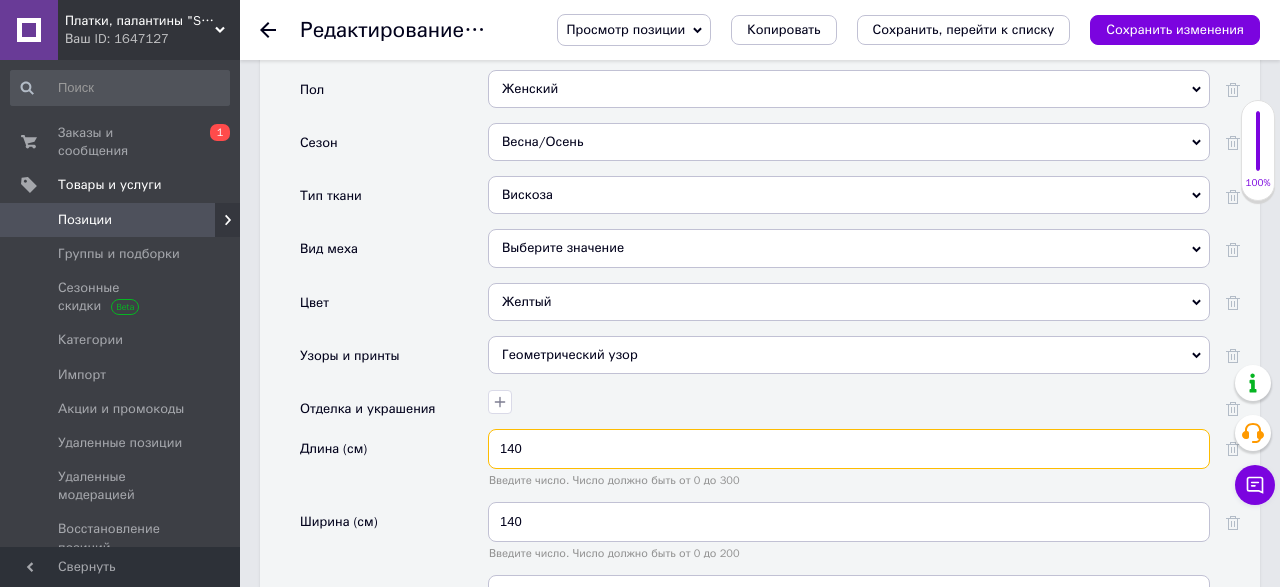 drag, startPoint x: 554, startPoint y: 403, endPoint x: 456, endPoint y: 406, distance: 98.045906 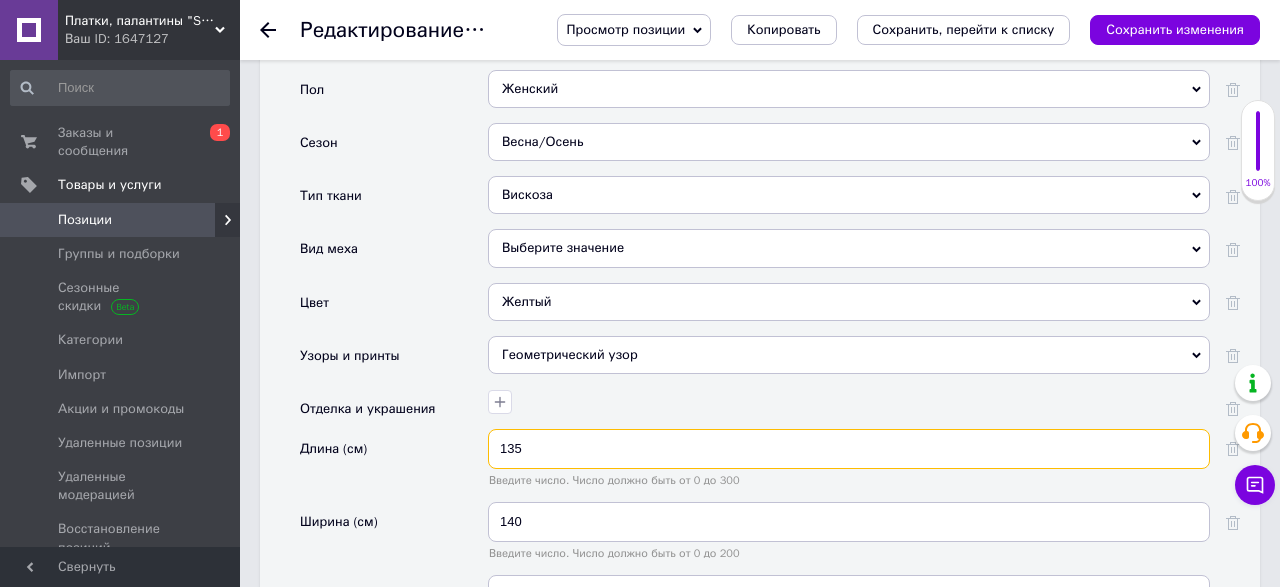 type on "135" 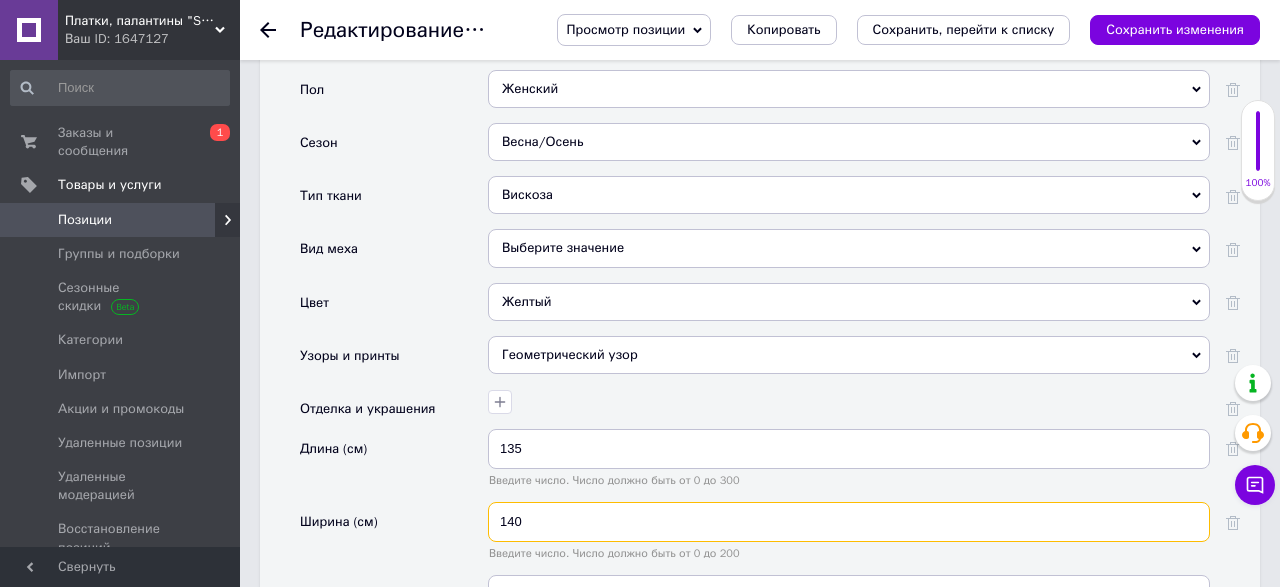 drag, startPoint x: 533, startPoint y: 467, endPoint x: 475, endPoint y: 481, distance: 59.665737 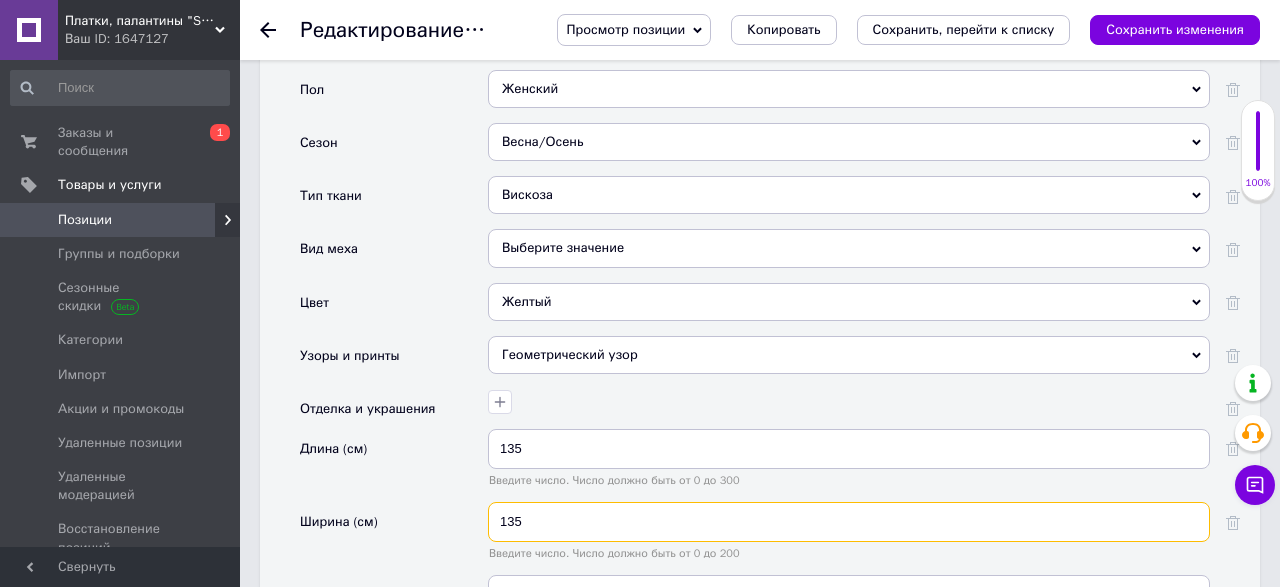 type on "135" 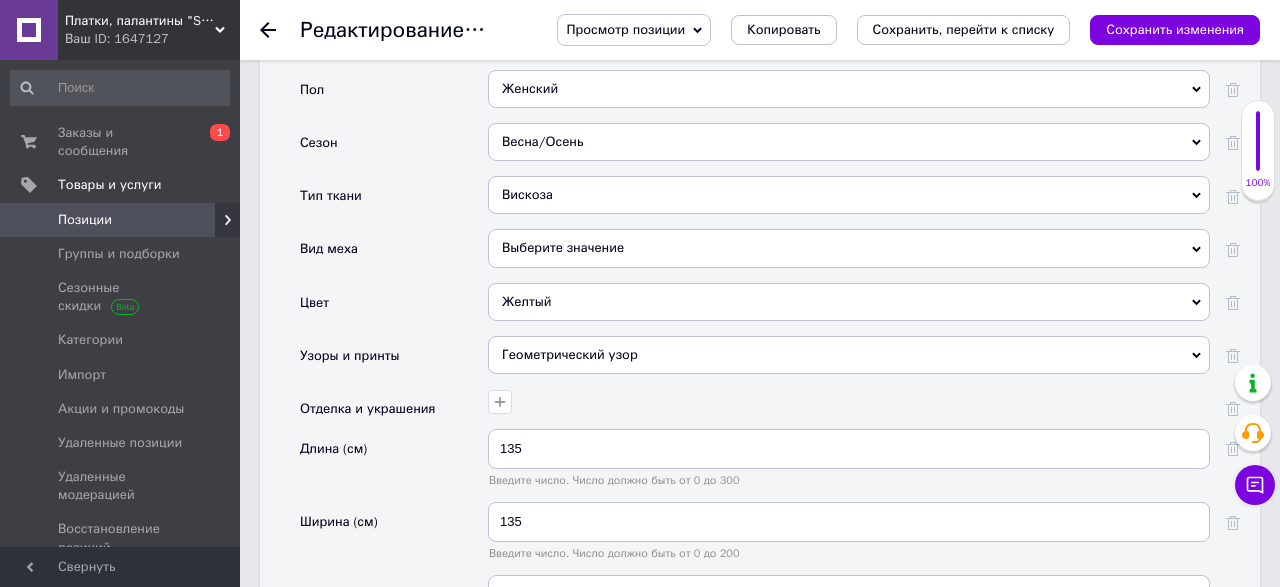 click on "Геометрический узор" at bounding box center (849, 355) 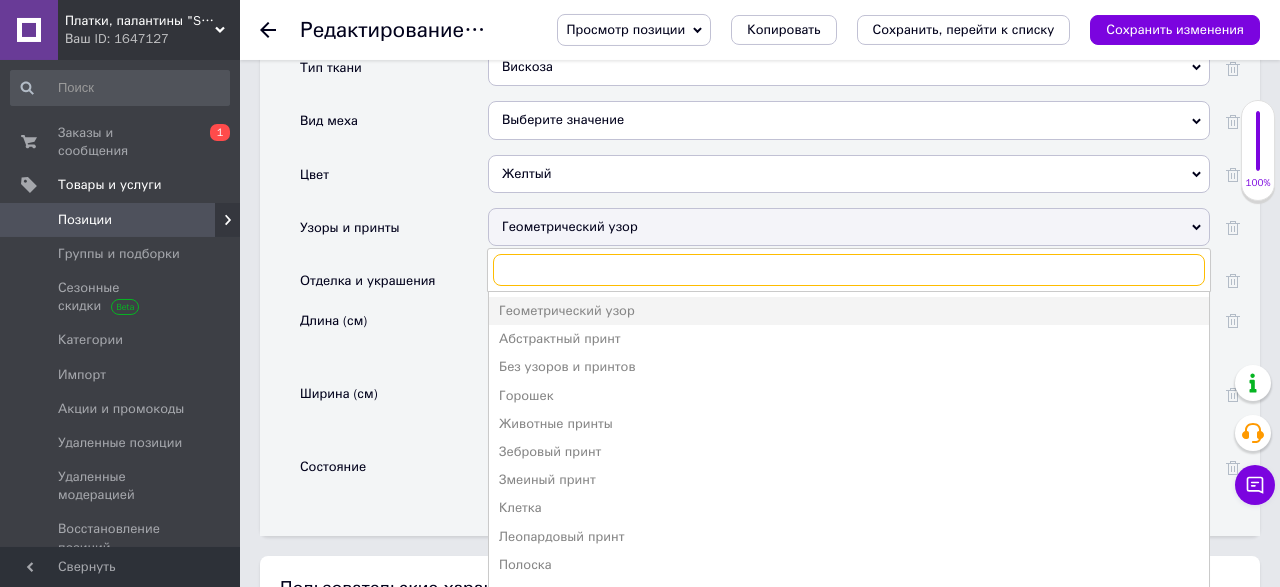 scroll, scrollTop: 2288, scrollLeft: 0, axis: vertical 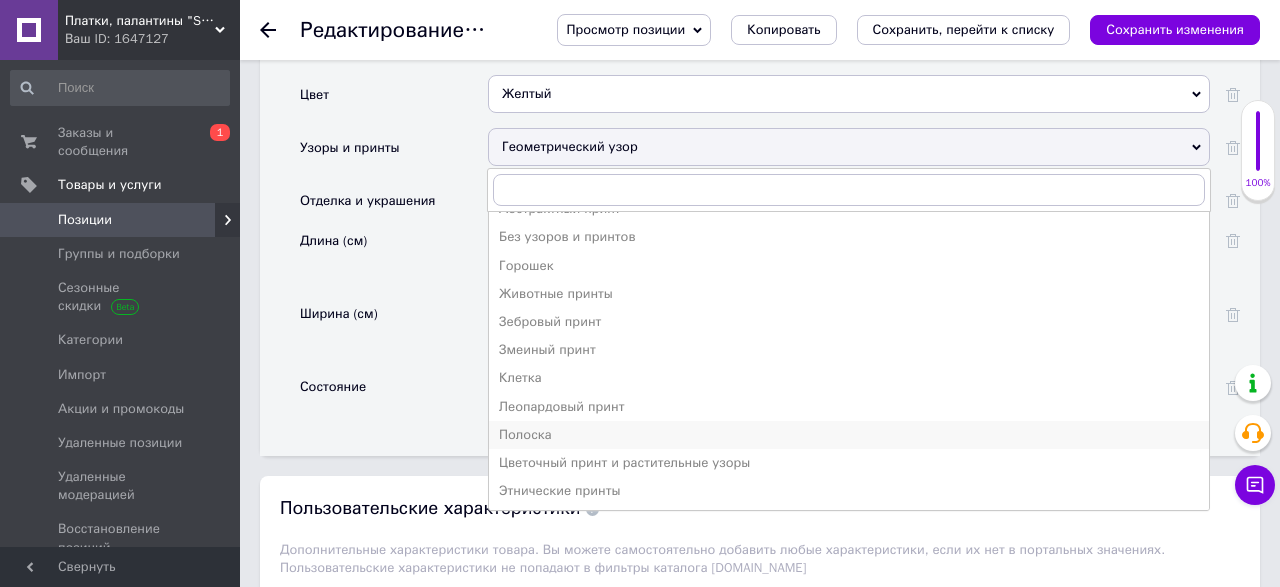 click on "Полоска" at bounding box center (849, 435) 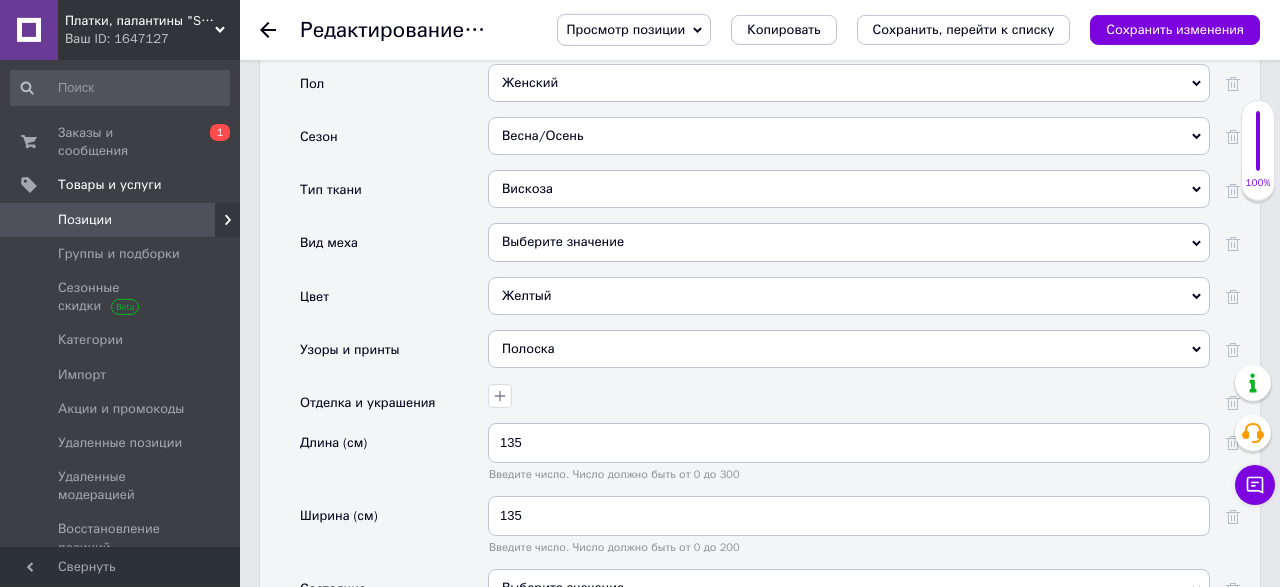 scroll, scrollTop: 2080, scrollLeft: 0, axis: vertical 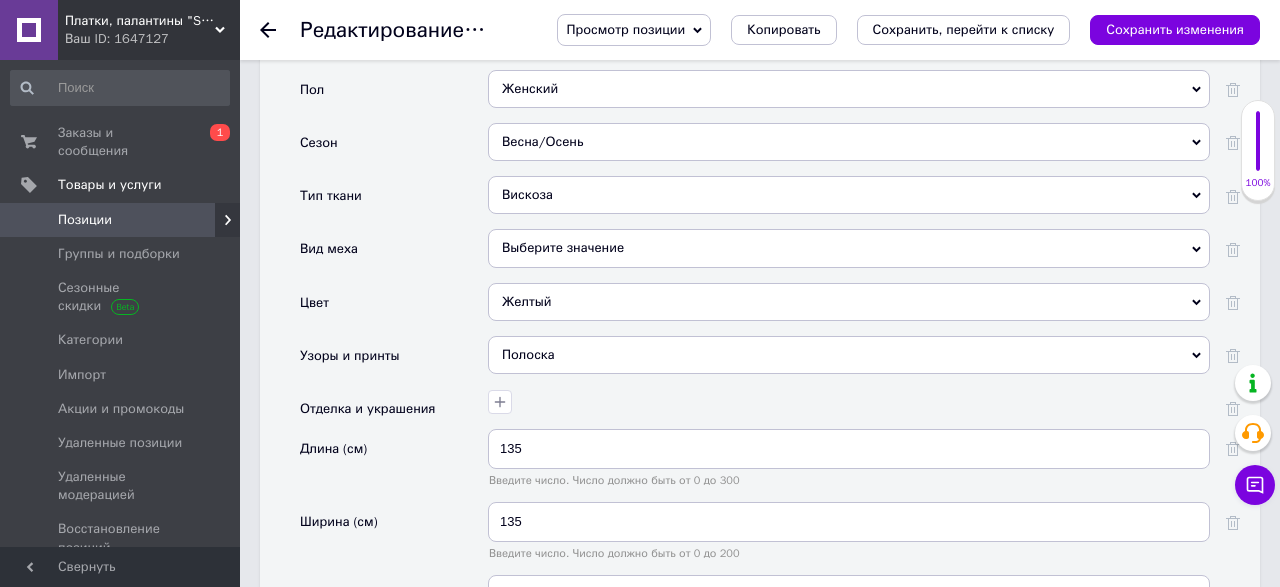 click on "Желтый" at bounding box center (849, 302) 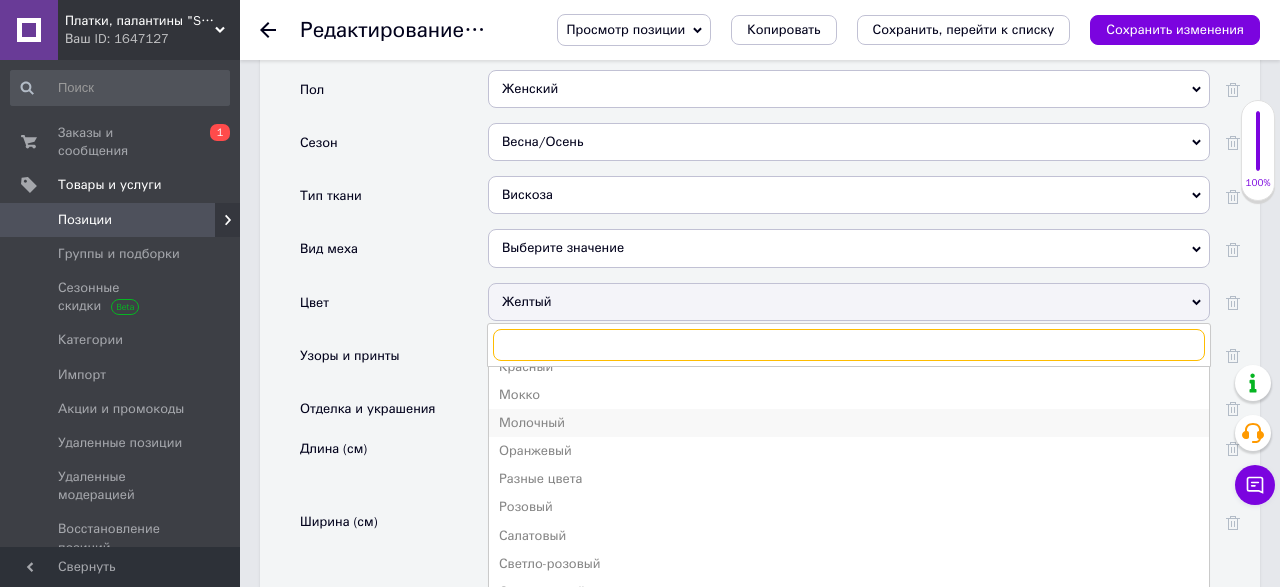 scroll, scrollTop: 312, scrollLeft: 0, axis: vertical 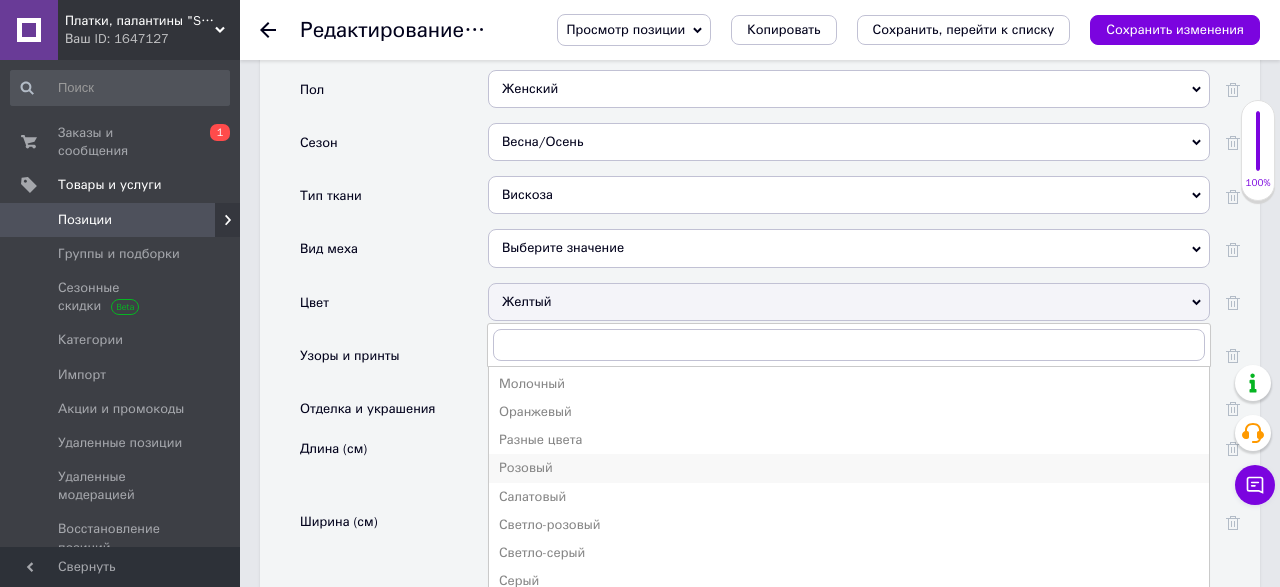 click on "Розовый" at bounding box center (849, 468) 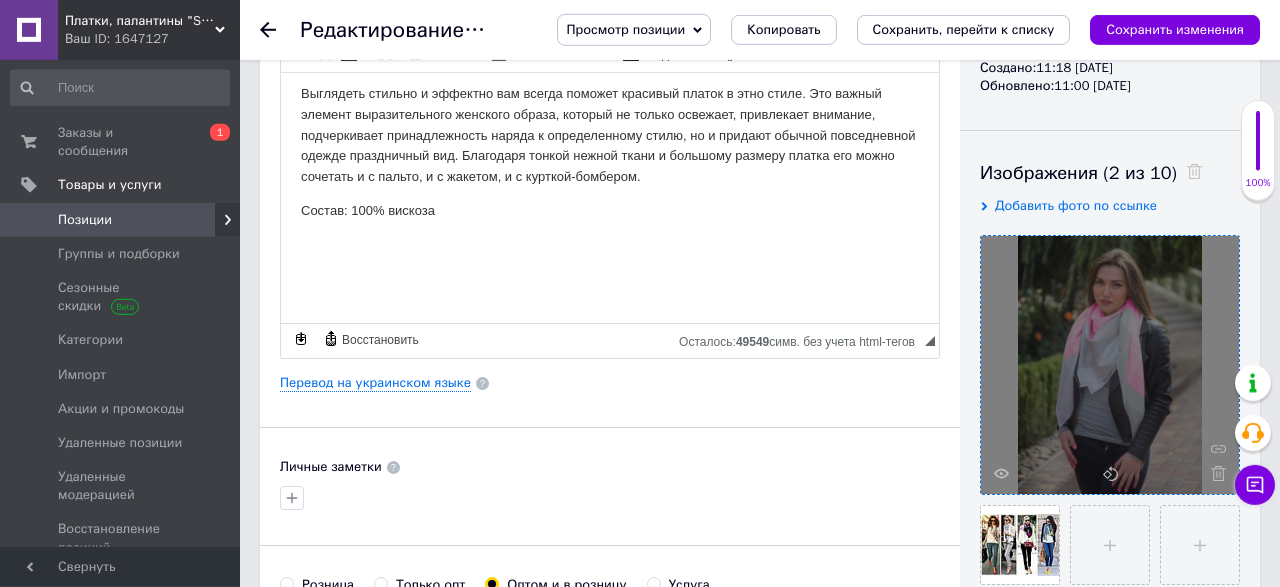 scroll, scrollTop: 208, scrollLeft: 0, axis: vertical 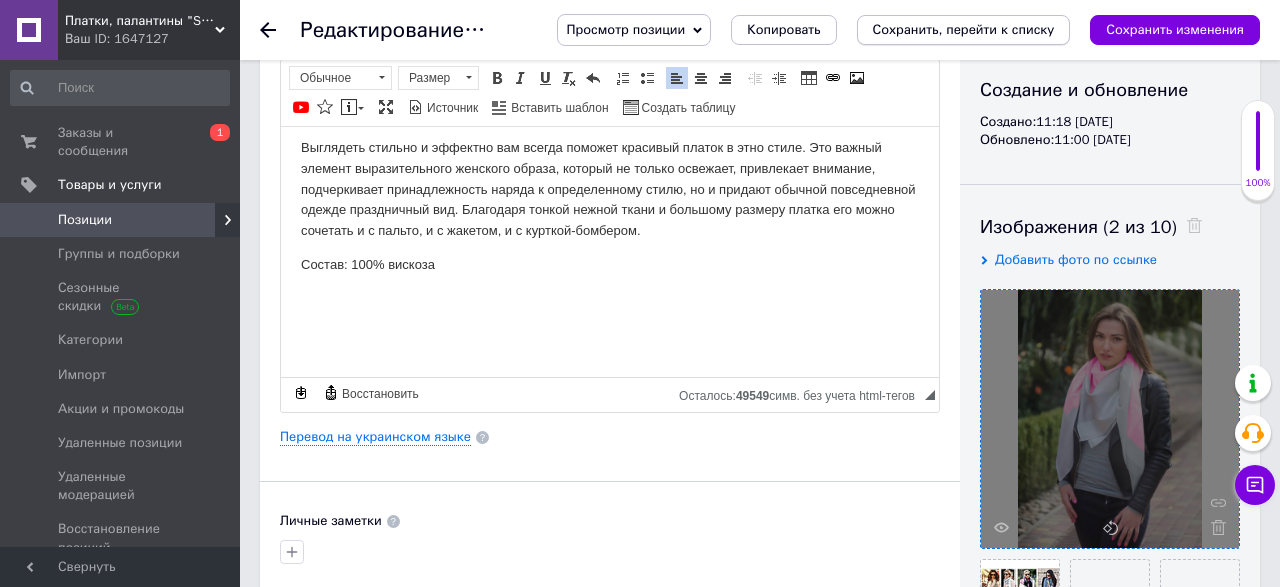 click on "Сохранить, перейти к списку" at bounding box center (964, 29) 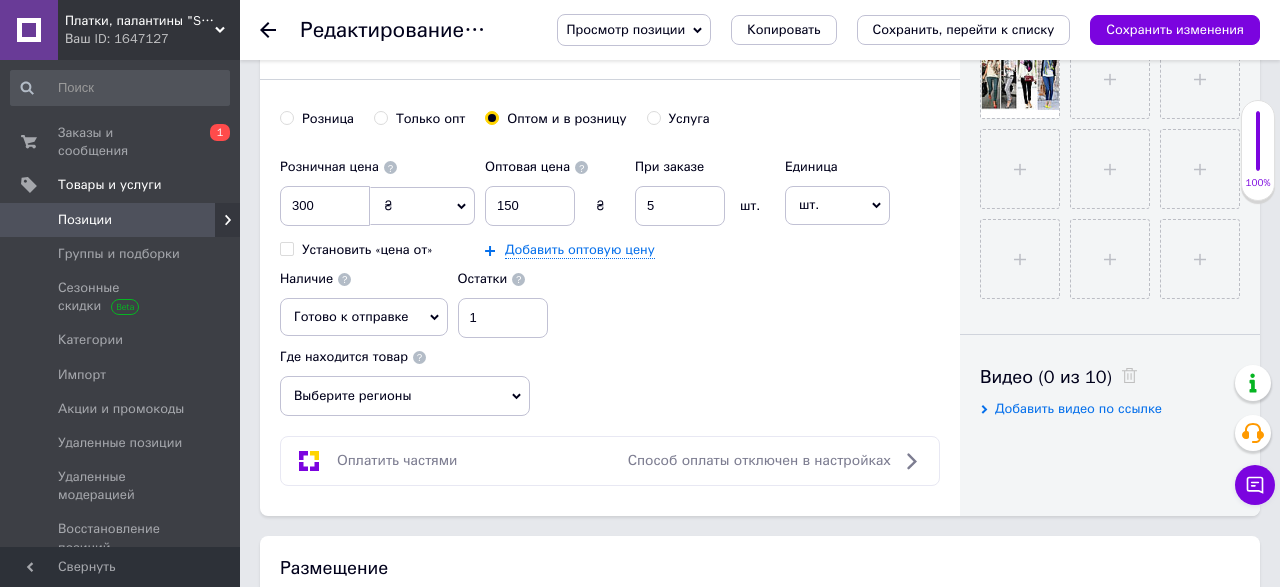 scroll, scrollTop: 1144, scrollLeft: 0, axis: vertical 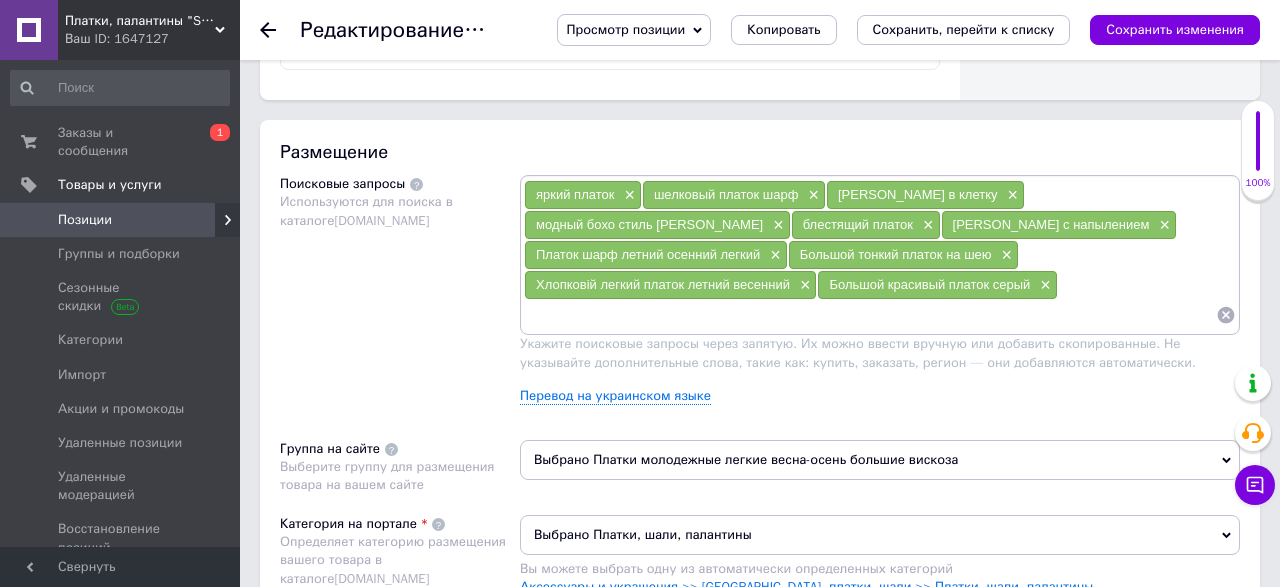 drag, startPoint x: 980, startPoint y: 419, endPoint x: 785, endPoint y: 435, distance: 195.6553 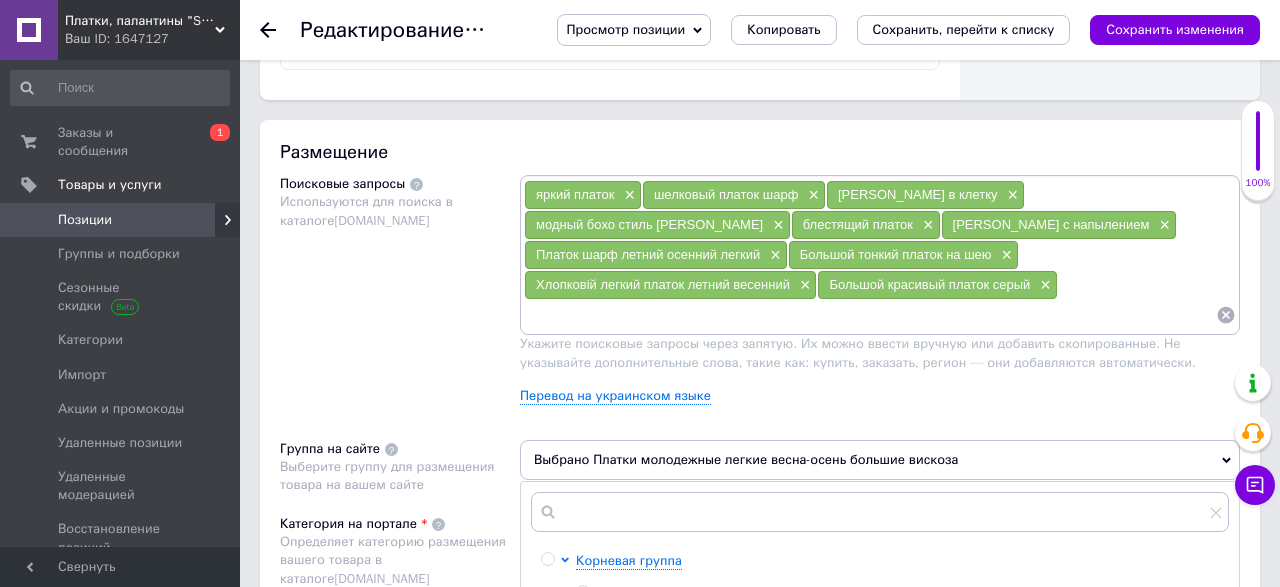 drag, startPoint x: 530, startPoint y: 424, endPoint x: 689, endPoint y: 421, distance: 159.0283 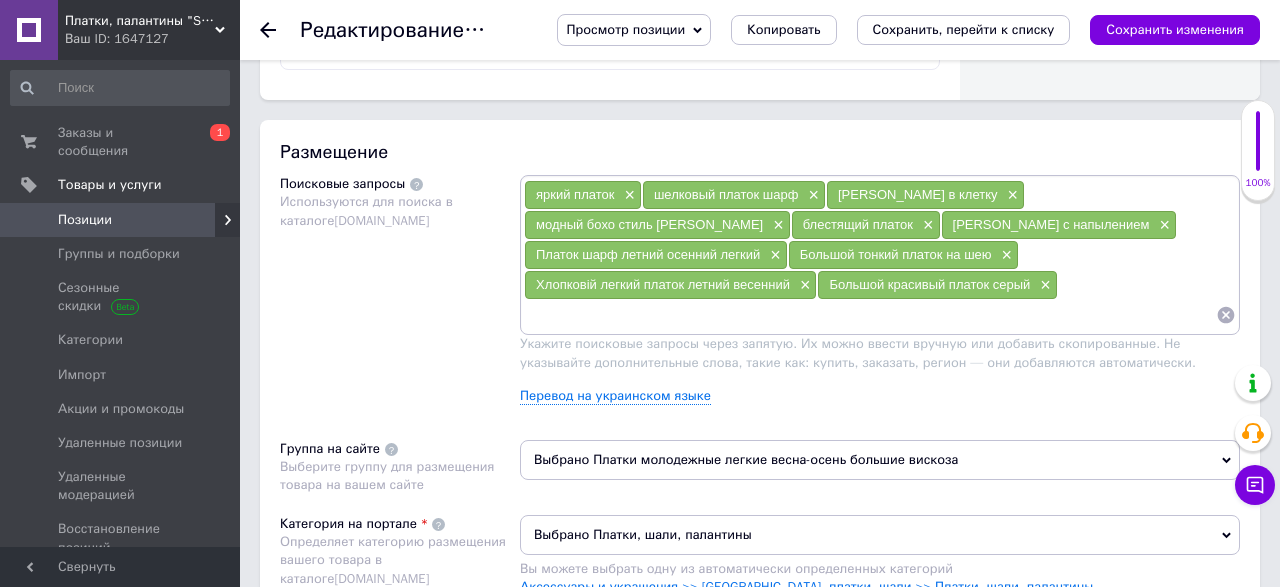 click on "Выбрано Платки молодежные легкие весна-осень большие вискоза" at bounding box center [880, 460] 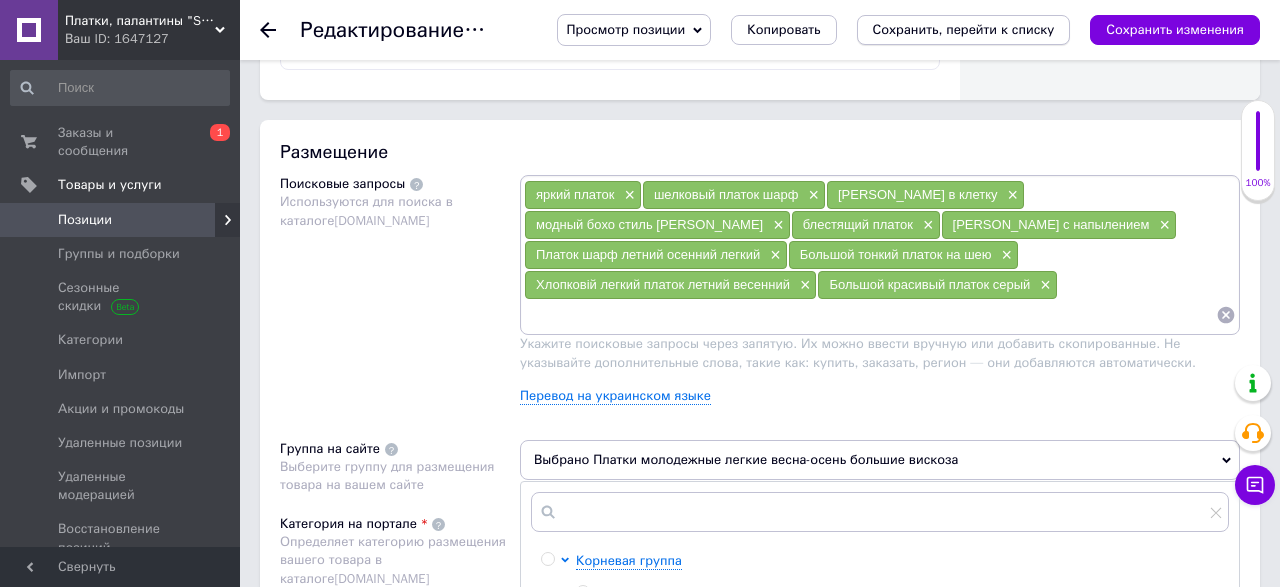 click on "Сохранить, перейти к списку" at bounding box center [964, 29] 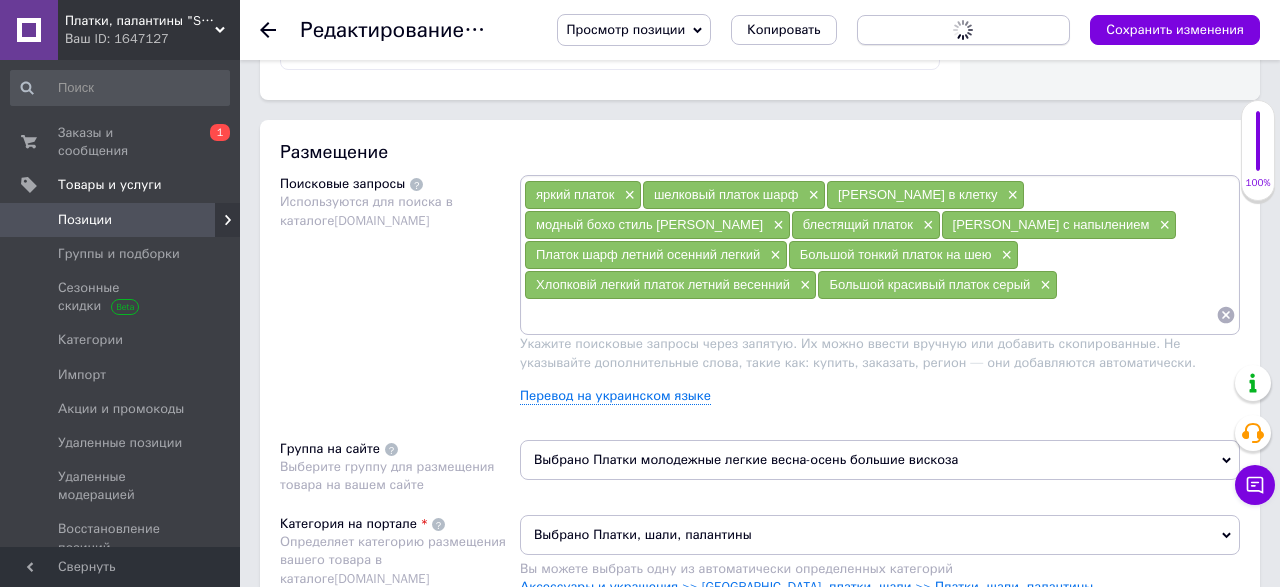 scroll, scrollTop: 0, scrollLeft: 0, axis: both 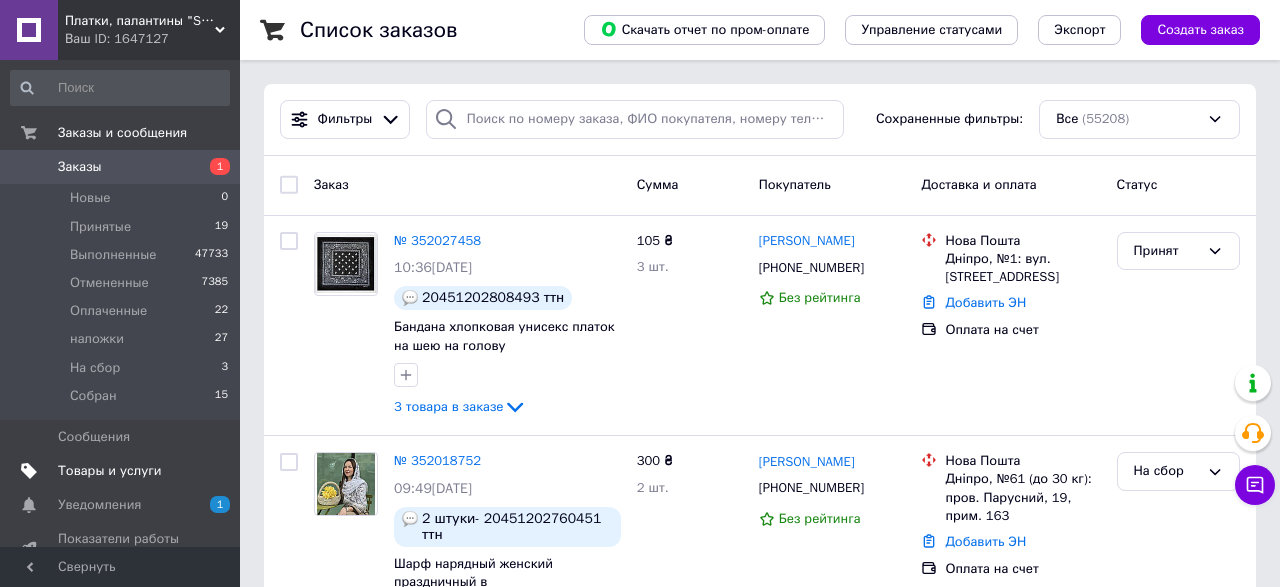 click on "Товары и услуги" at bounding box center [110, 471] 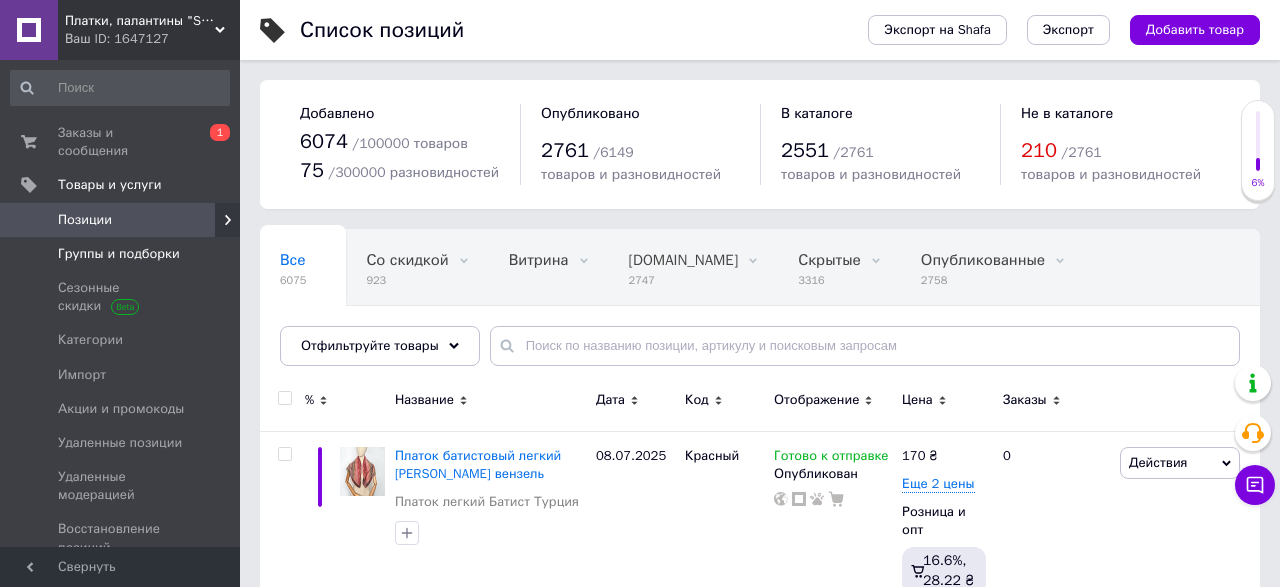 click on "Группы и подборки" at bounding box center (119, 254) 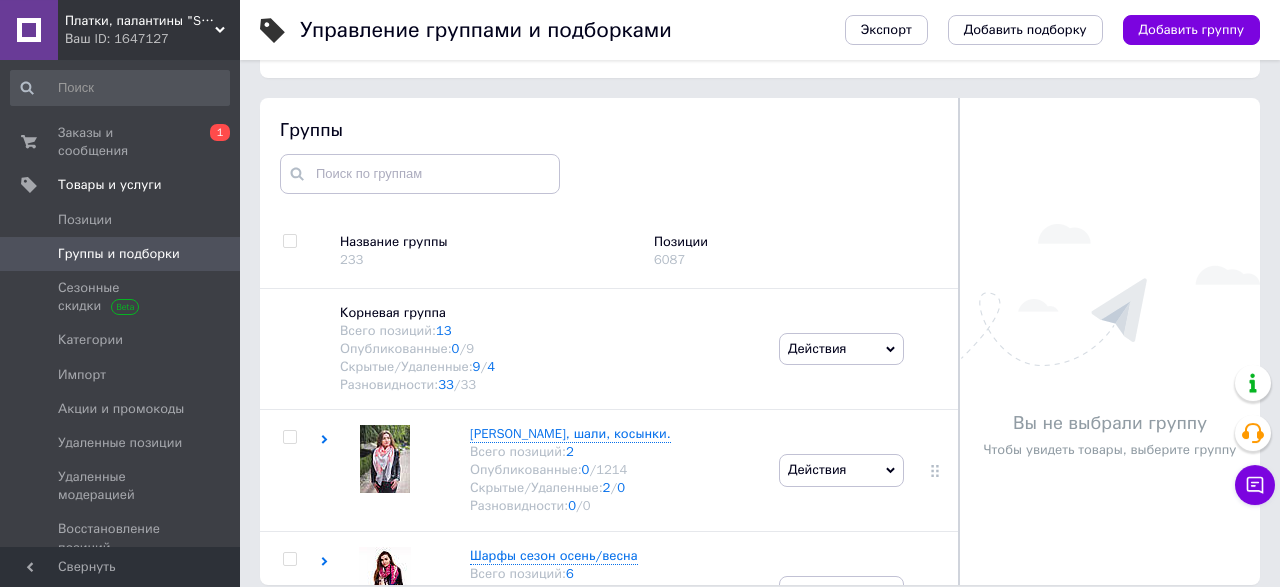 scroll, scrollTop: 113, scrollLeft: 0, axis: vertical 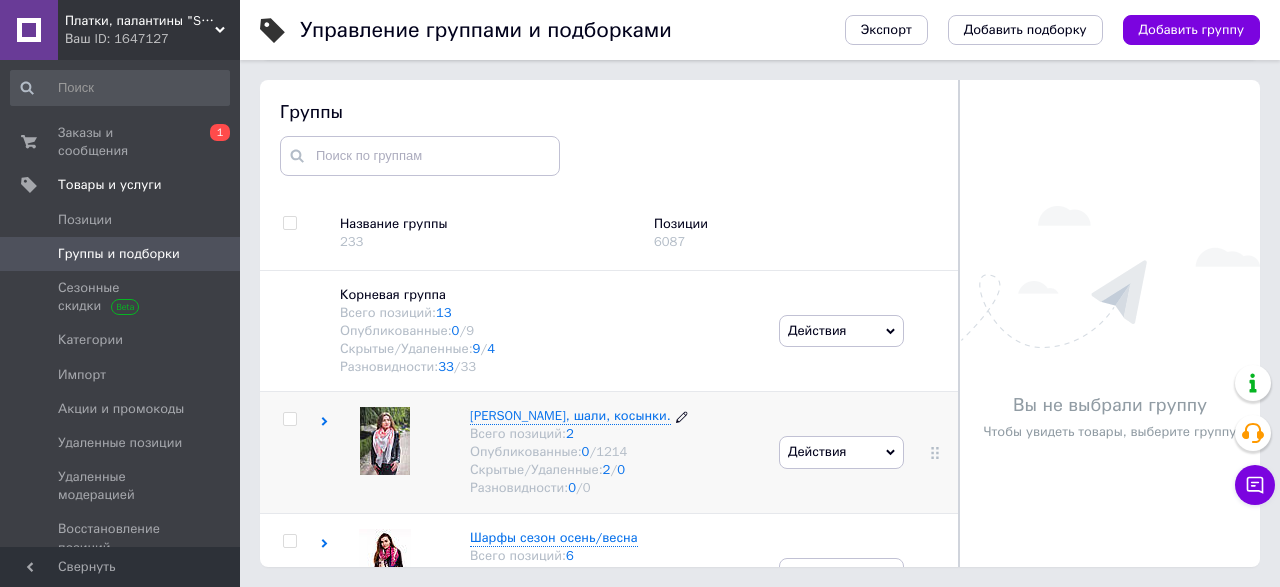 click on "Платки, шали, косынки." at bounding box center (570, 415) 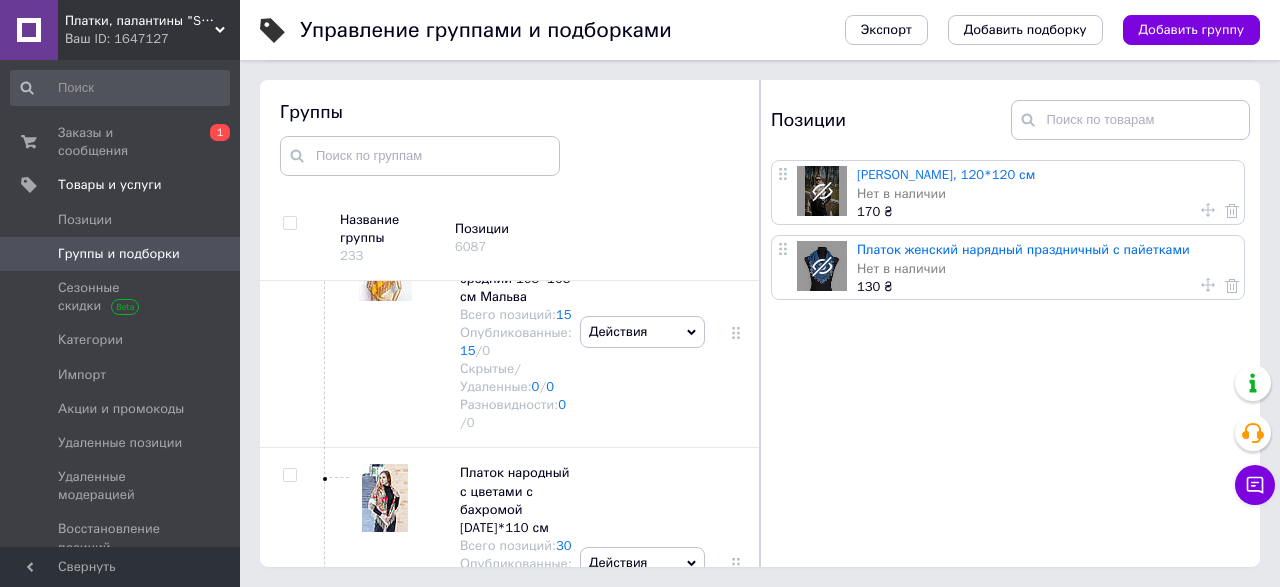 scroll, scrollTop: 5096, scrollLeft: 0, axis: vertical 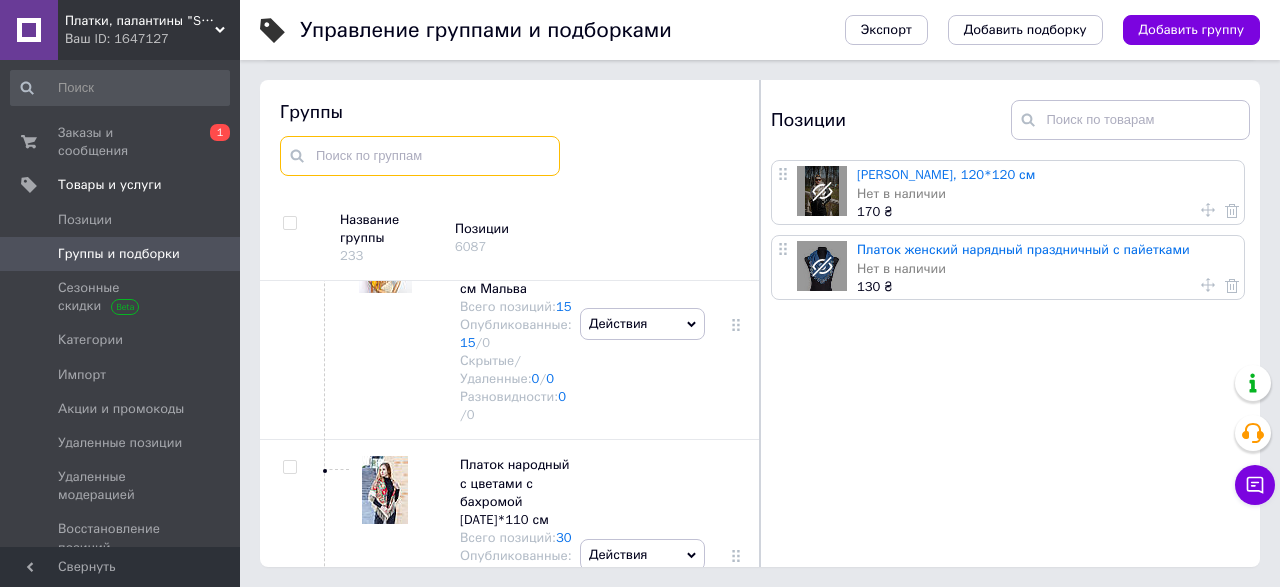 click at bounding box center [420, 156] 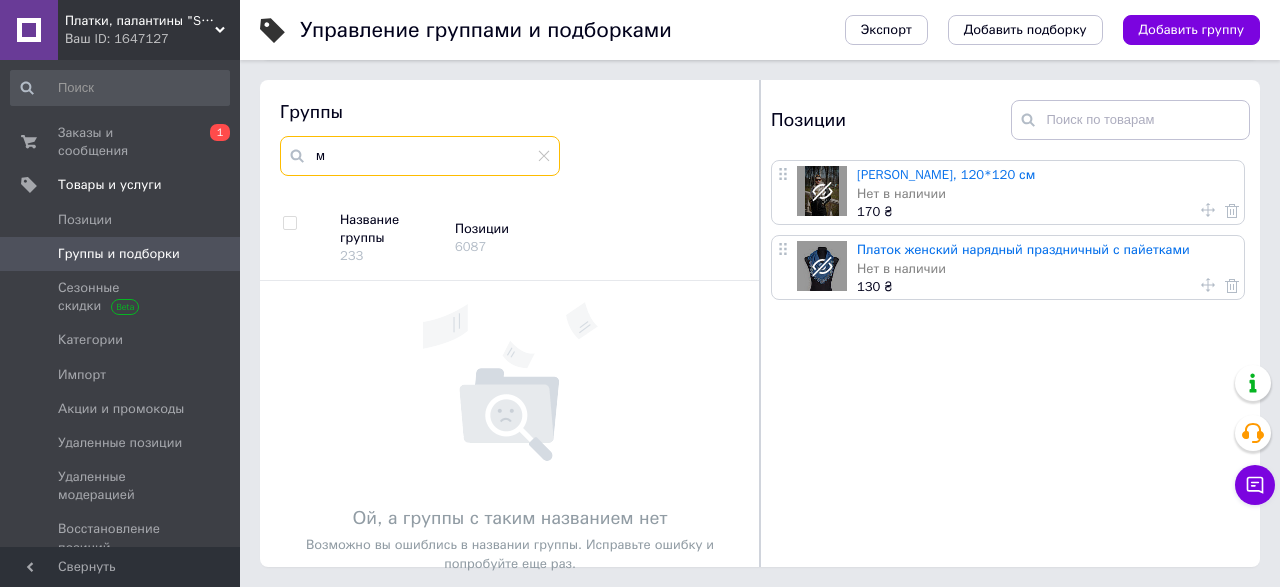 scroll, scrollTop: 0, scrollLeft: 0, axis: both 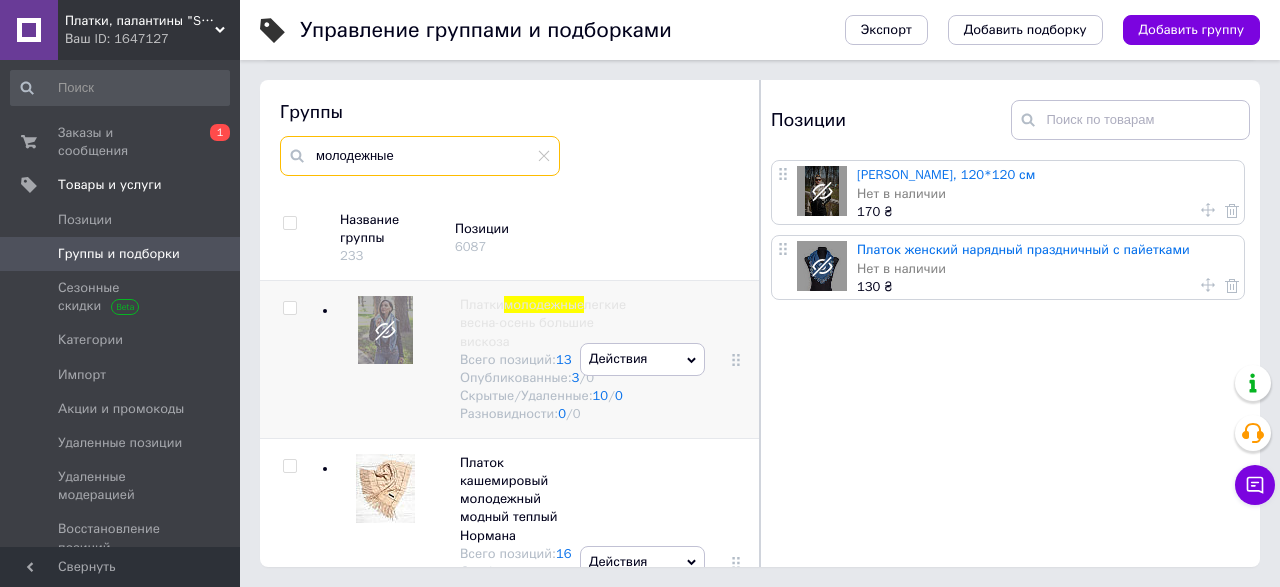 type on "молодежные" 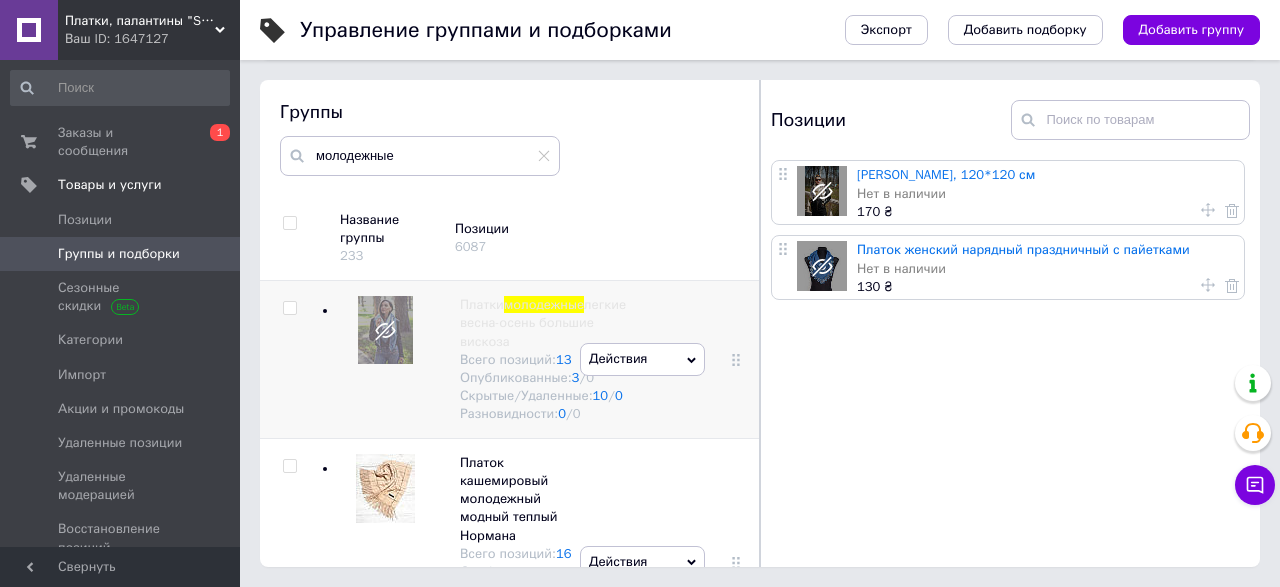 click on "Действия" at bounding box center (618, 358) 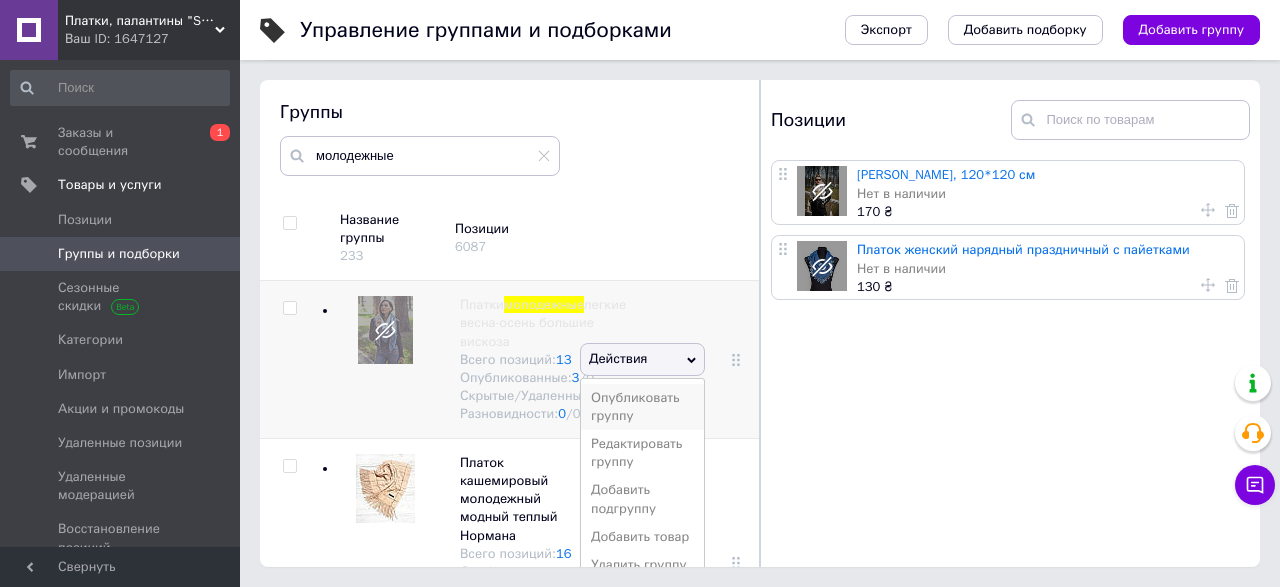 click on "Опубликовать группу" at bounding box center [642, 407] 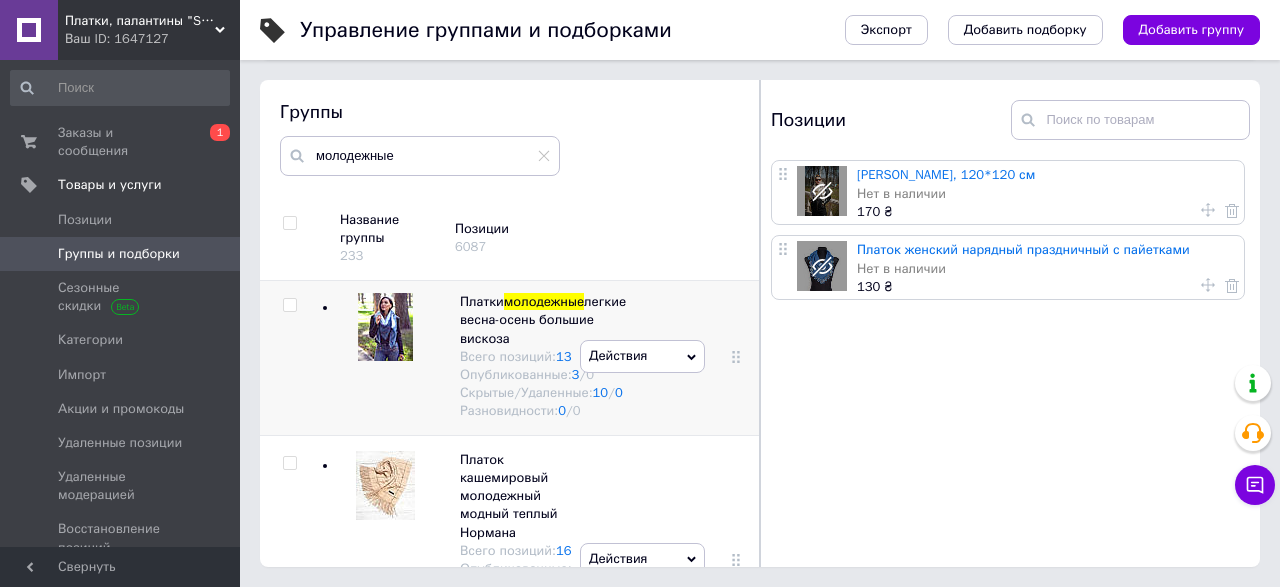 scroll, scrollTop: 0, scrollLeft: 0, axis: both 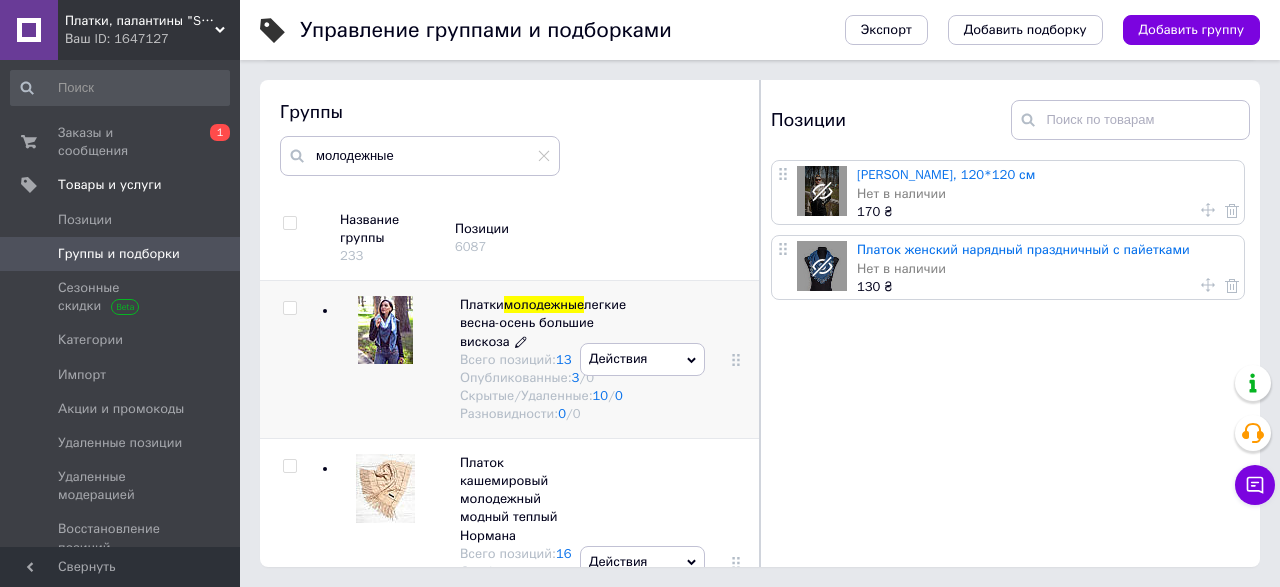 click 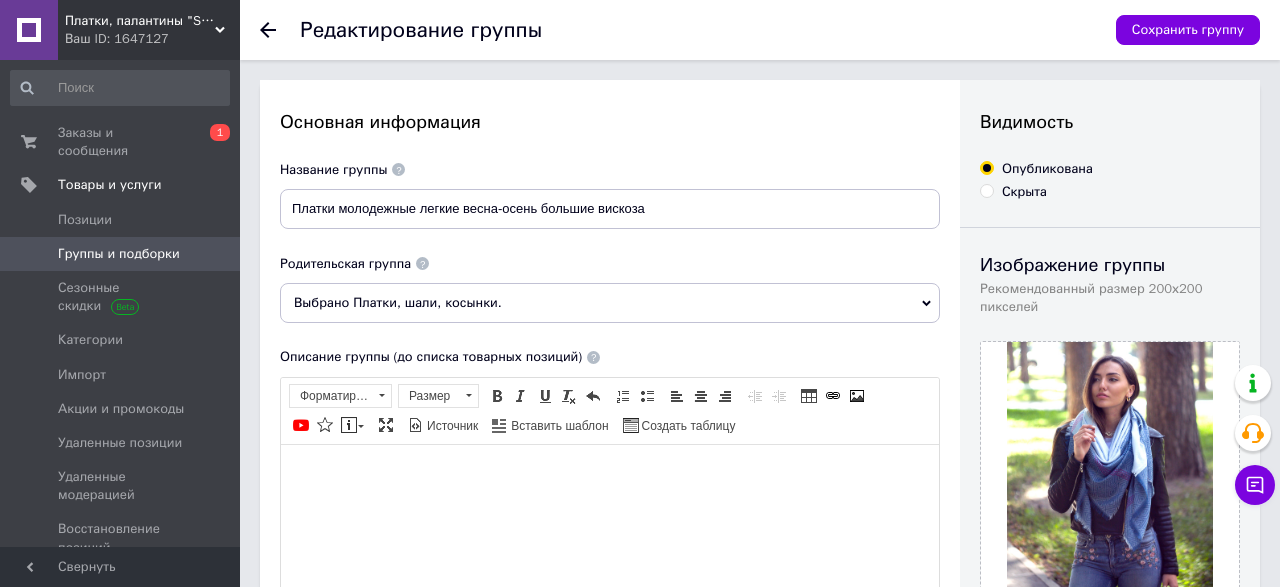 scroll, scrollTop: 0, scrollLeft: 0, axis: both 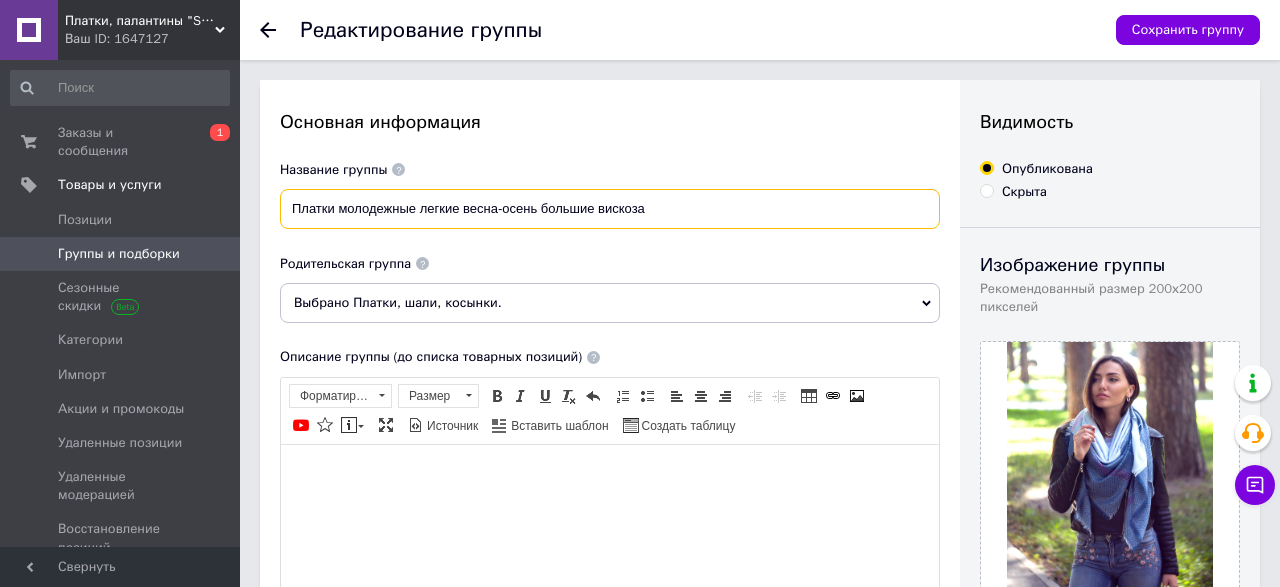 drag, startPoint x: 338, startPoint y: 209, endPoint x: 418, endPoint y: 202, distance: 80.305664 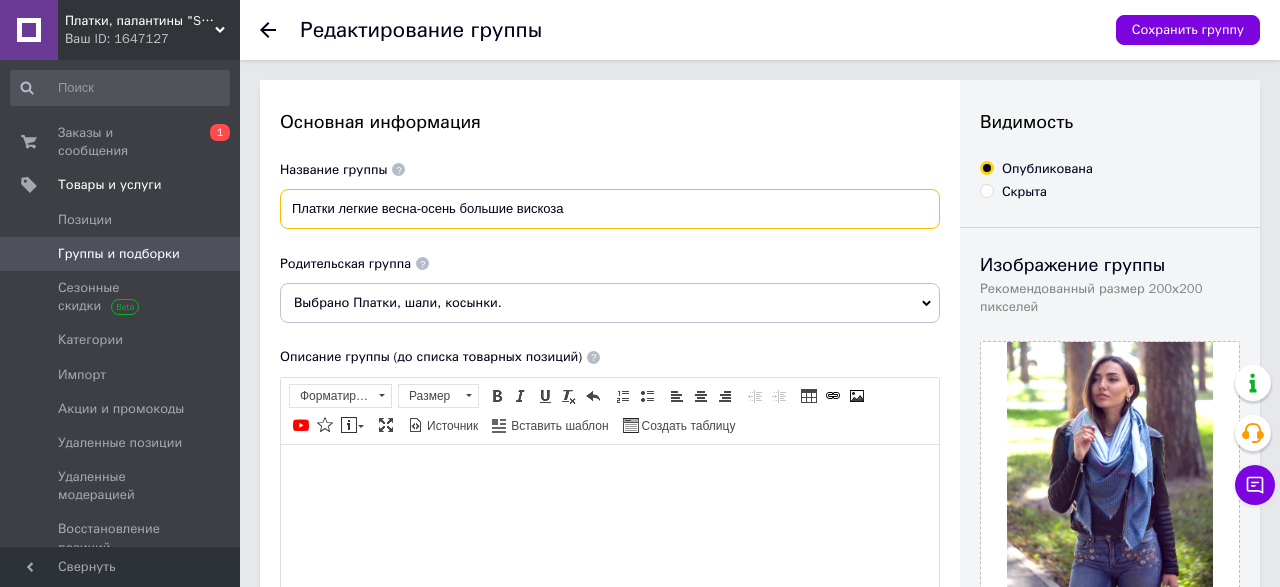 drag, startPoint x: 463, startPoint y: 207, endPoint x: 769, endPoint y: 209, distance: 306.00653 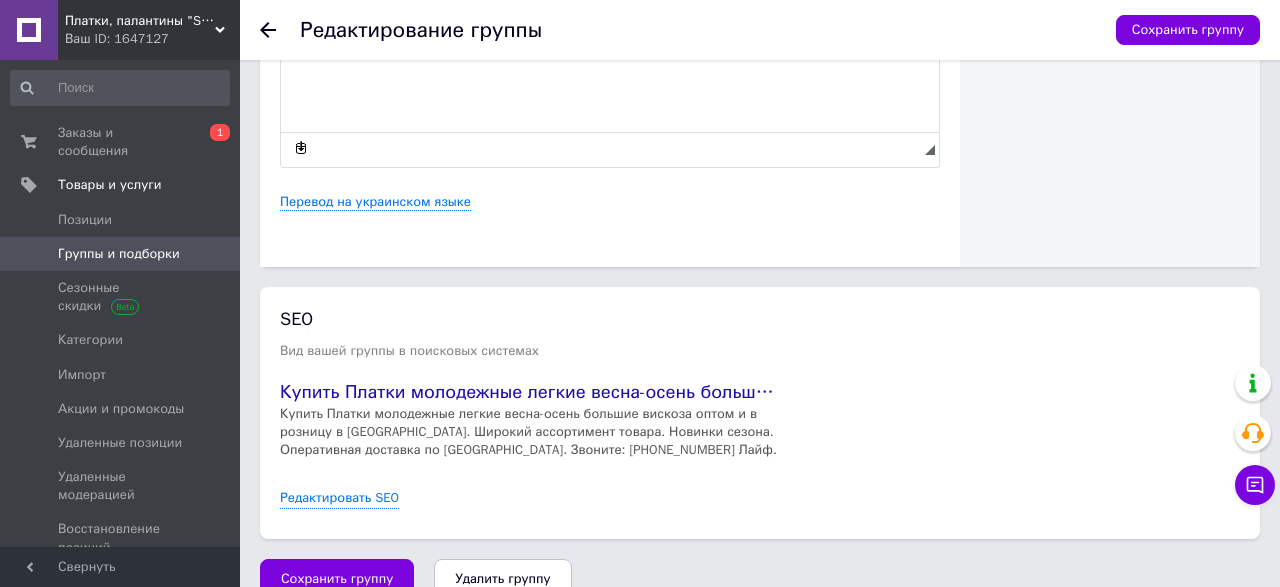 scroll, scrollTop: 999, scrollLeft: 0, axis: vertical 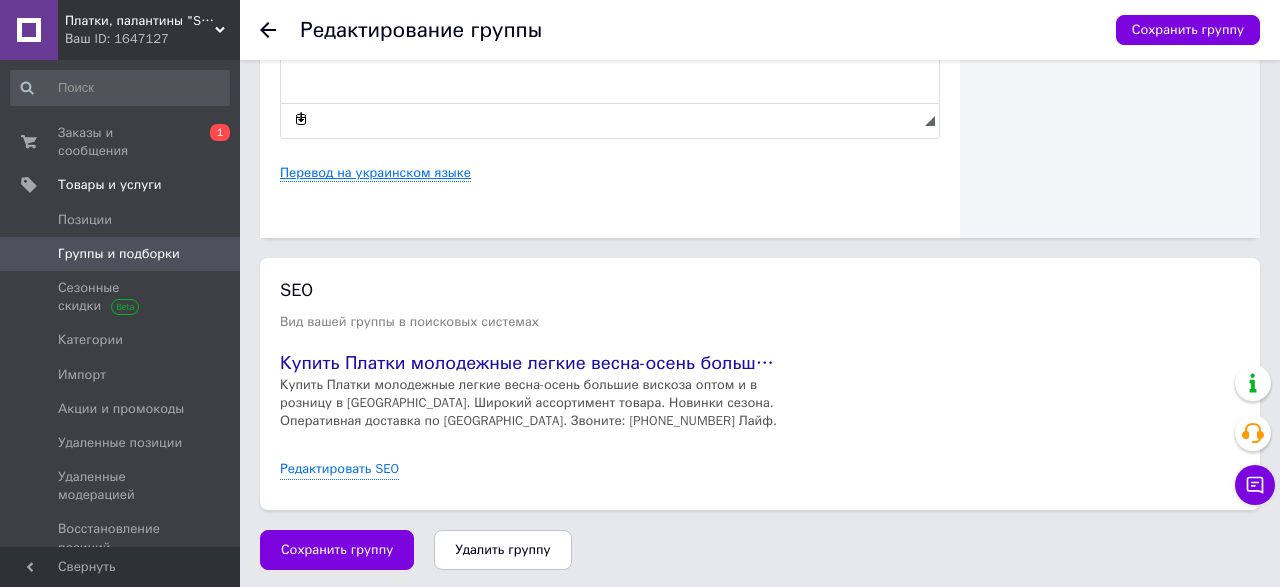 type on "Платки легкие весна-осень Бохо стиль" 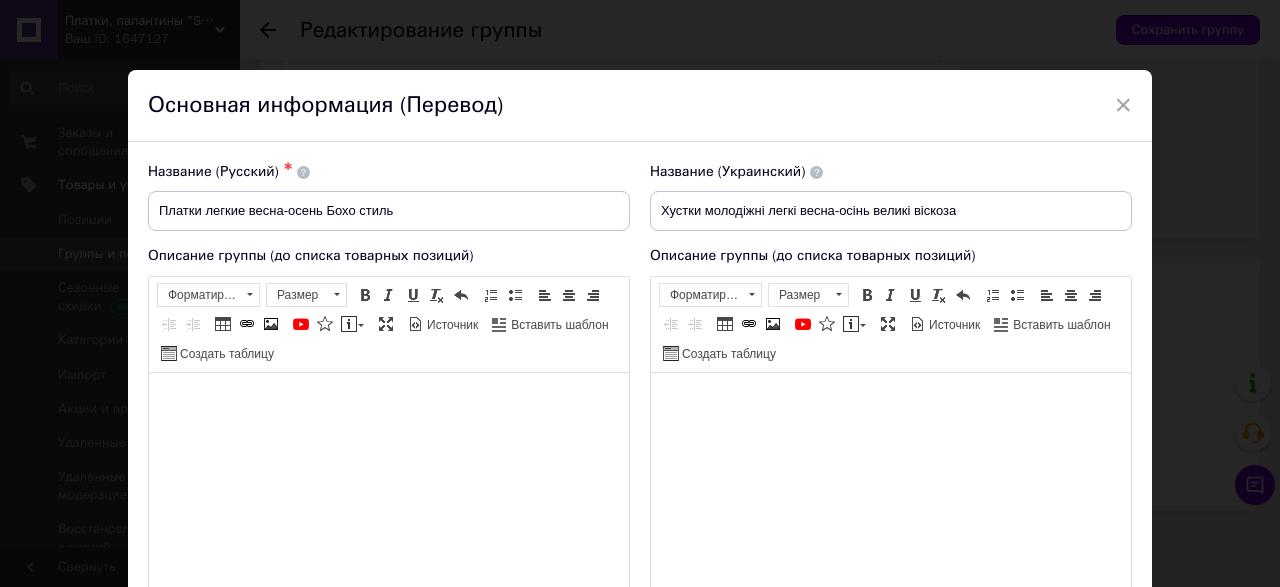 scroll, scrollTop: 0, scrollLeft: 0, axis: both 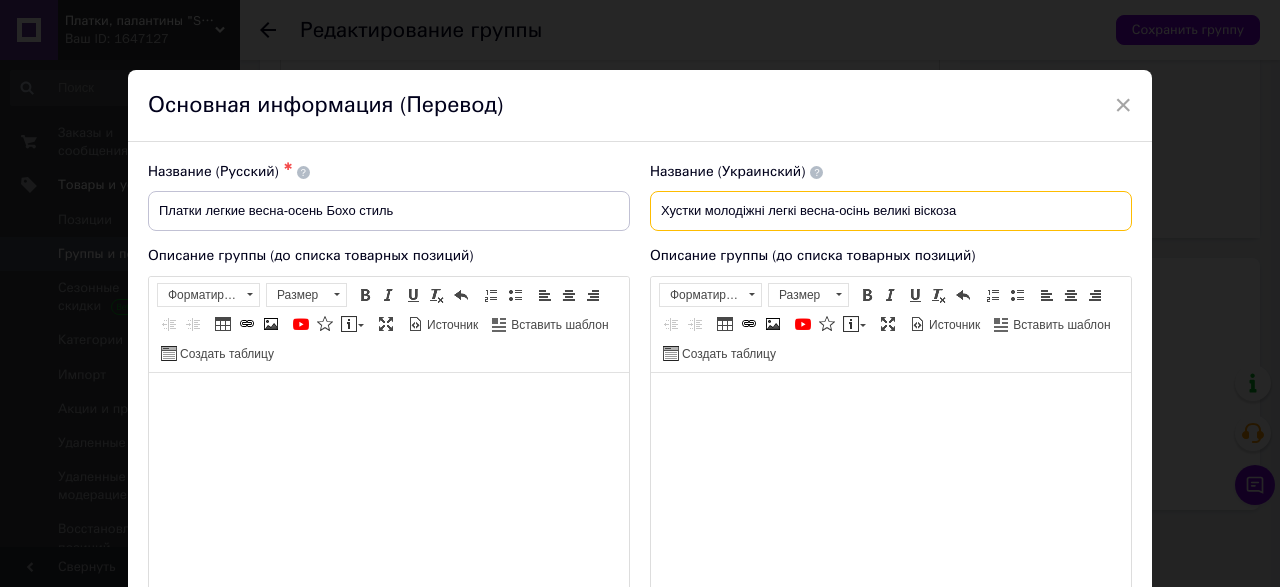 drag, startPoint x: 874, startPoint y: 210, endPoint x: 1081, endPoint y: 210, distance: 207 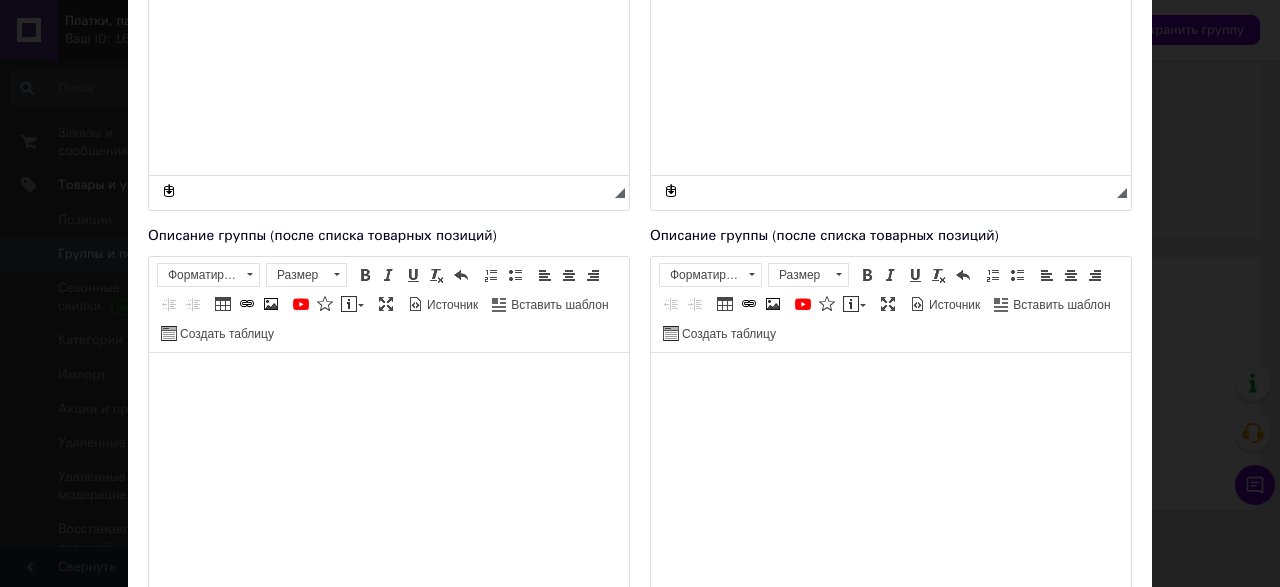 scroll, scrollTop: 656, scrollLeft: 0, axis: vertical 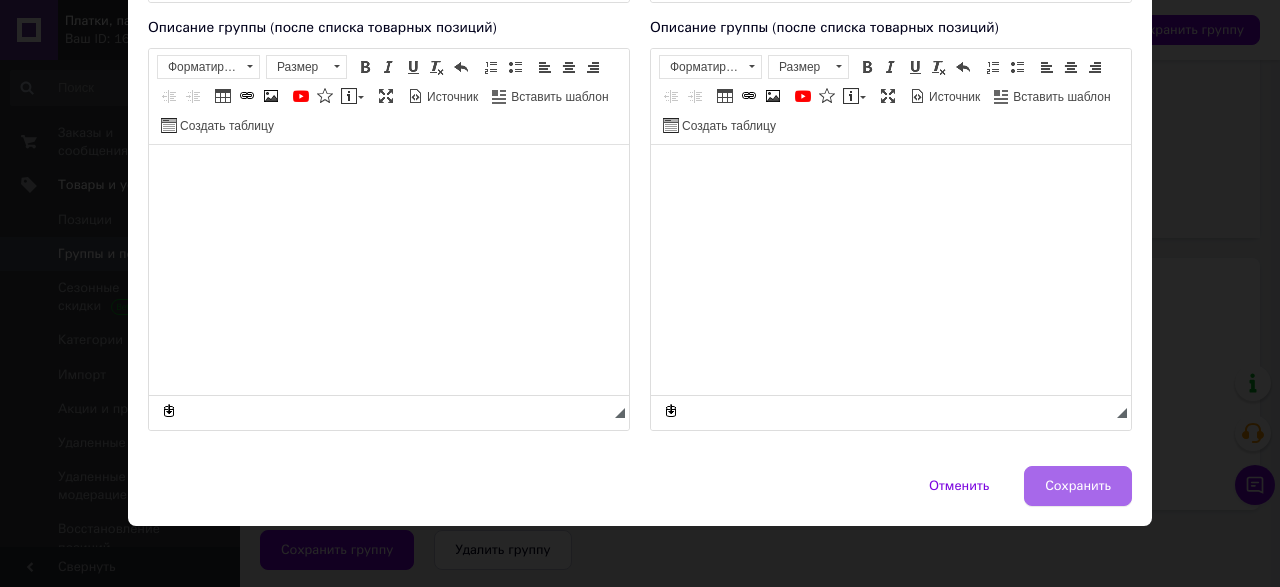 type on "Хустки молодіжні легкі весна-осінь Бохо стиль" 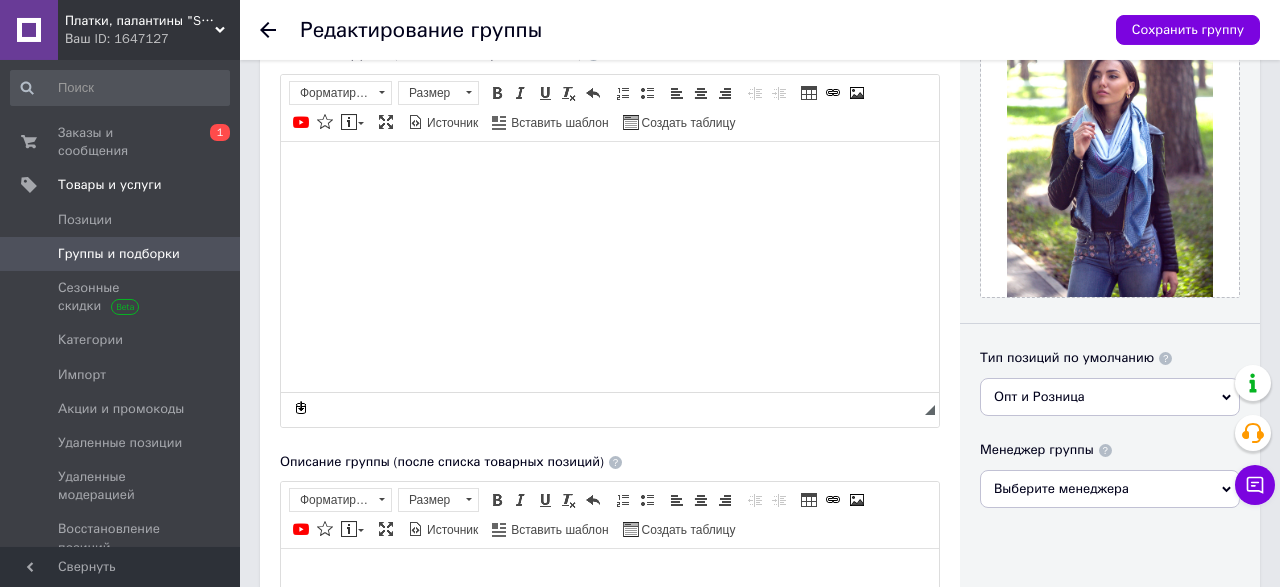 scroll, scrollTop: 271, scrollLeft: 0, axis: vertical 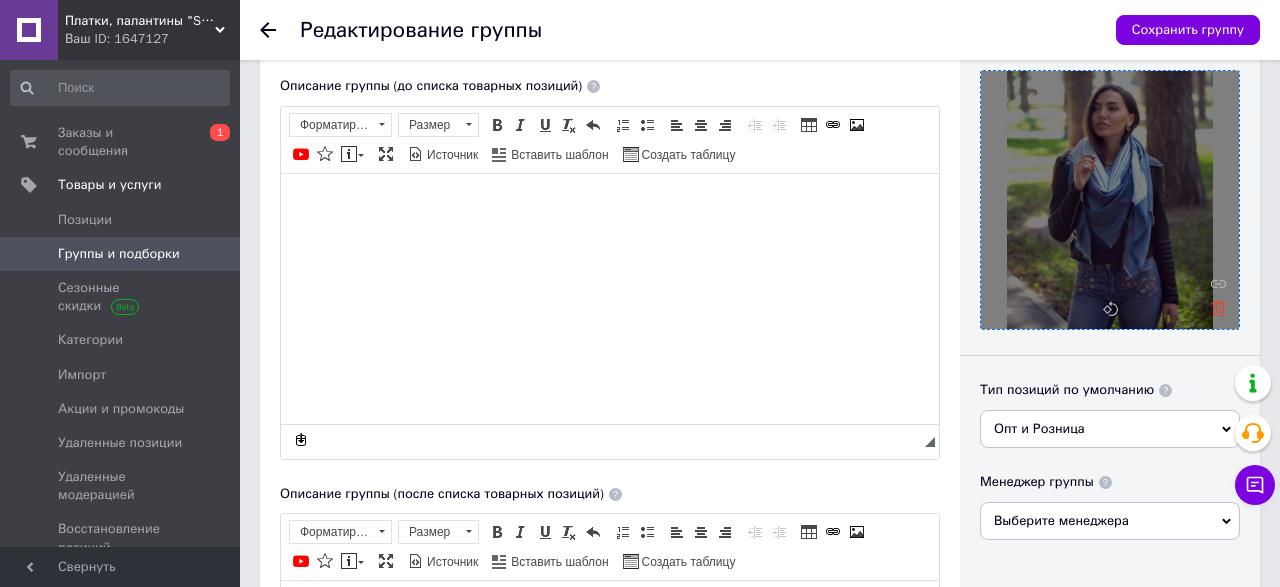 click 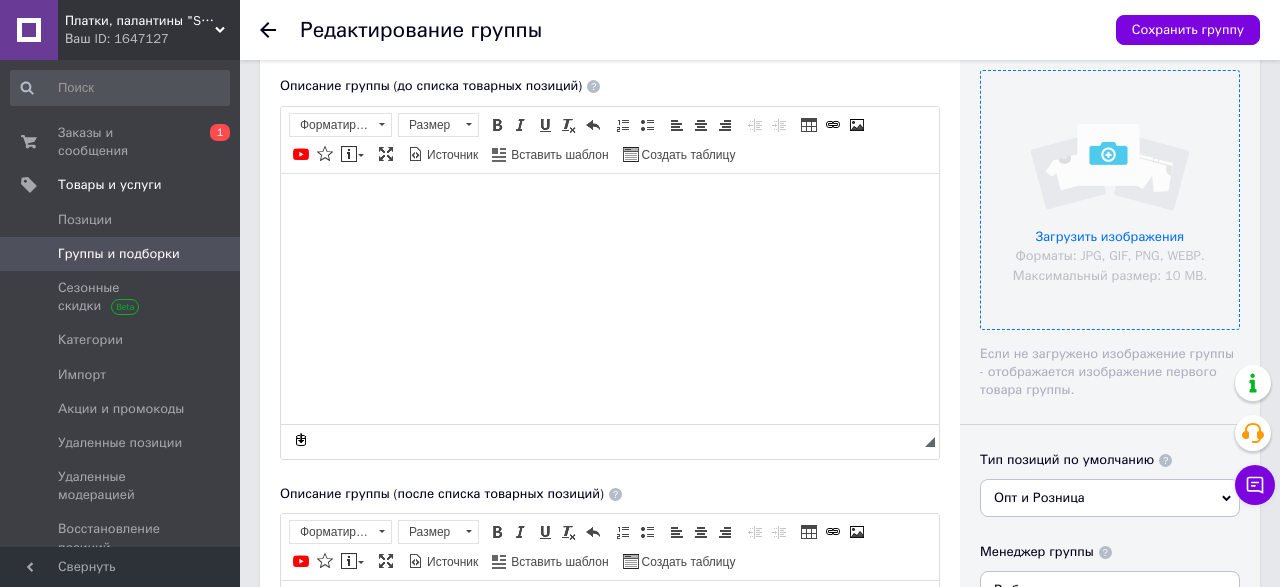 click at bounding box center (1110, 200) 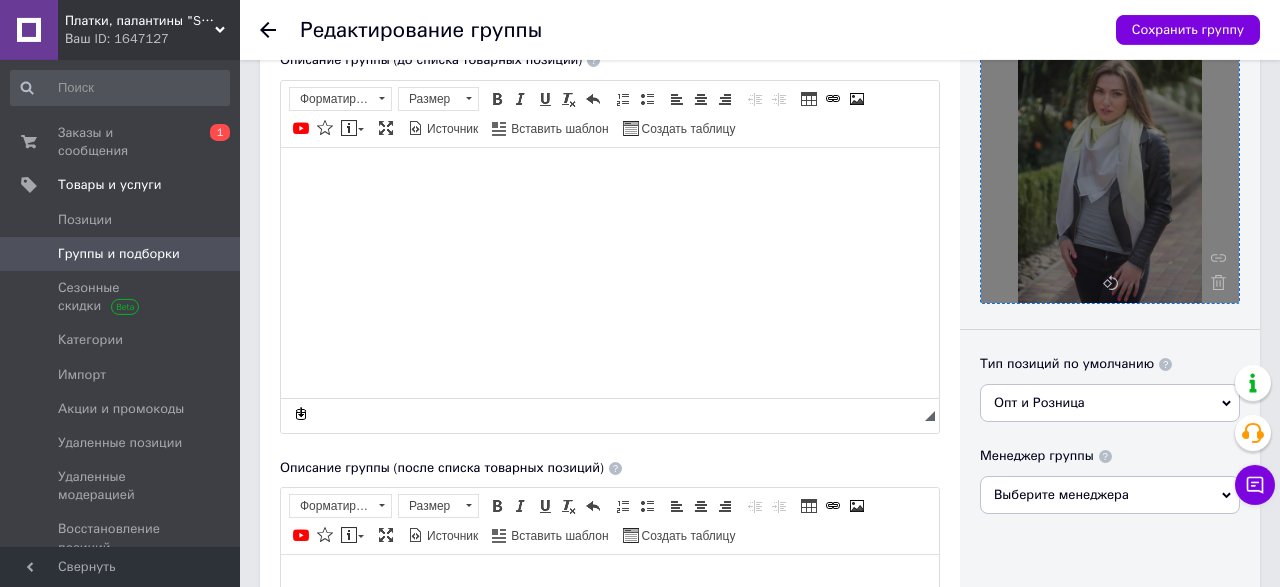 scroll, scrollTop: 63, scrollLeft: 0, axis: vertical 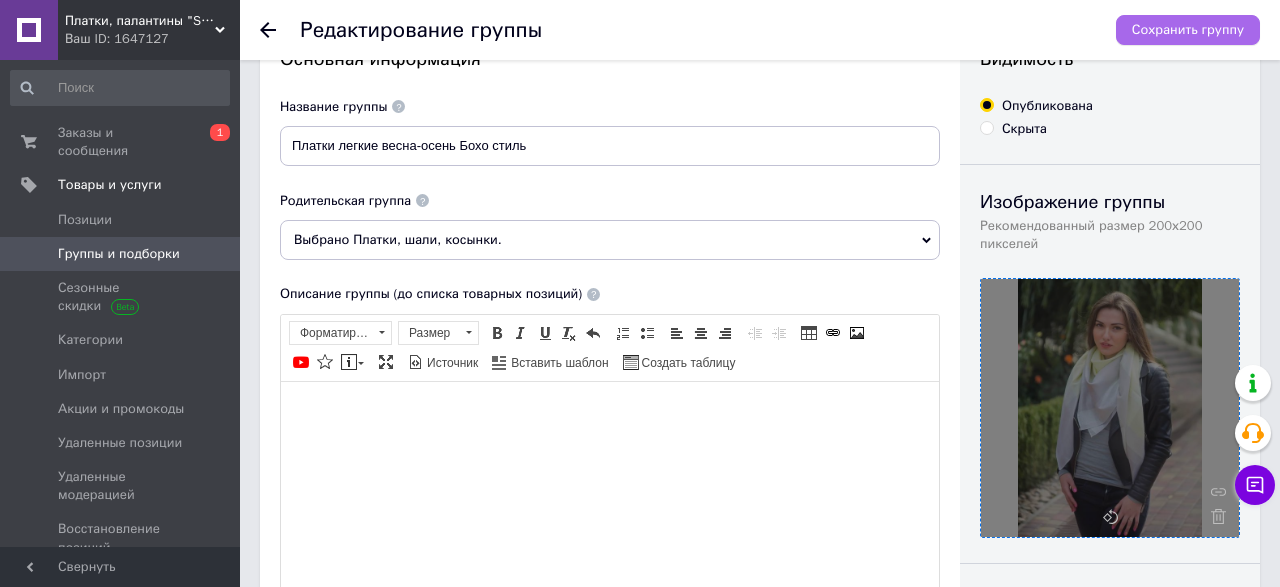 click on "Сохранить группу" at bounding box center [1188, 30] 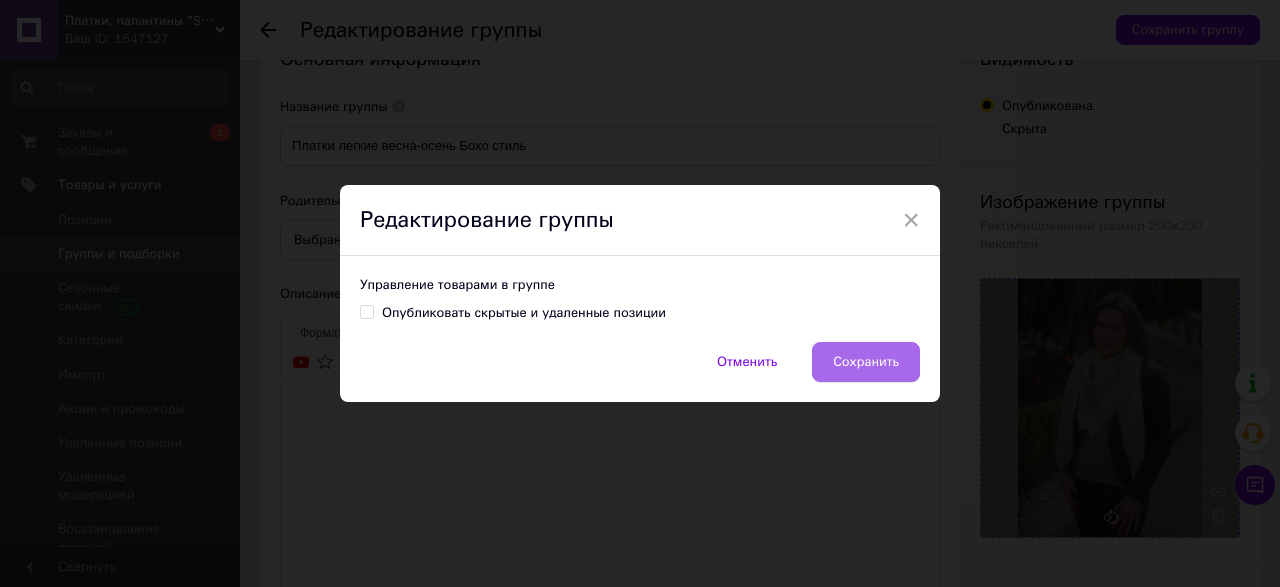 click on "Сохранить" at bounding box center [866, 362] 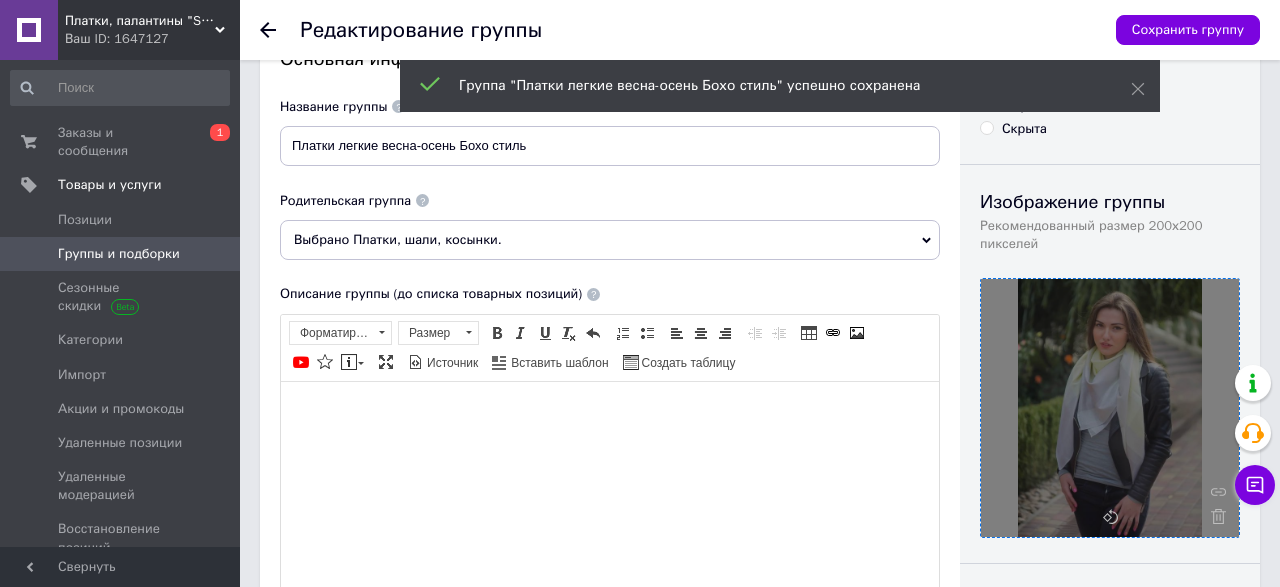 click 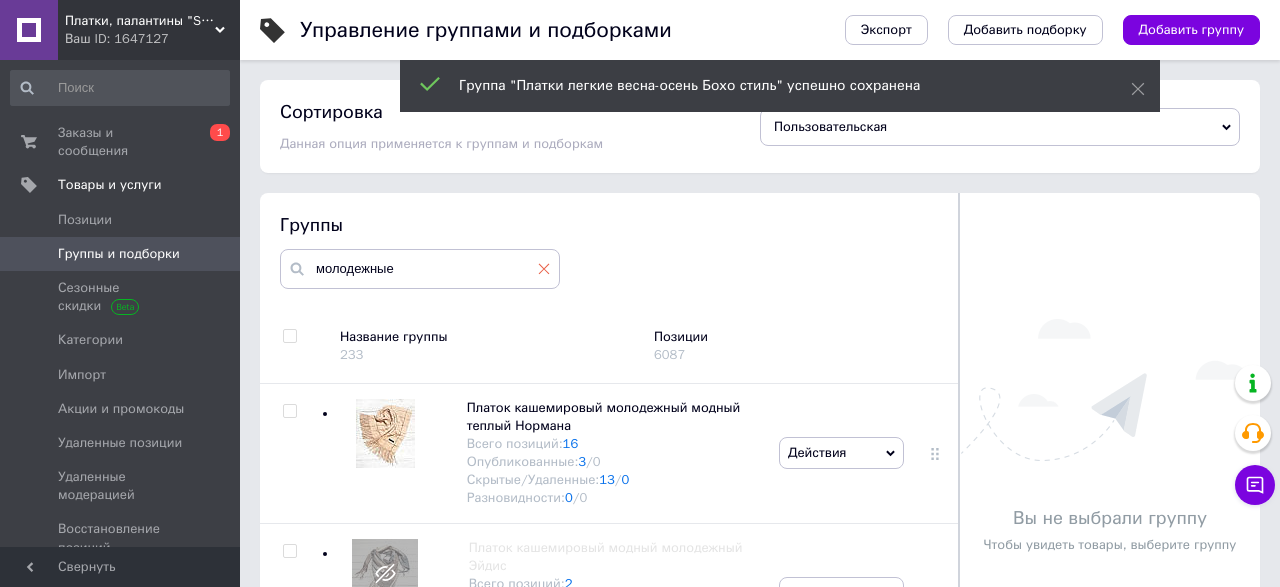 click 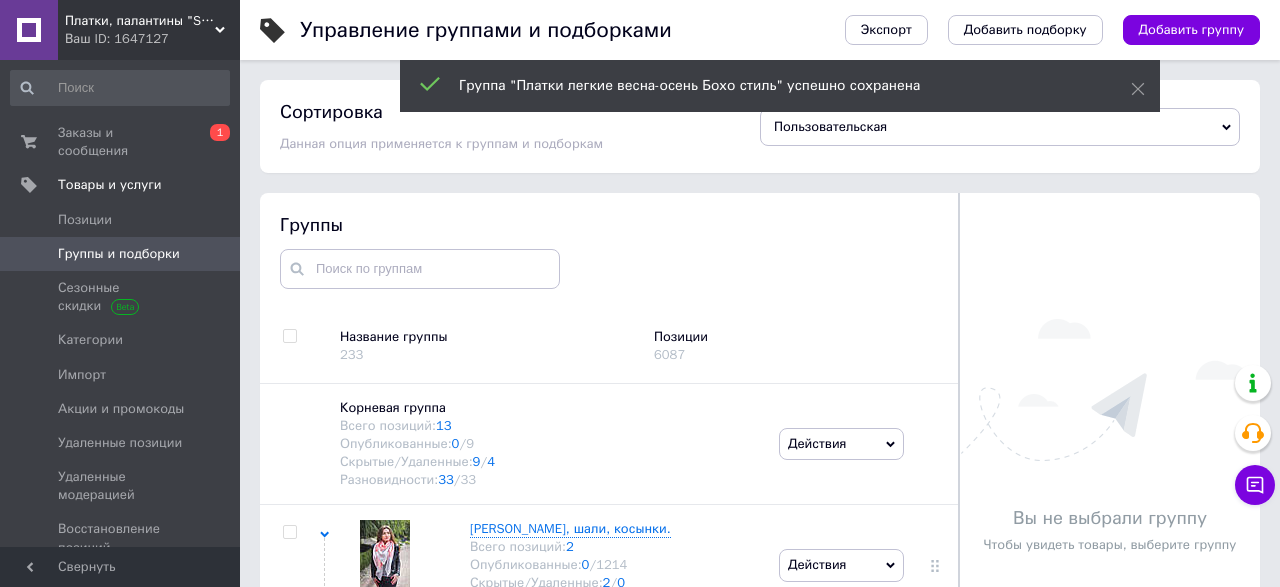 scroll, scrollTop: 97, scrollLeft: 0, axis: vertical 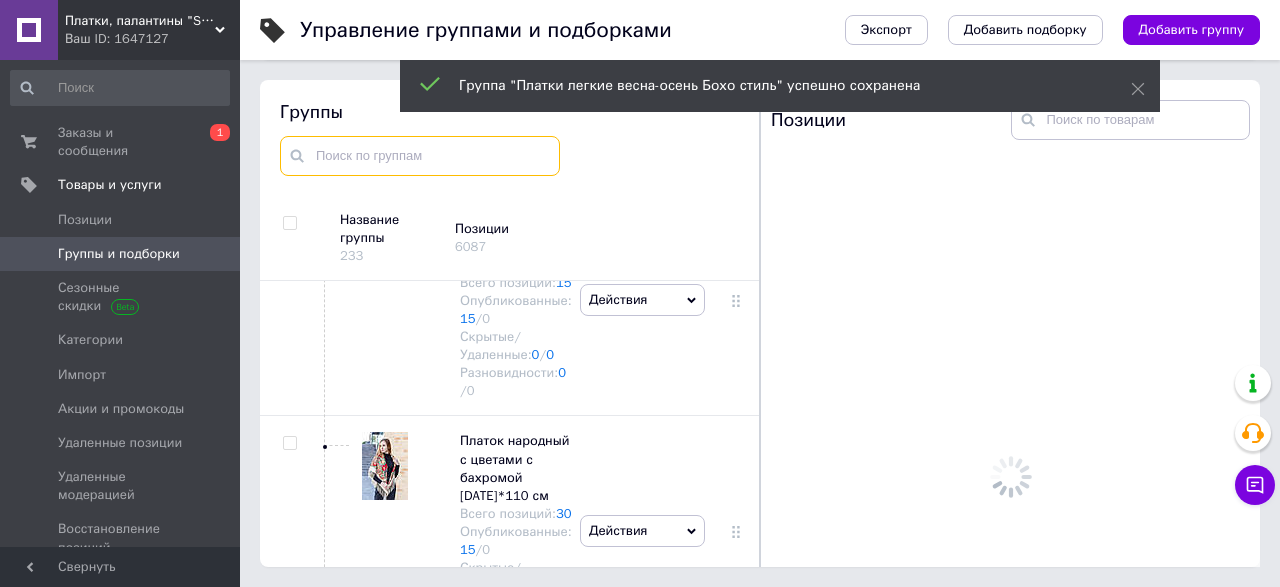 click at bounding box center [420, 156] 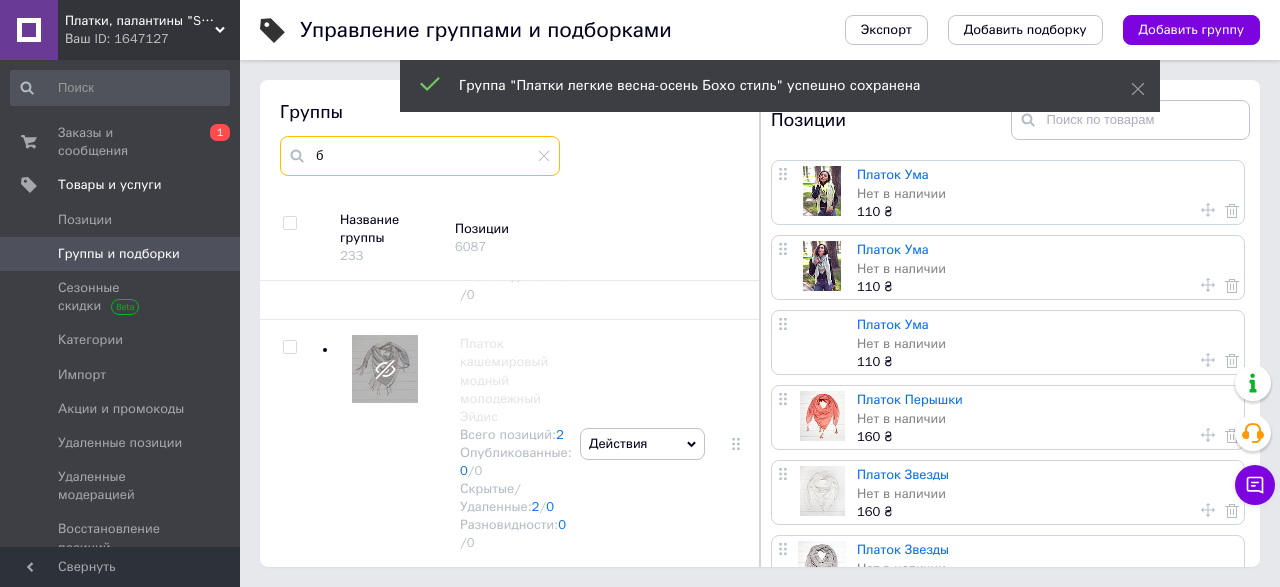 scroll, scrollTop: 217, scrollLeft: 0, axis: vertical 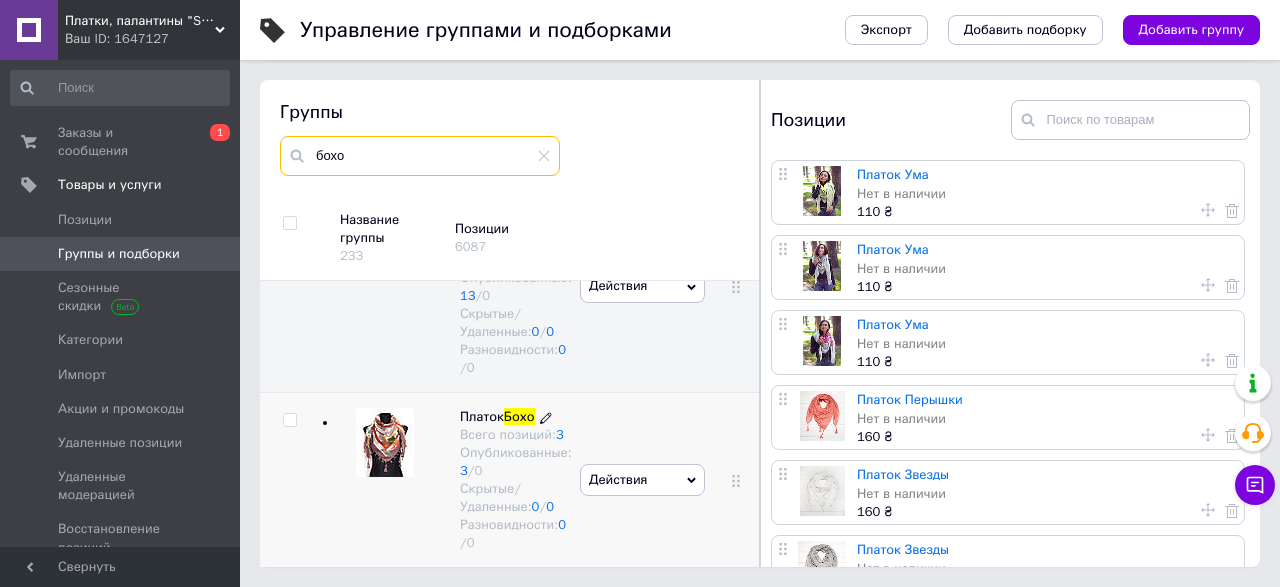type on "бохо" 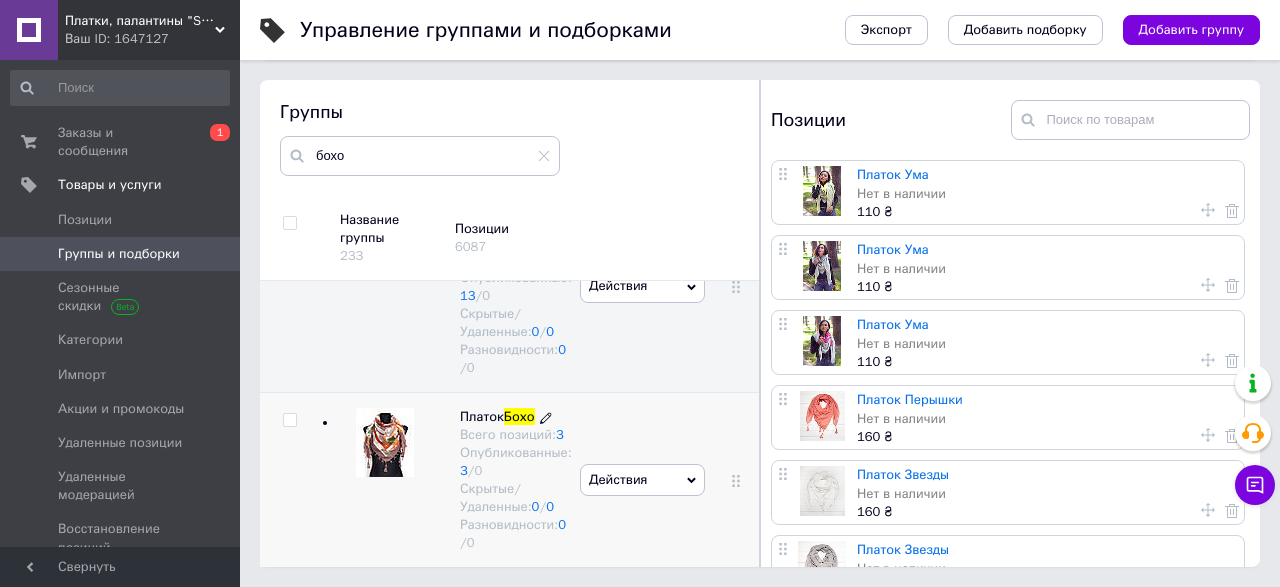 click on "Платок" at bounding box center [482, 416] 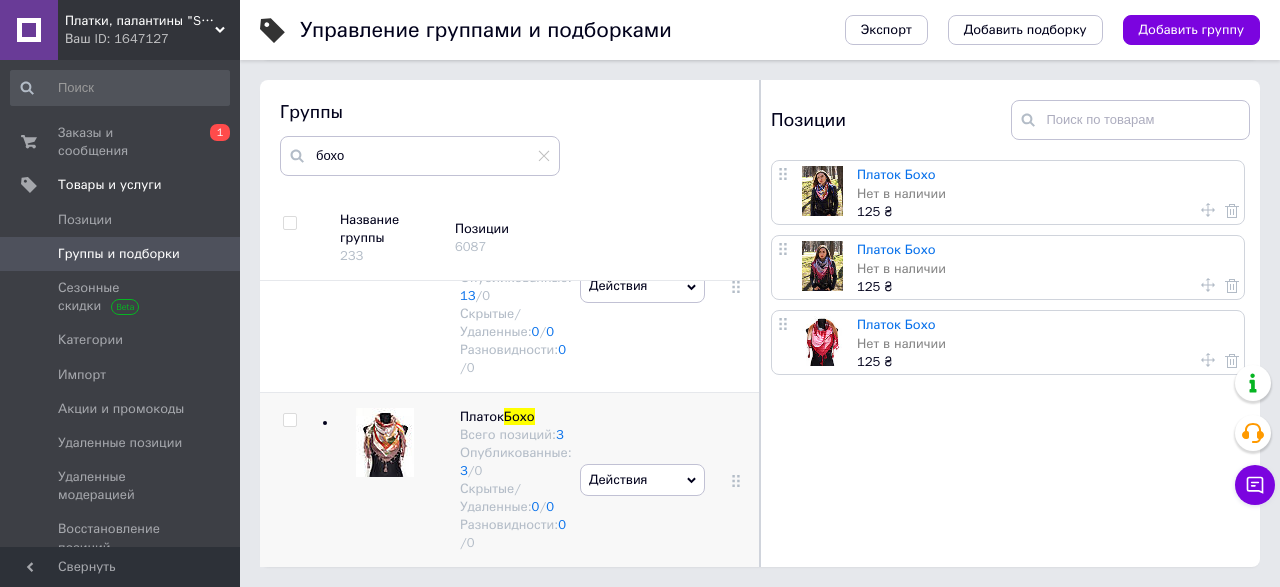click on "Действия" at bounding box center (642, 480) 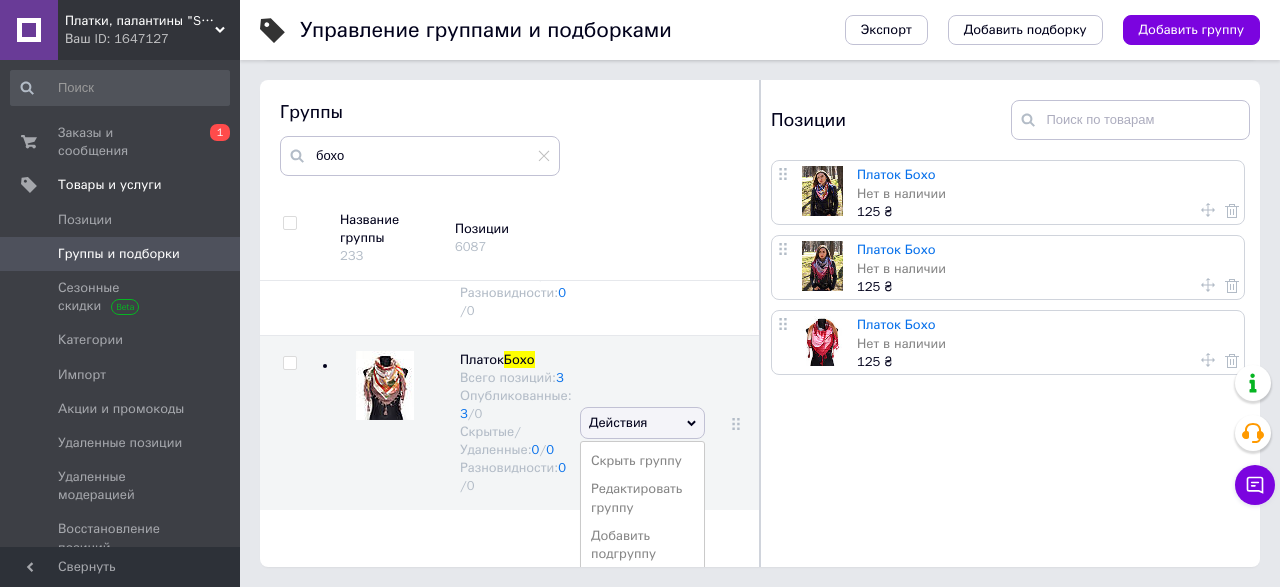 scroll, scrollTop: 125, scrollLeft: 0, axis: vertical 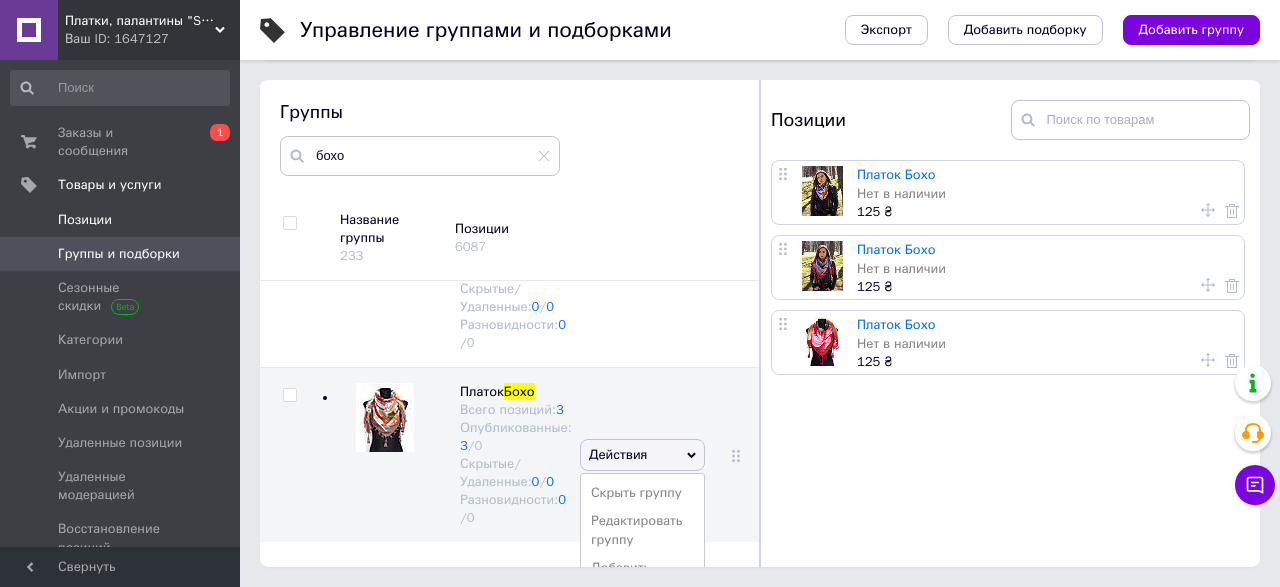 click on "Позиции" at bounding box center [85, 220] 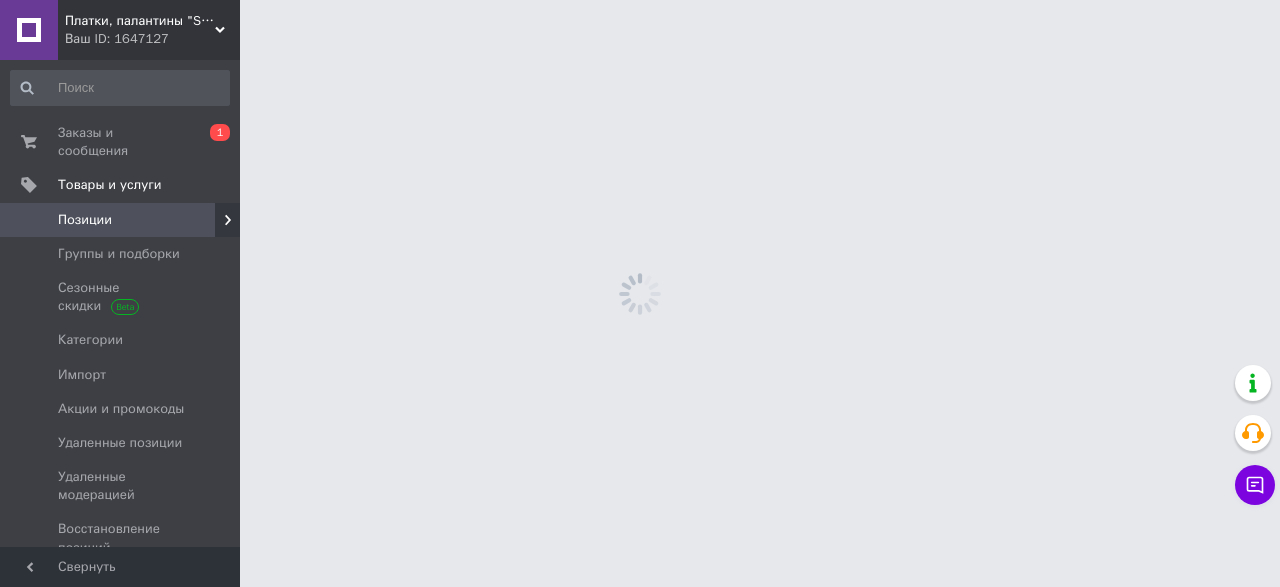 scroll, scrollTop: 0, scrollLeft: 0, axis: both 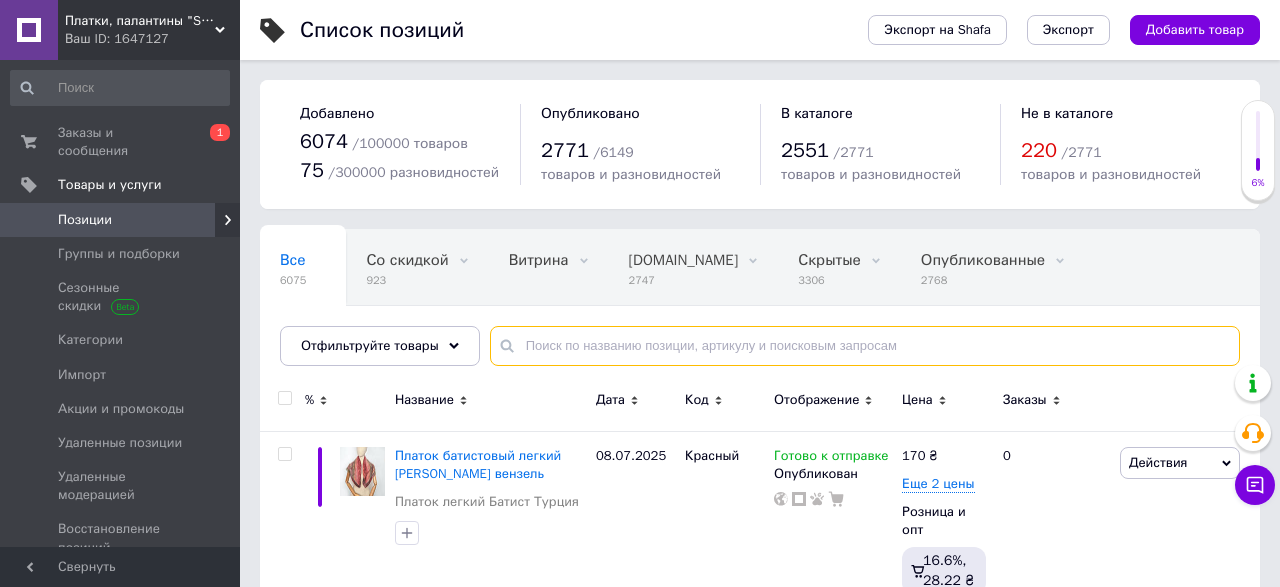 click at bounding box center (865, 346) 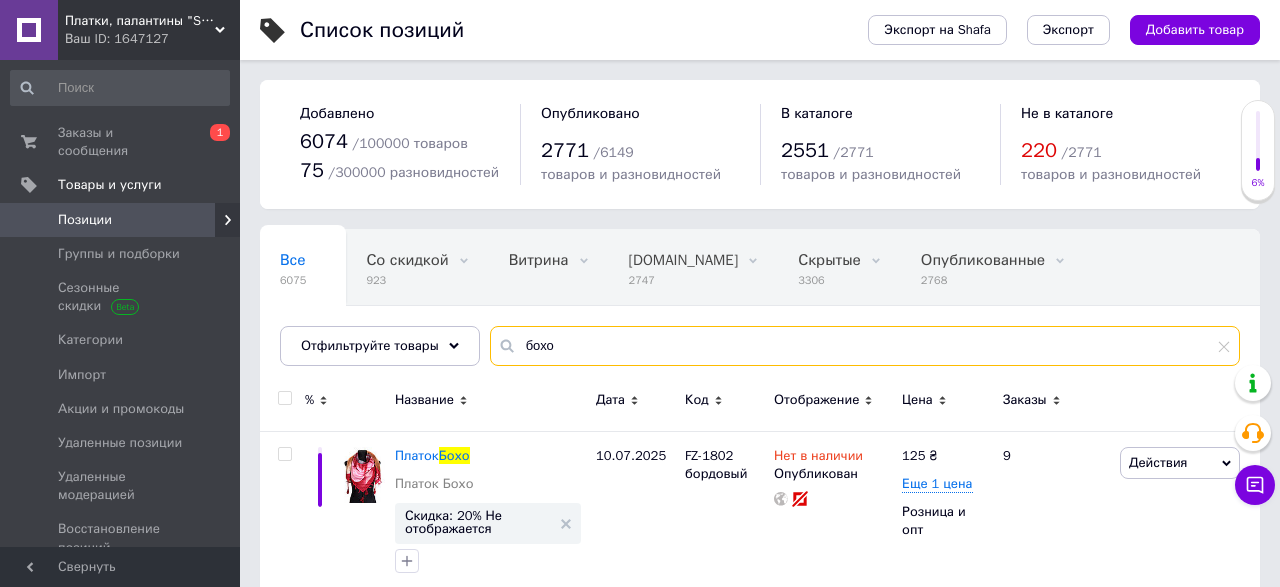 type on "бохо" 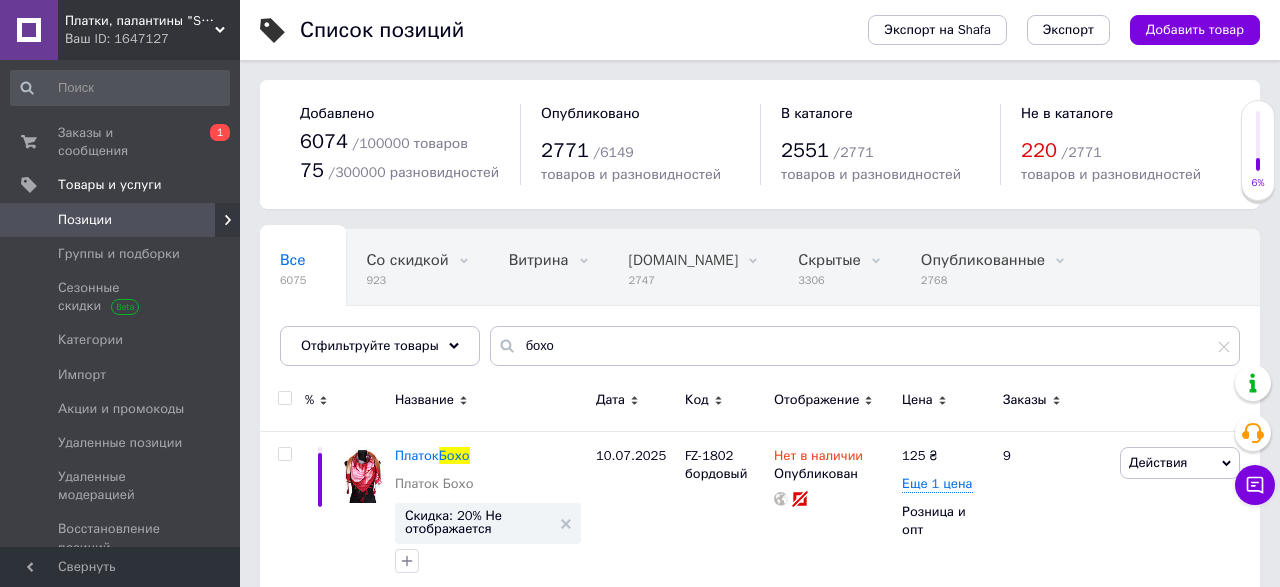 click at bounding box center [284, 398] 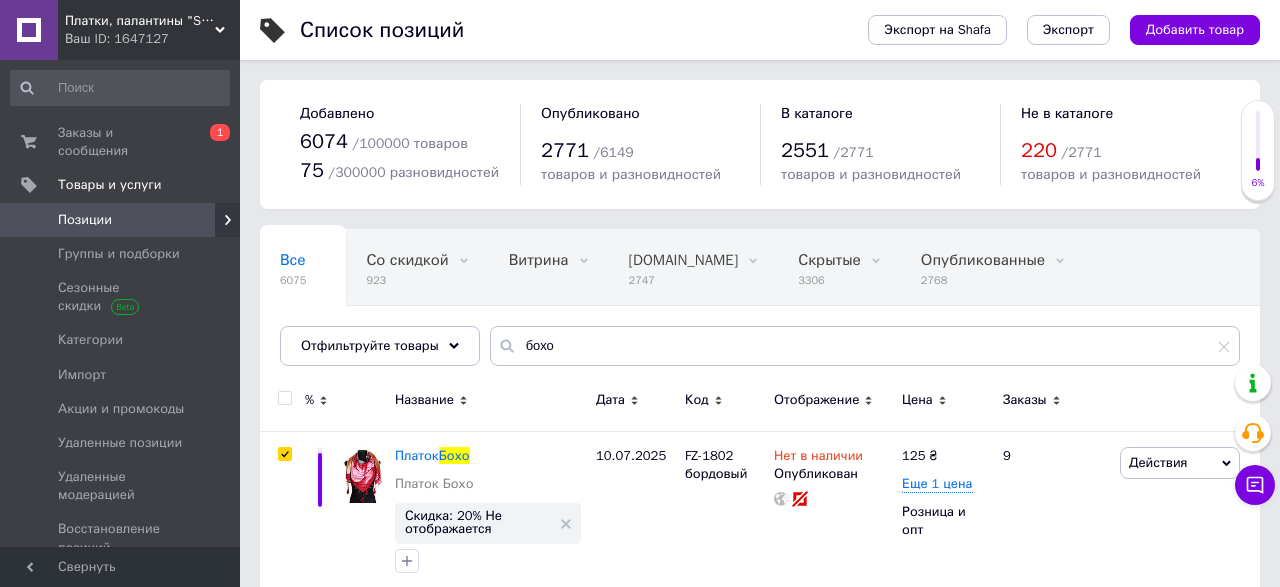 checkbox on "true" 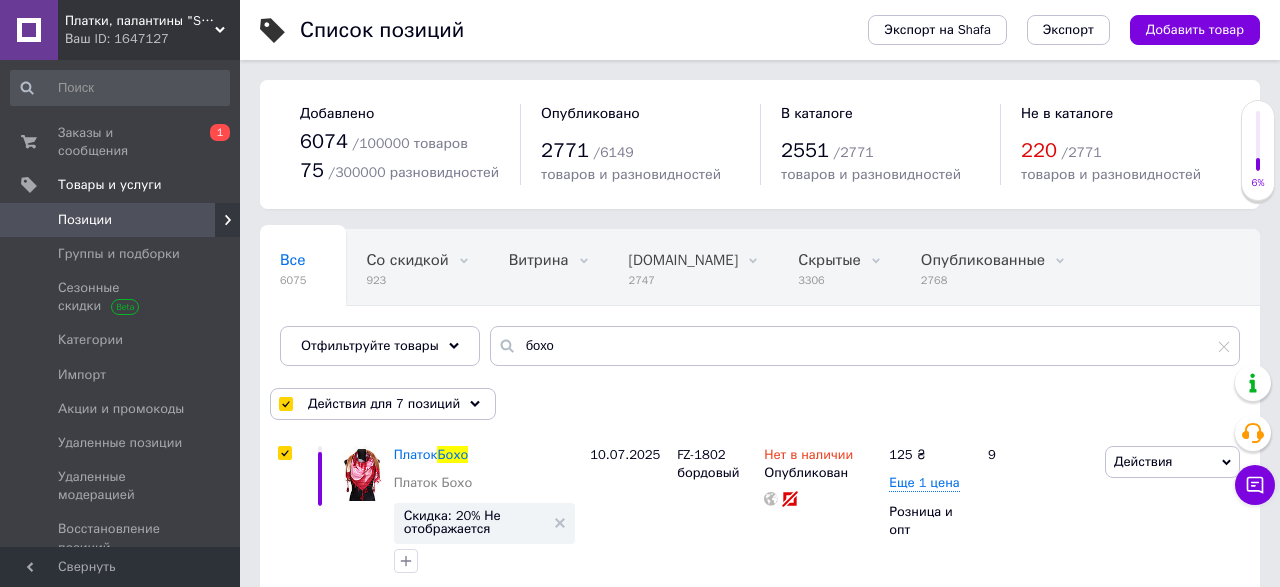 scroll, scrollTop: 192, scrollLeft: 0, axis: vertical 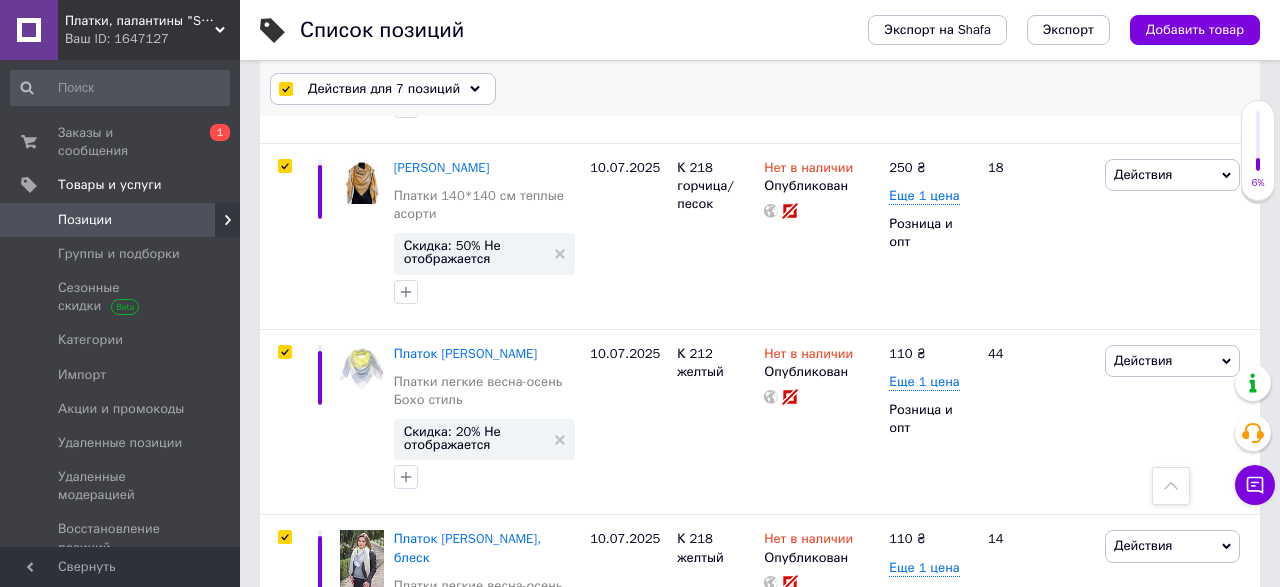 click on "Действия для 7 позиций" at bounding box center [383, 89] 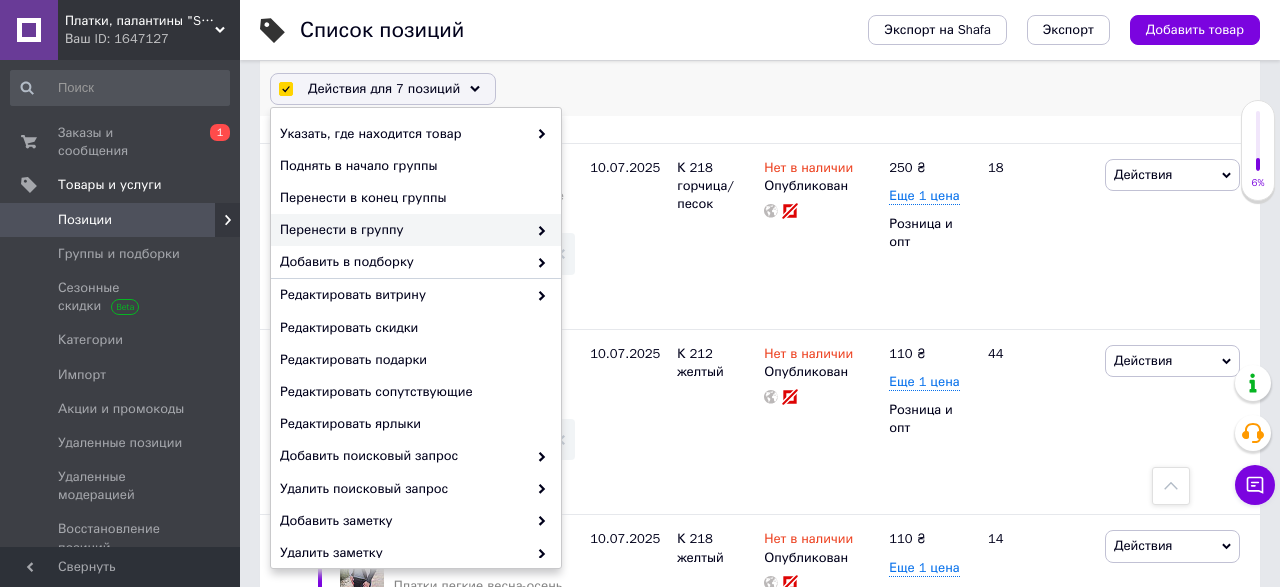 click on "Перенести в группу" at bounding box center (403, 230) 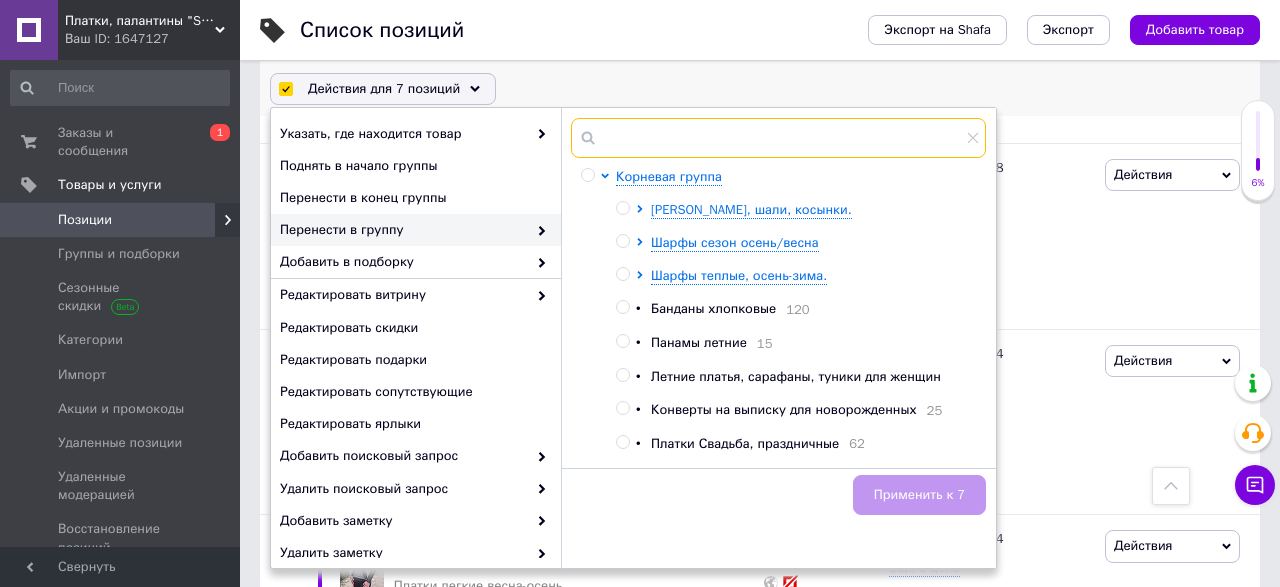 click at bounding box center (778, 138) 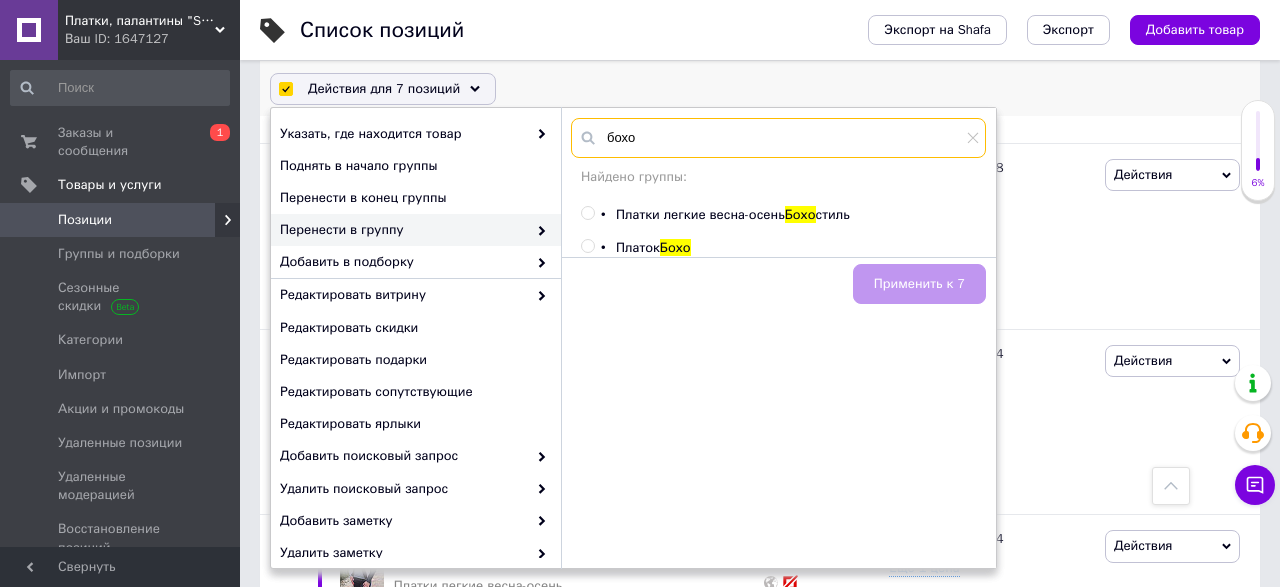 type on "бохо" 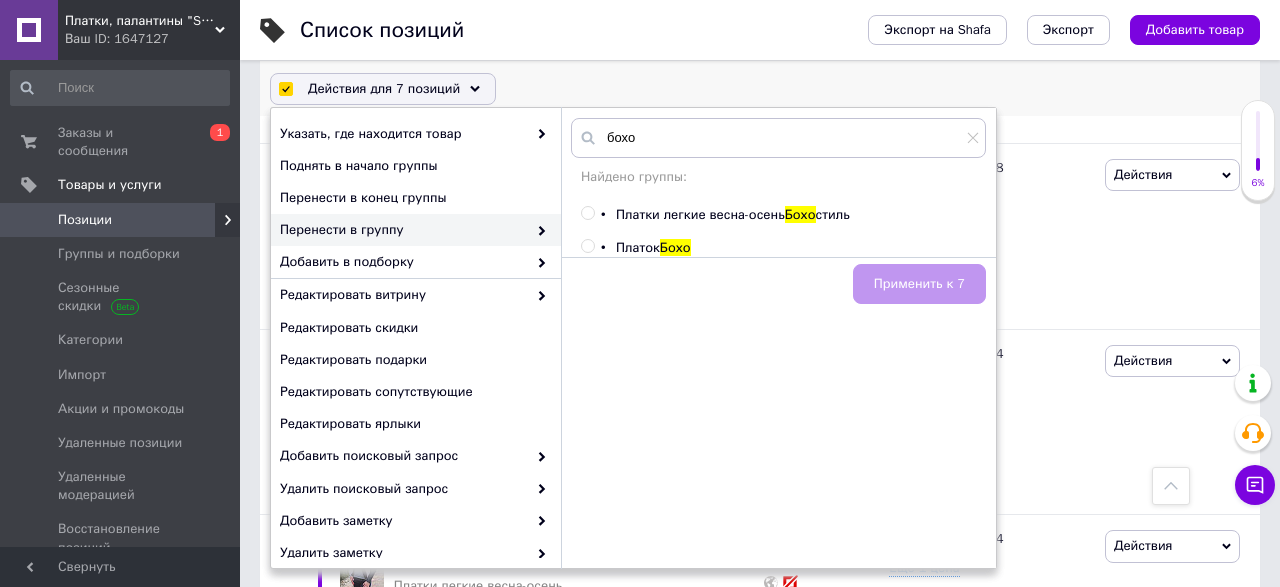 click at bounding box center (587, 213) 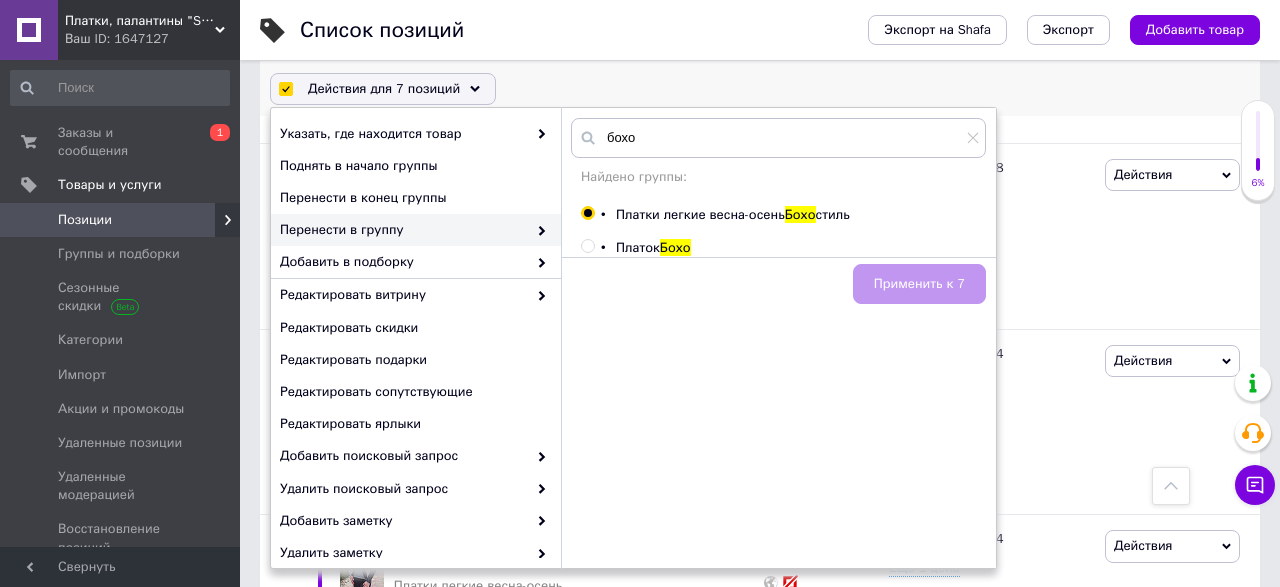 radio on "true" 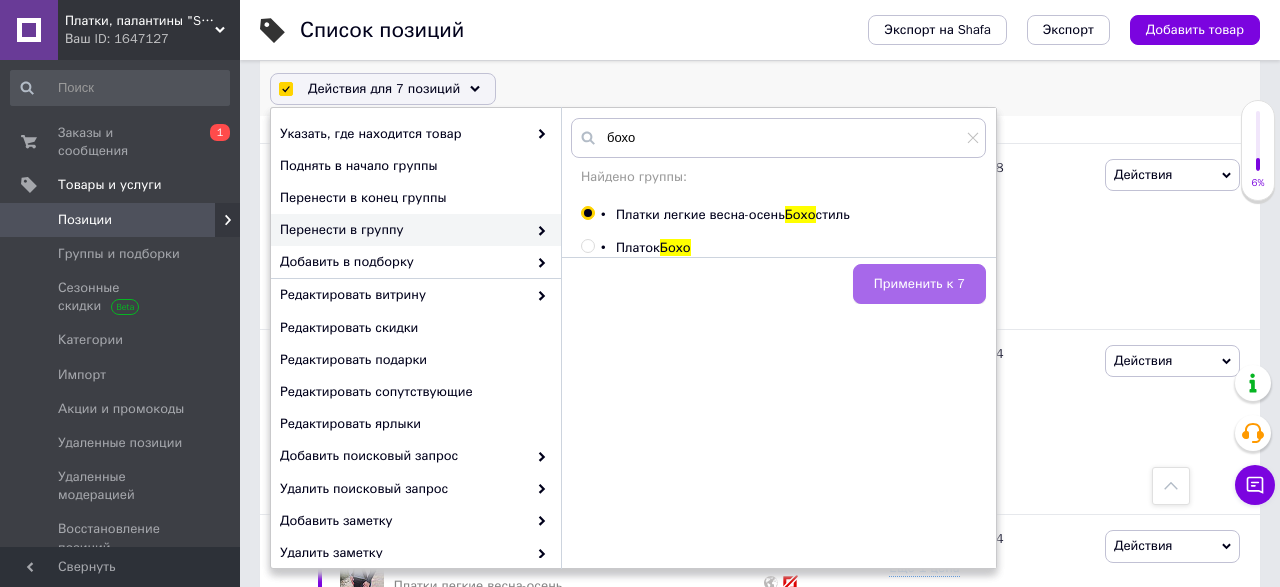 click on "Применить к 7" at bounding box center [919, 284] 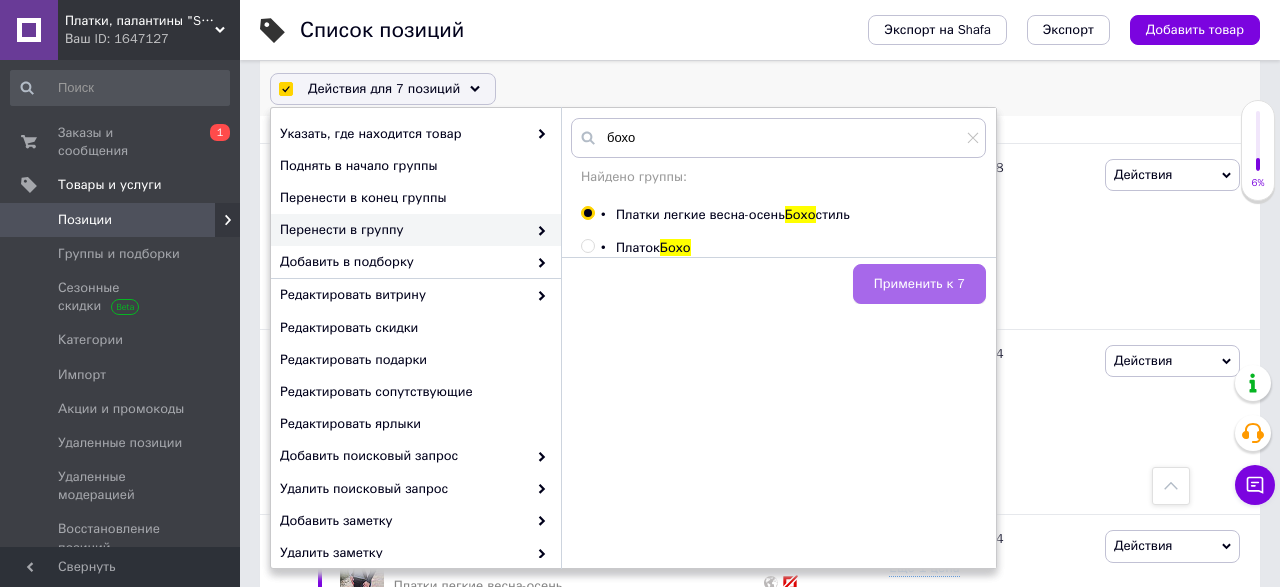 checkbox on "false" 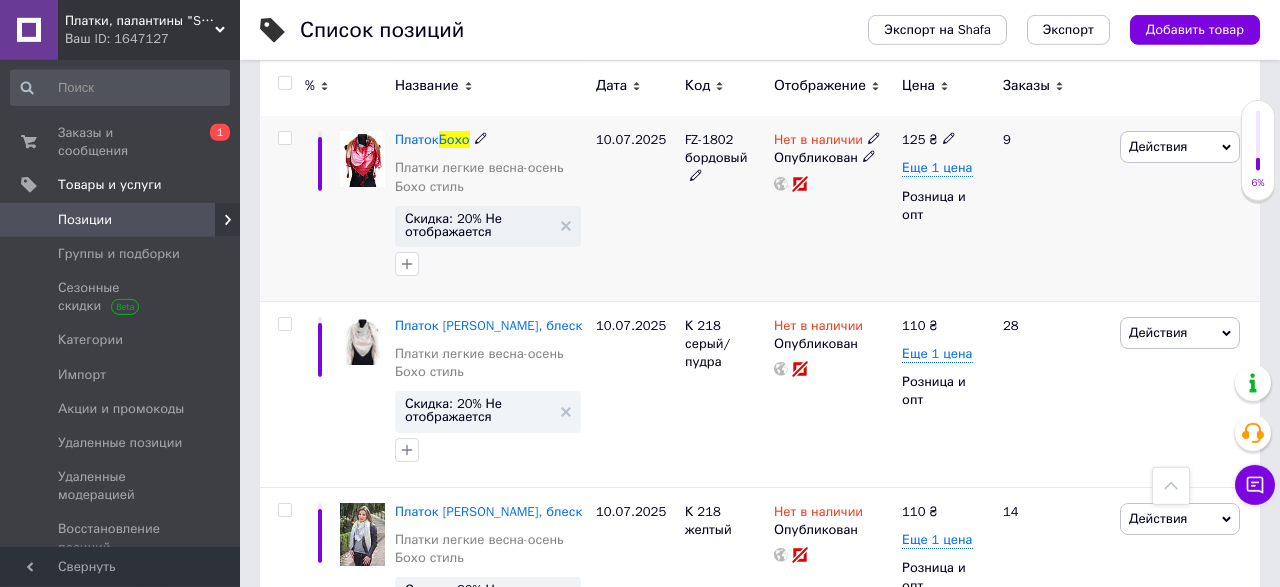 scroll, scrollTop: 686, scrollLeft: 0, axis: vertical 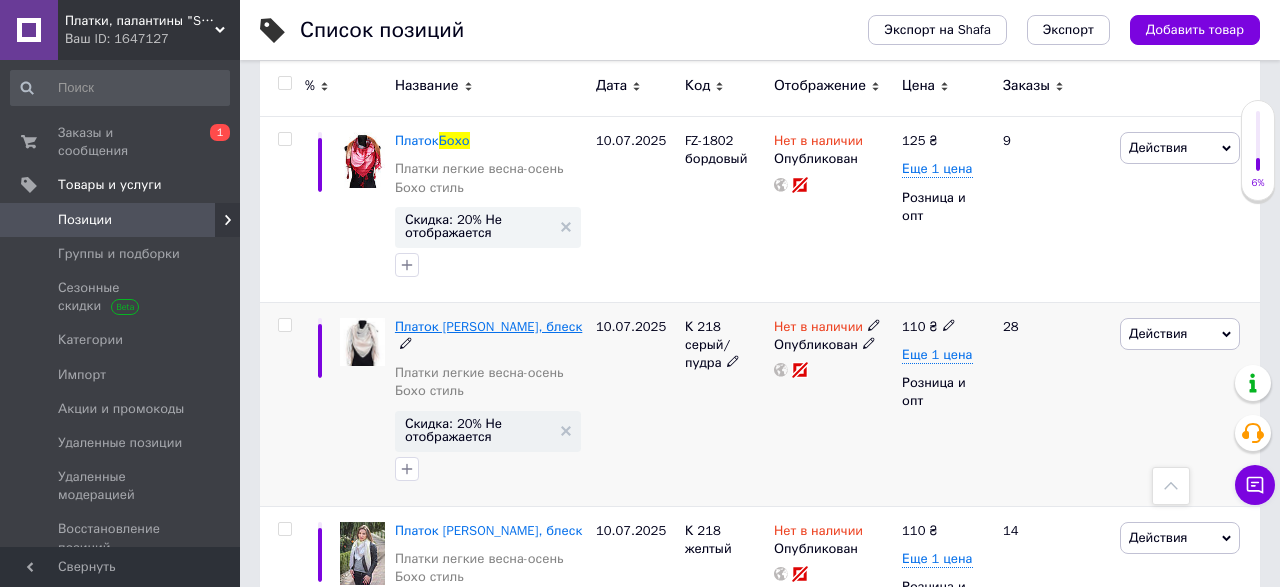 click on "Платок Ингрид, блеск" at bounding box center (488, 326) 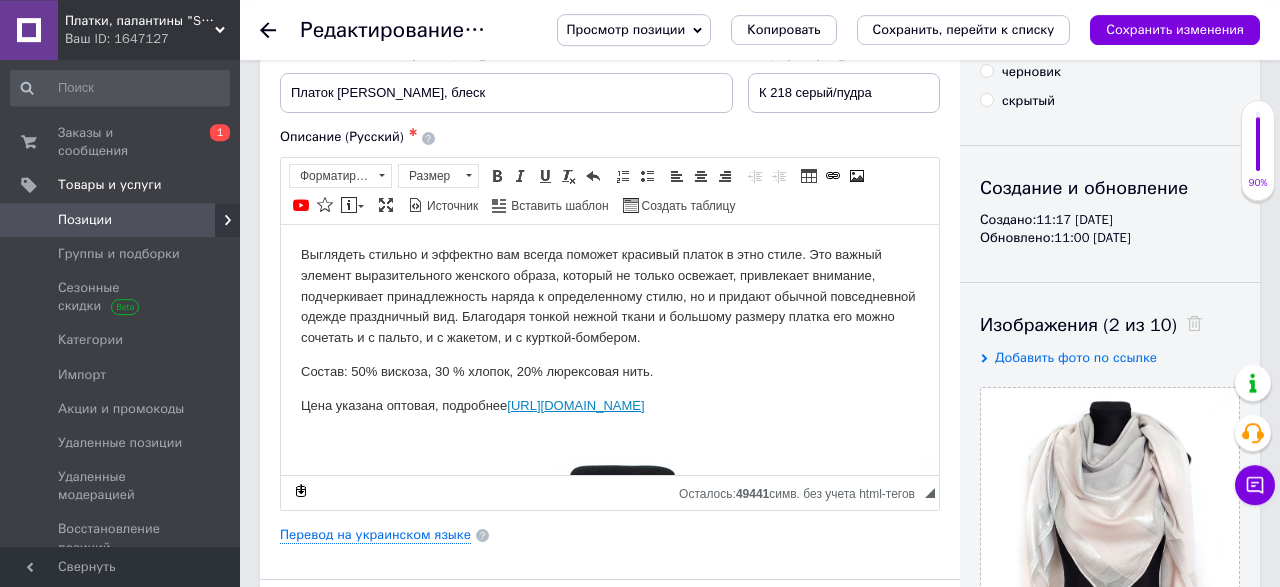 scroll, scrollTop: 312, scrollLeft: 0, axis: vertical 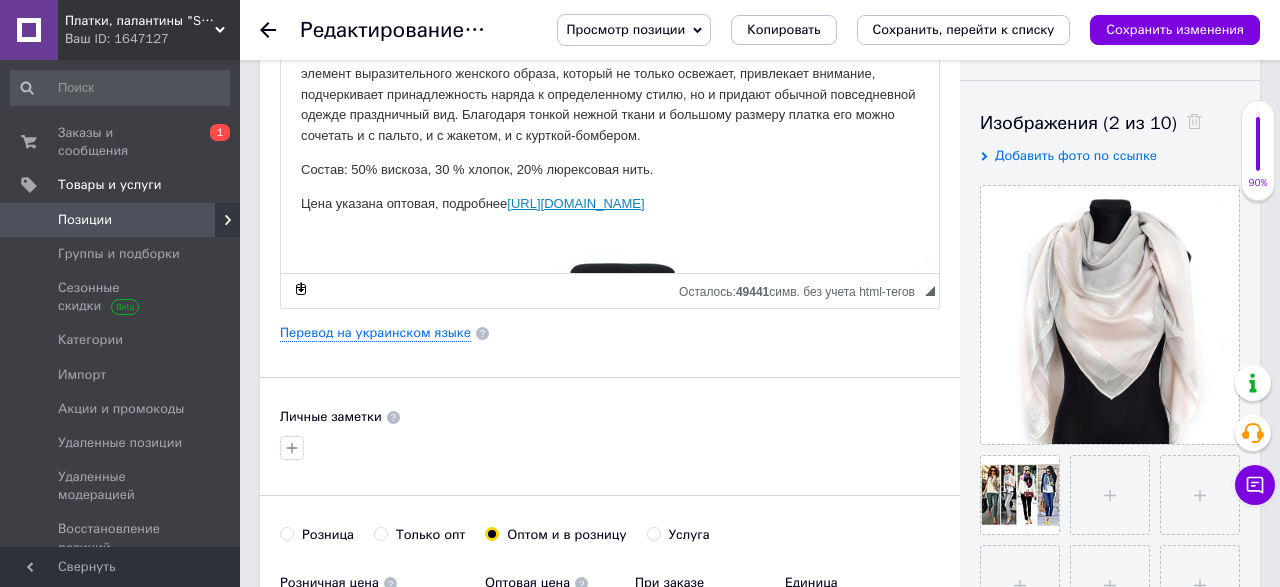 click 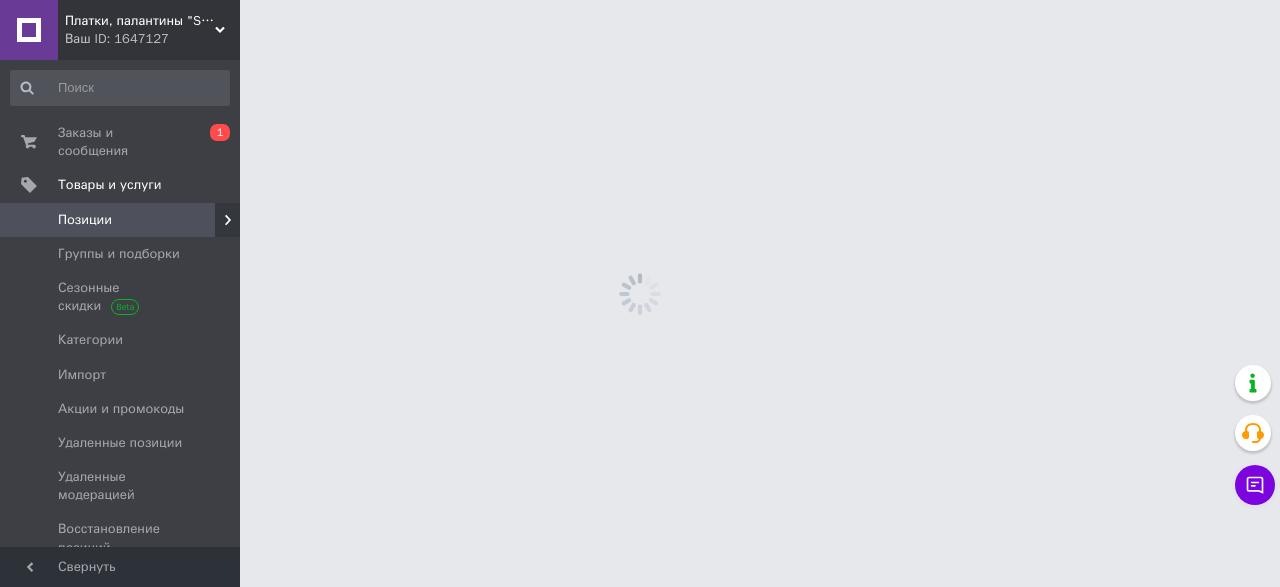 scroll, scrollTop: 0, scrollLeft: 0, axis: both 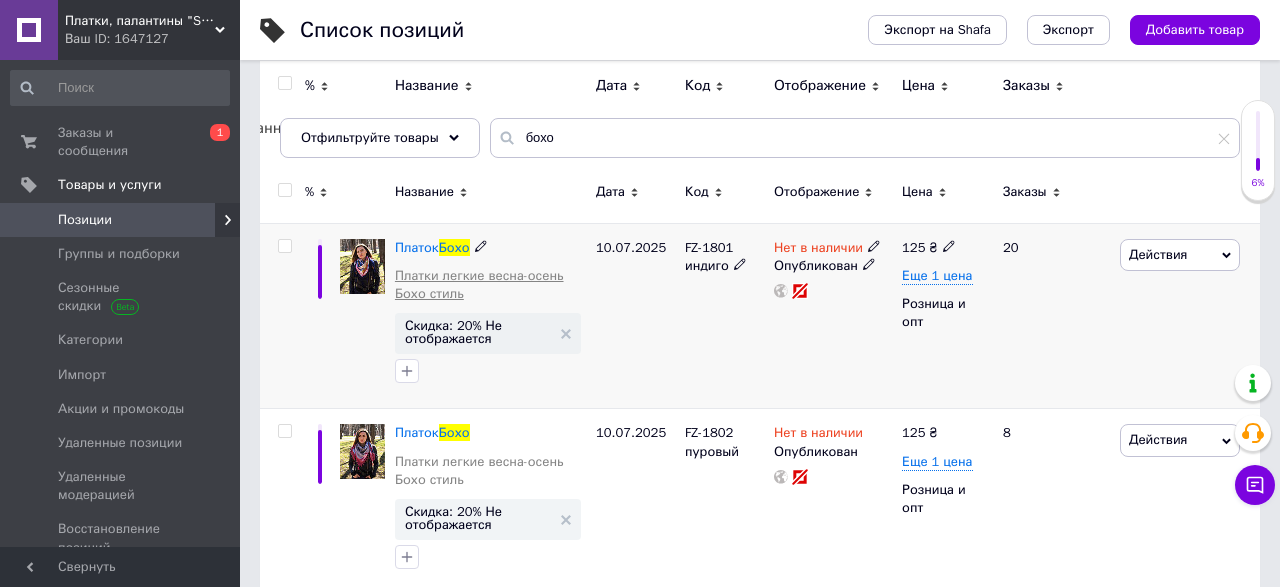 click on "Платки легкие весна-осень Бохо стиль" at bounding box center [490, 285] 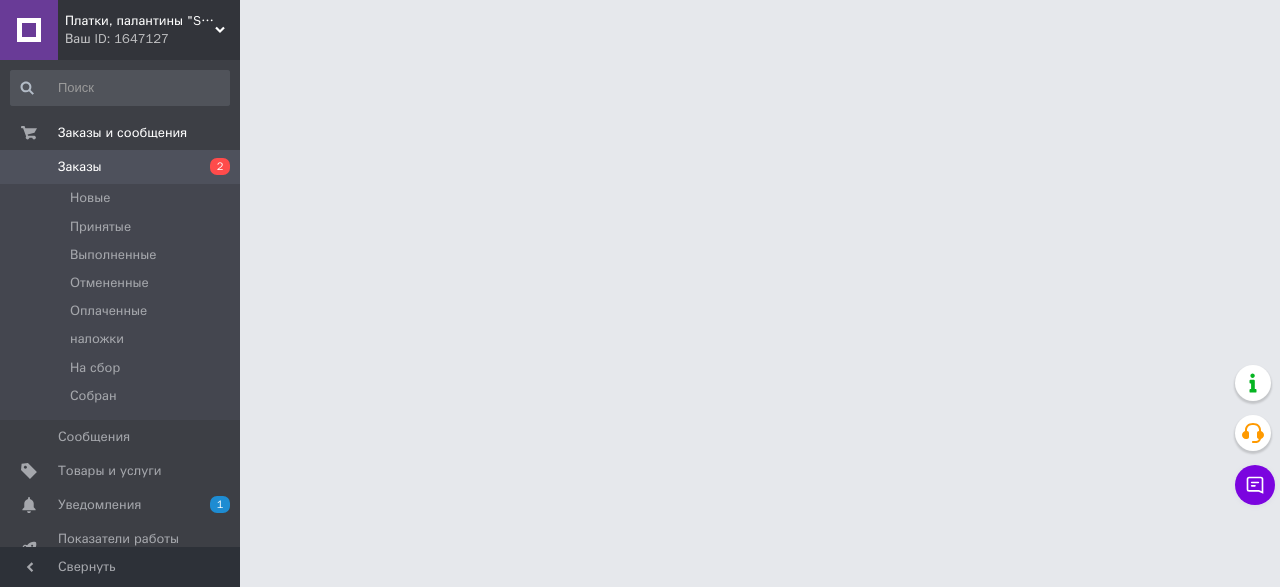 scroll, scrollTop: 0, scrollLeft: 0, axis: both 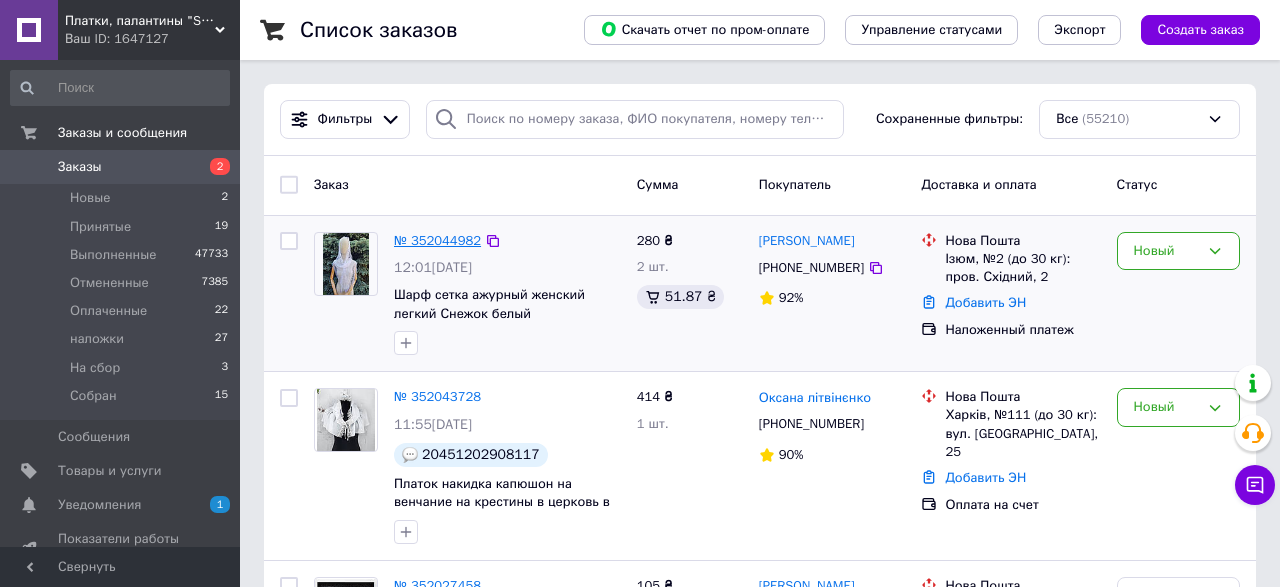 click on "№ 352044982" at bounding box center [437, 240] 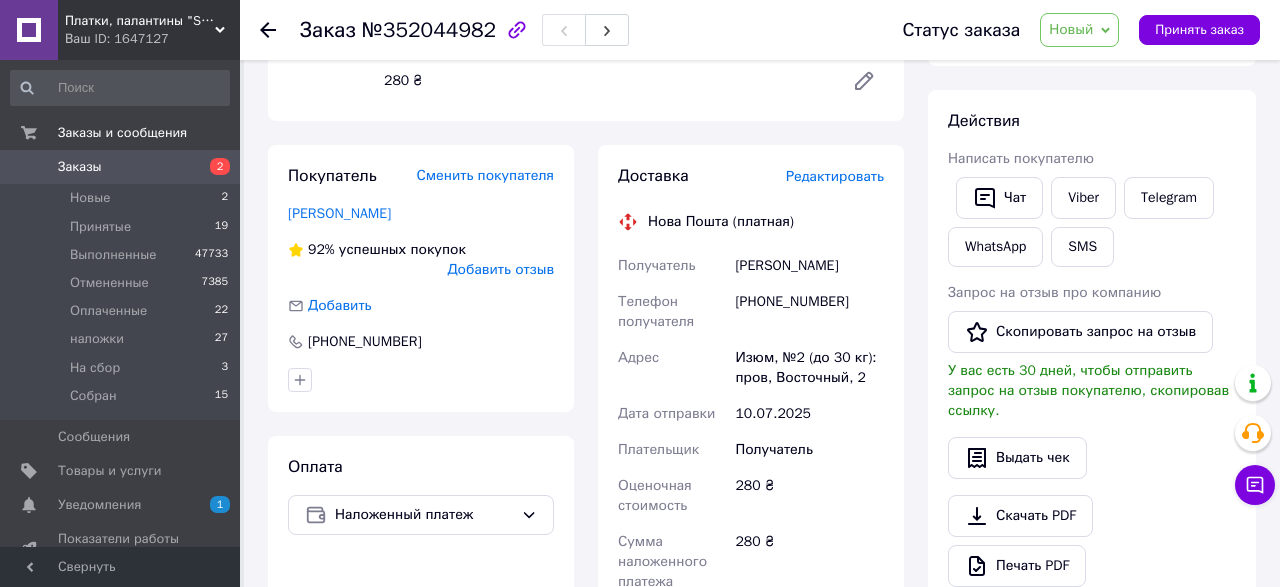 scroll, scrollTop: 0, scrollLeft: 0, axis: both 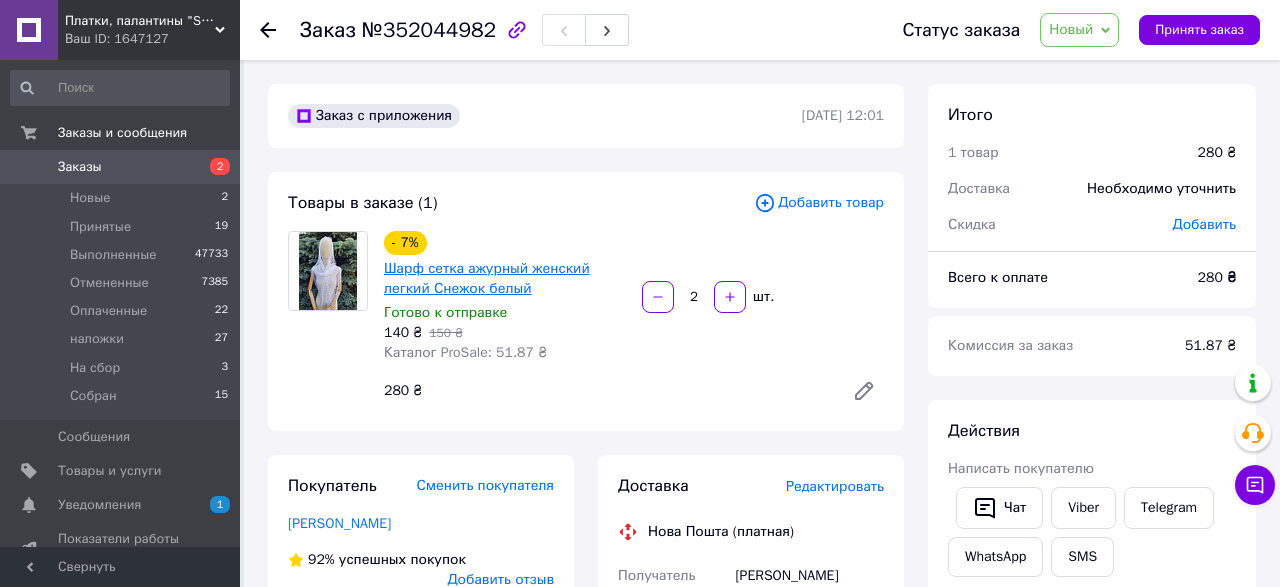 click on "Шарф сетка ажурный женский легкий Снежок белый" at bounding box center [487, 278] 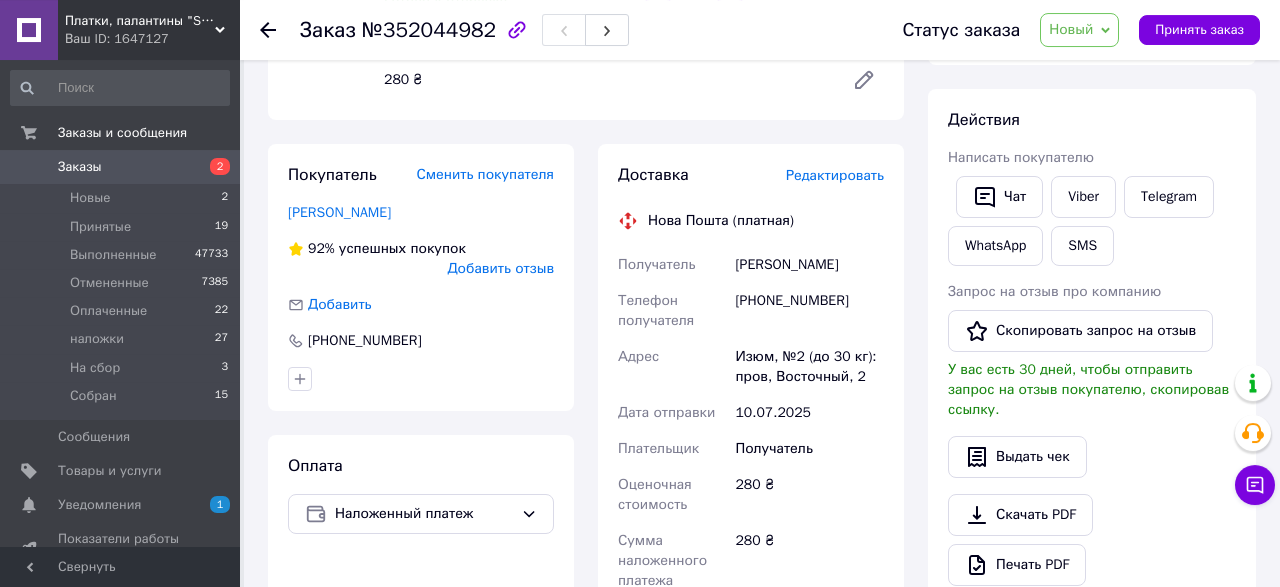 scroll, scrollTop: 312, scrollLeft: 0, axis: vertical 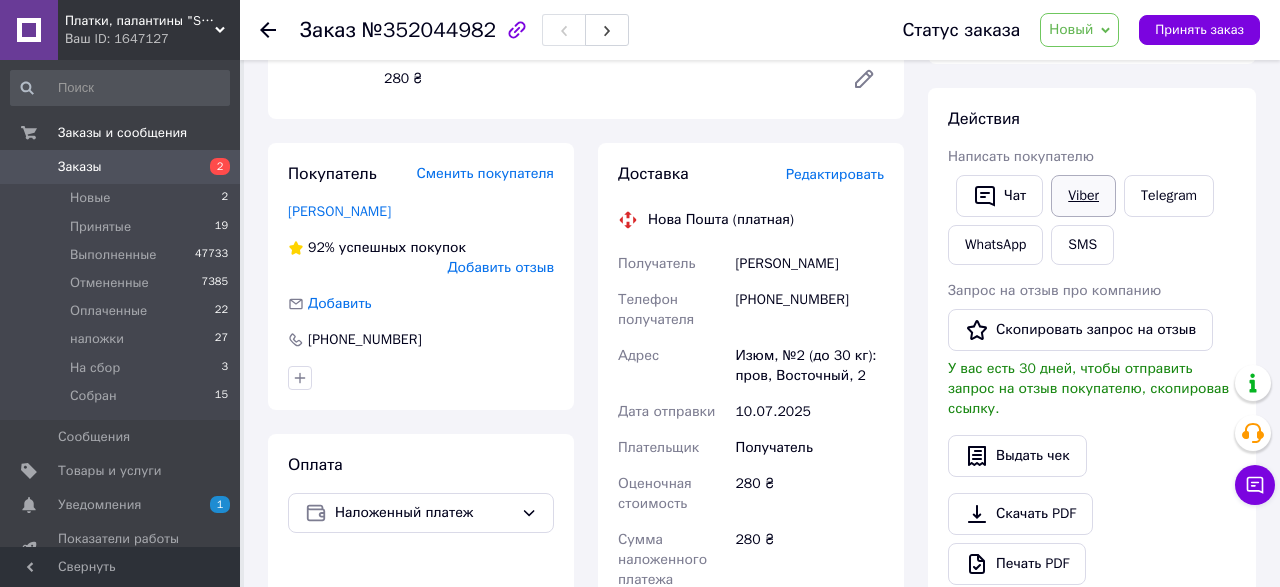 click on "Viber" at bounding box center [1083, 196] 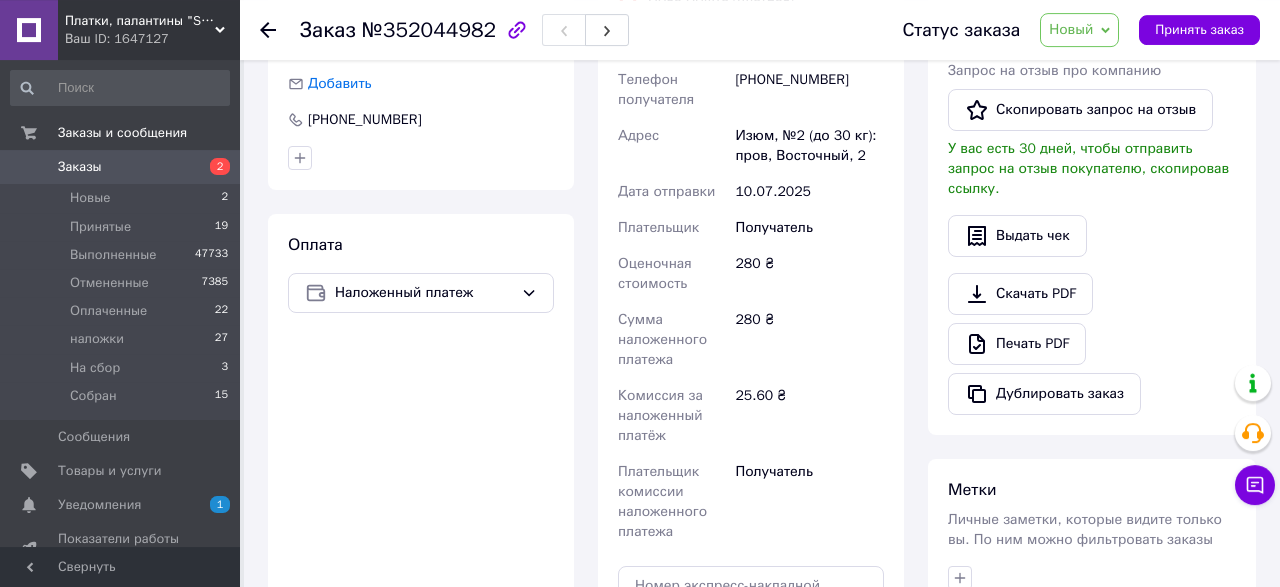 scroll, scrollTop: 728, scrollLeft: 0, axis: vertical 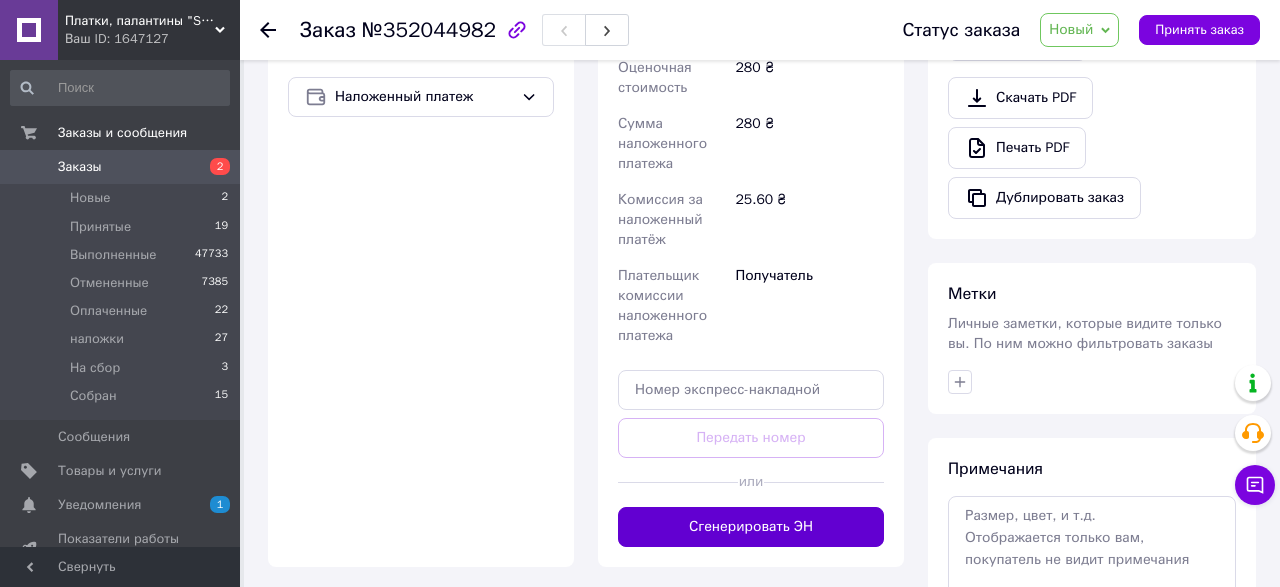 click on "Сгенерировать ЭН" at bounding box center [751, 527] 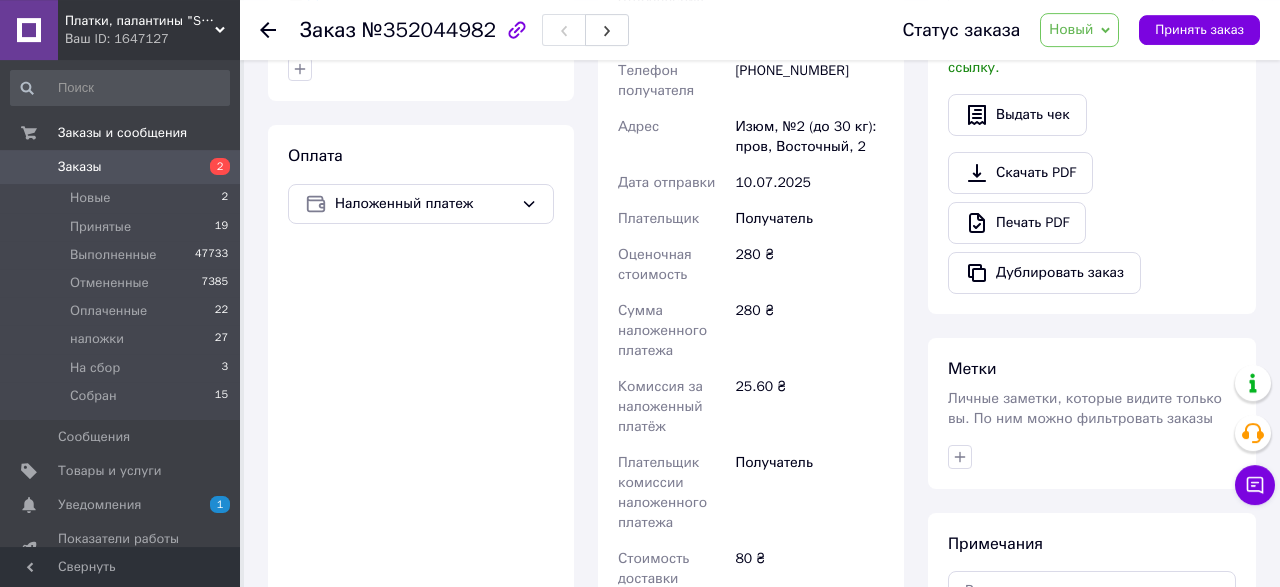 scroll, scrollTop: 448, scrollLeft: 0, axis: vertical 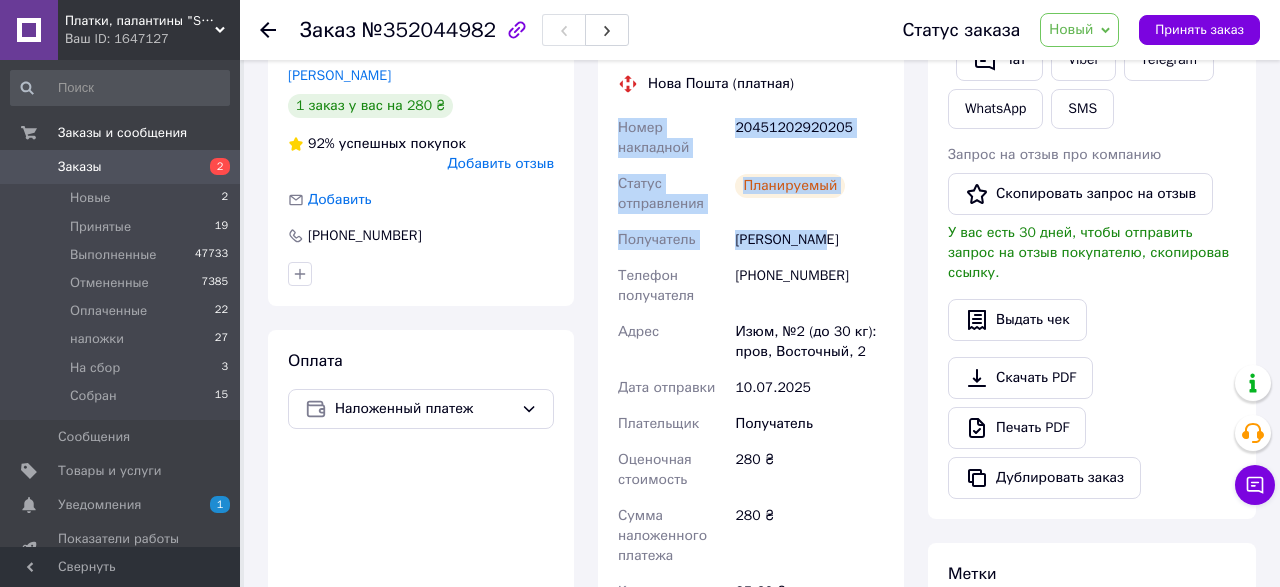 drag, startPoint x: 612, startPoint y: 124, endPoint x: 854, endPoint y: 255, distance: 275.18176 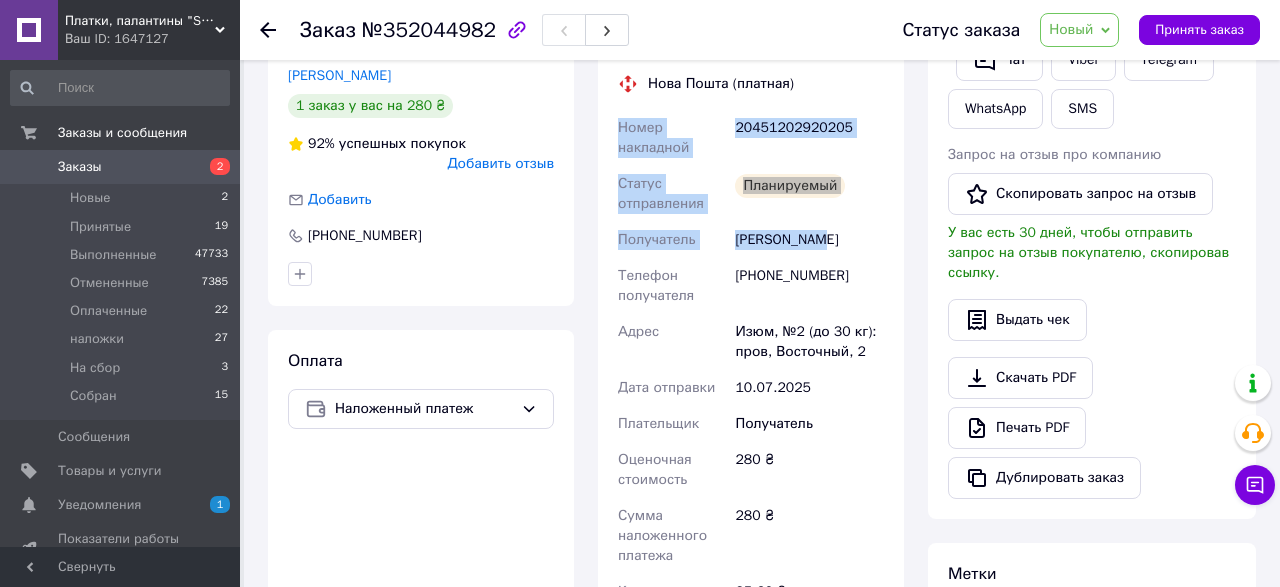 click 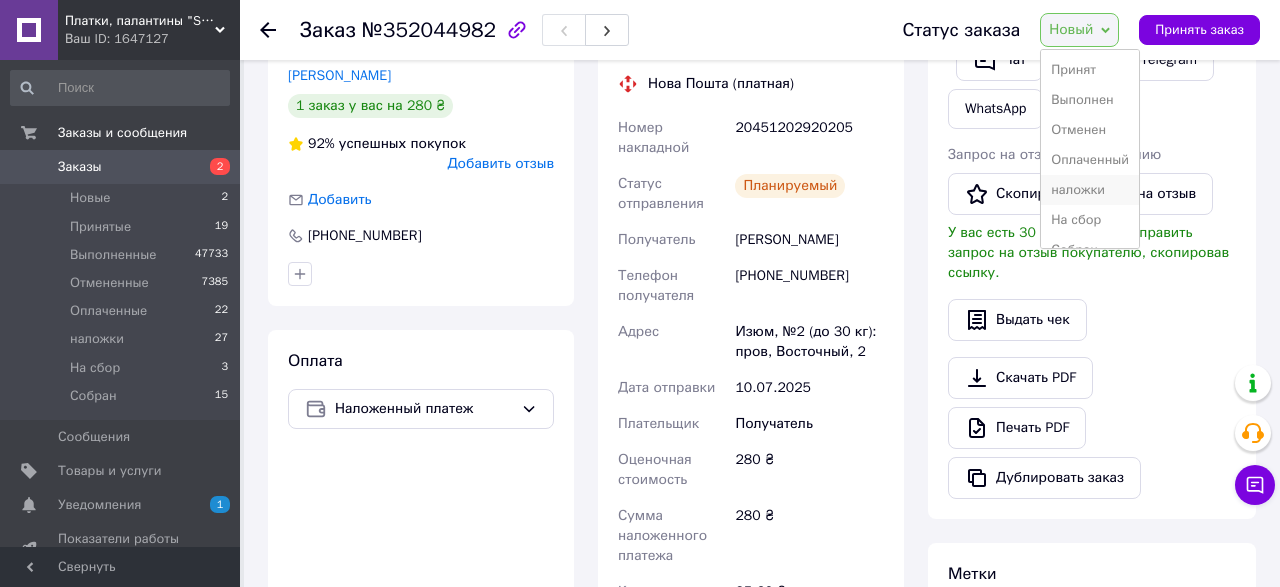 click on "наложки" at bounding box center (1090, 190) 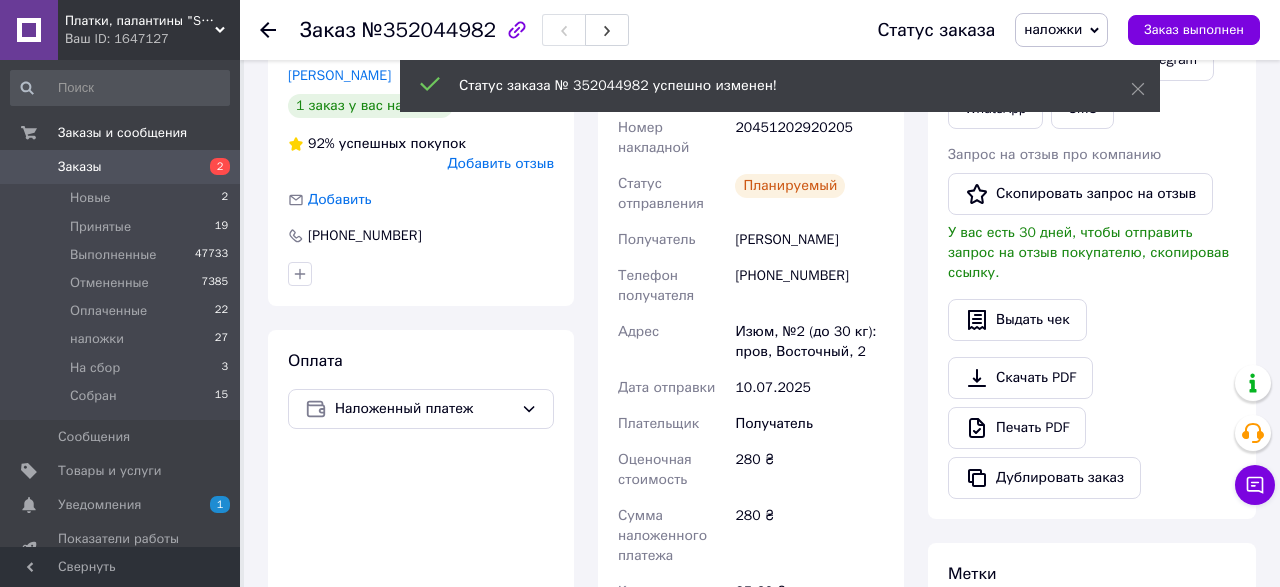 click 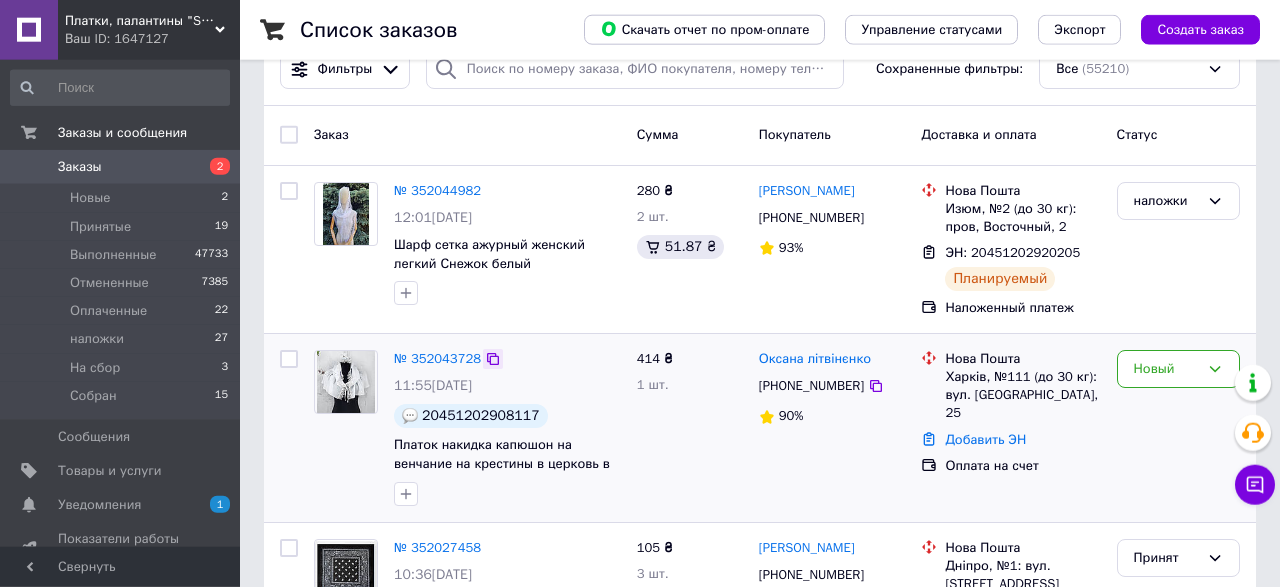 scroll, scrollTop: 104, scrollLeft: 0, axis: vertical 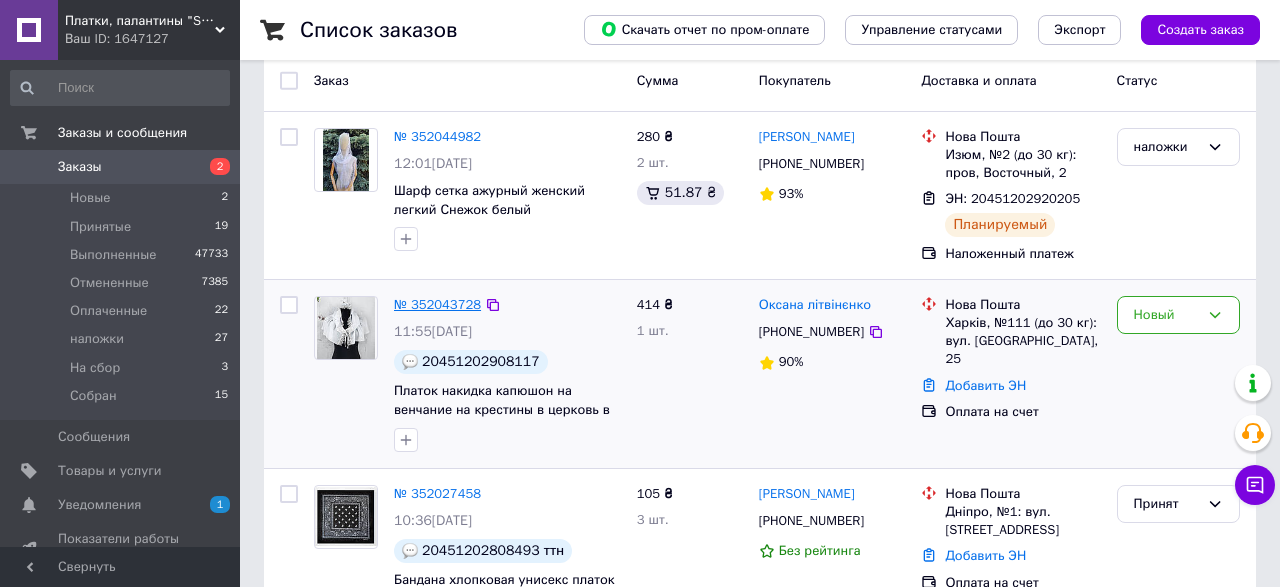 click on "№ 352043728" at bounding box center [437, 304] 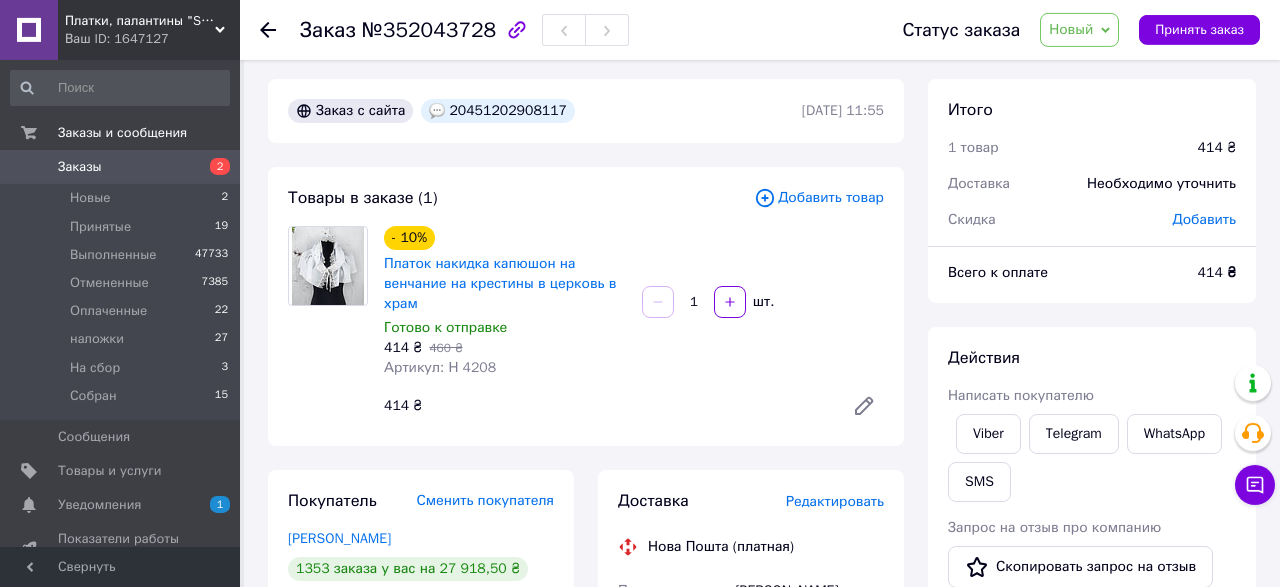 scroll, scrollTop: 0, scrollLeft: 0, axis: both 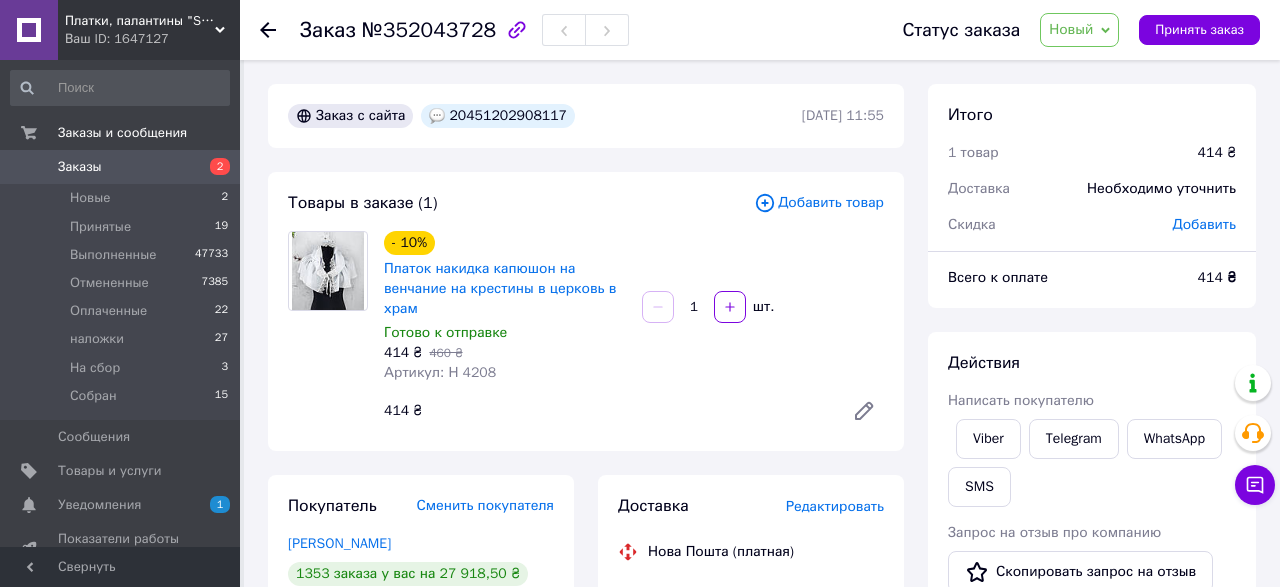 click on "Добавить" at bounding box center [1204, 224] 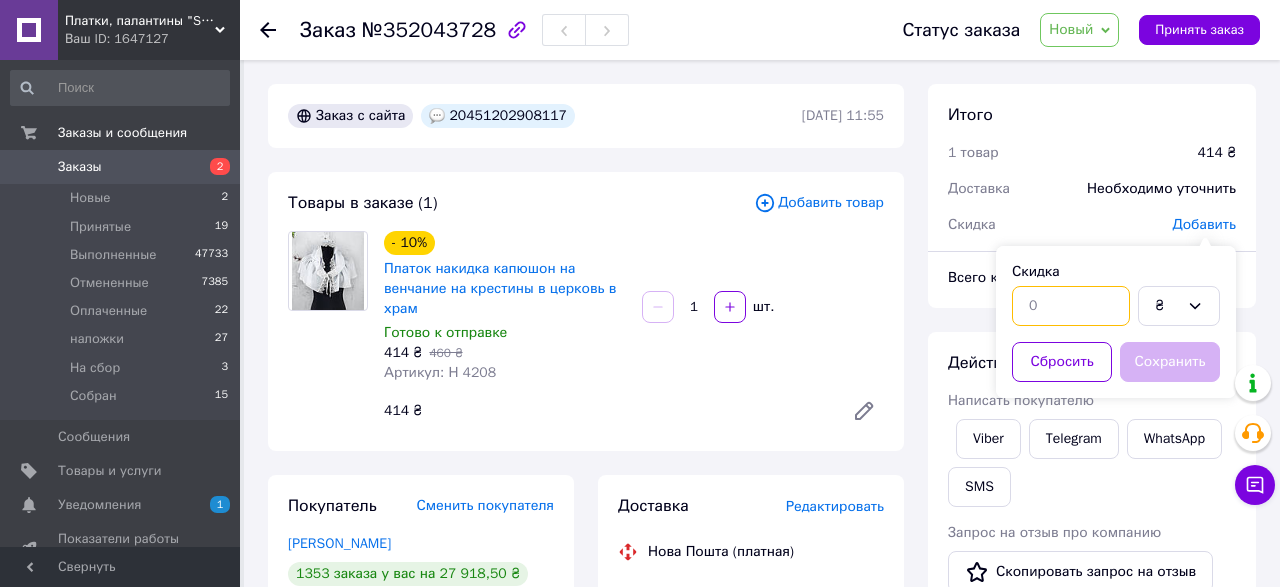 click at bounding box center (1071, 306) 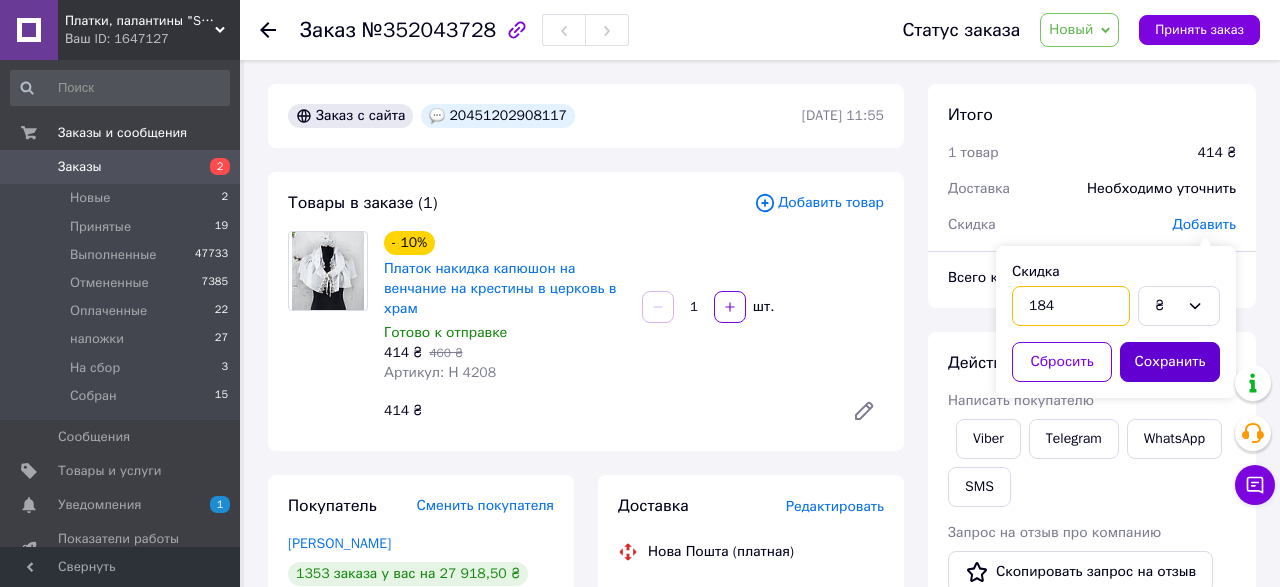 type on "184" 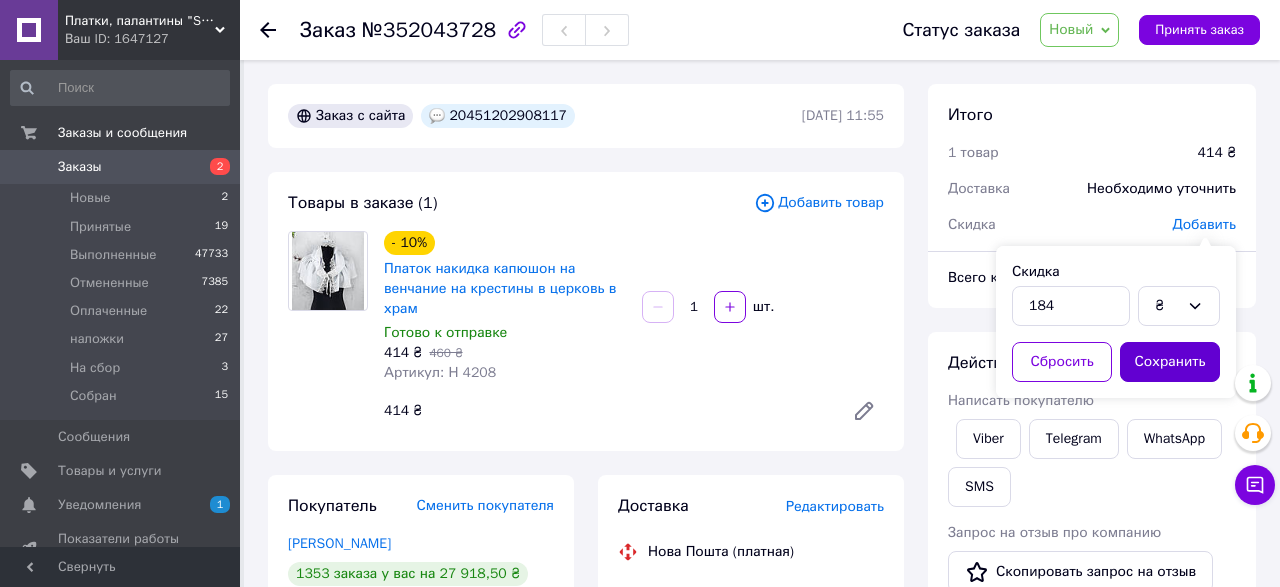 click on "Сохранить" at bounding box center (1170, 362) 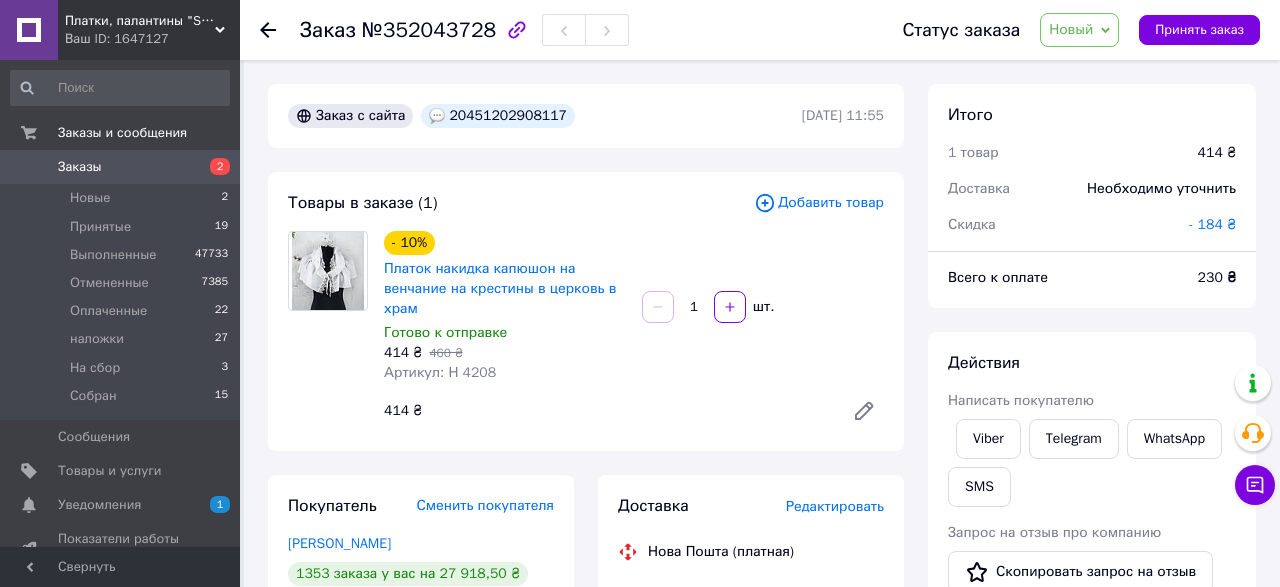 click on "Новый" at bounding box center (1071, 29) 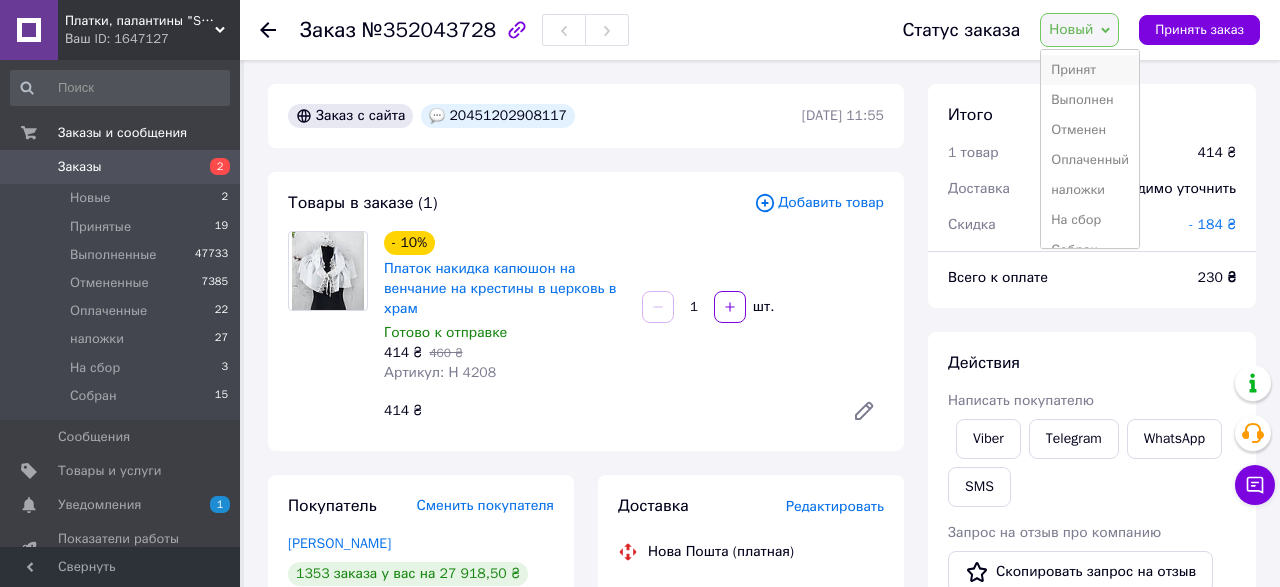 click on "Принят" at bounding box center [1090, 70] 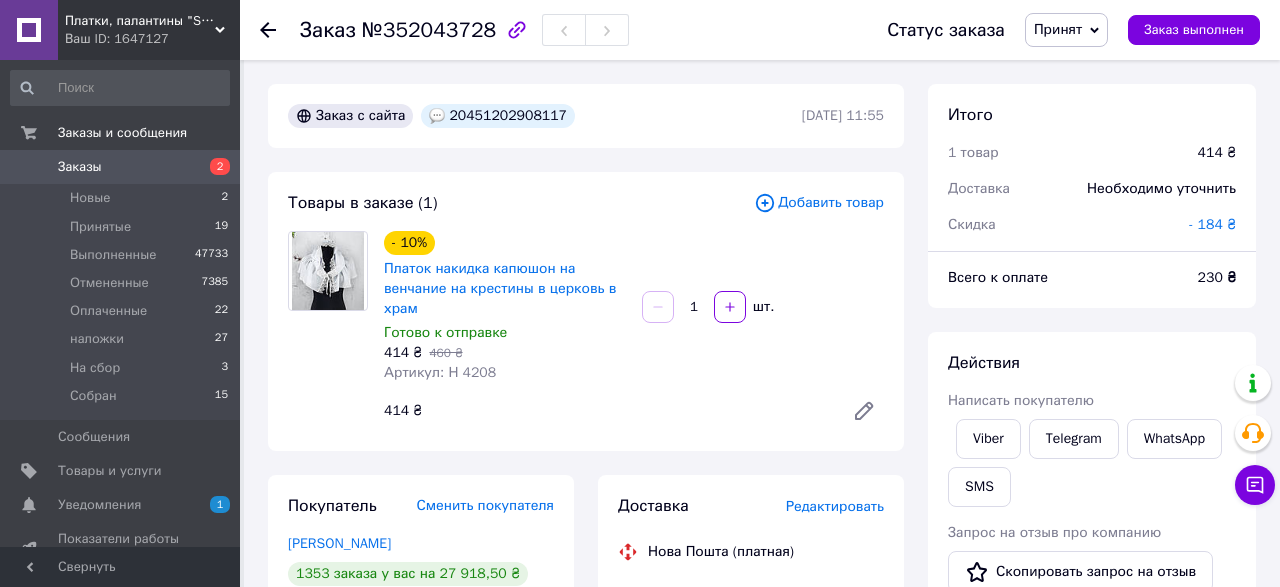 click 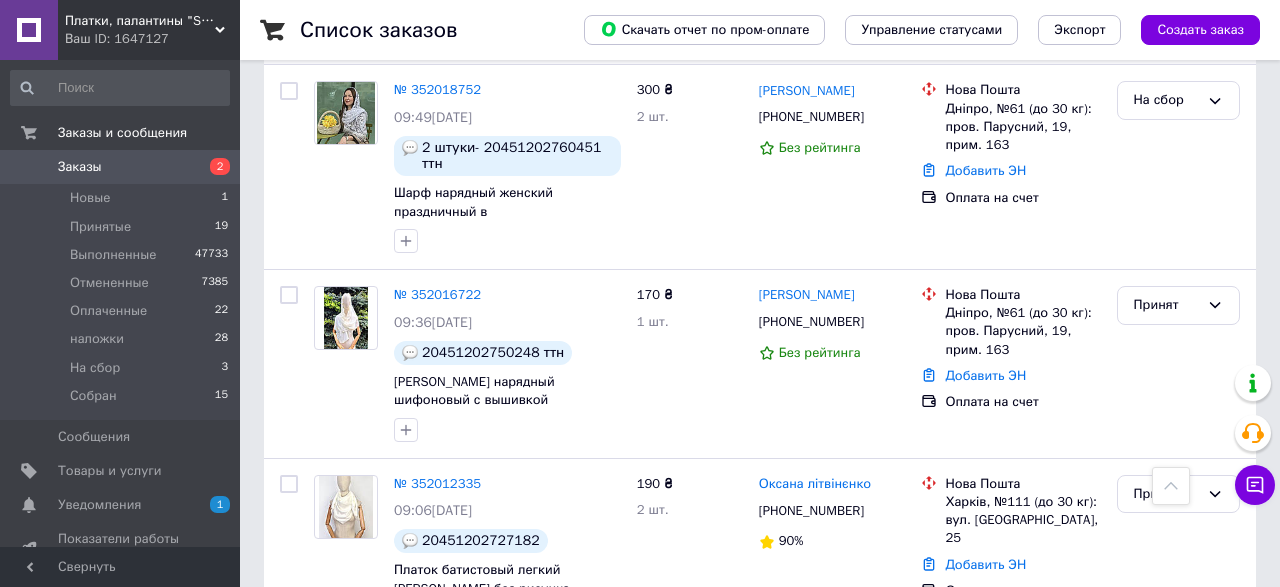 scroll, scrollTop: 936, scrollLeft: 0, axis: vertical 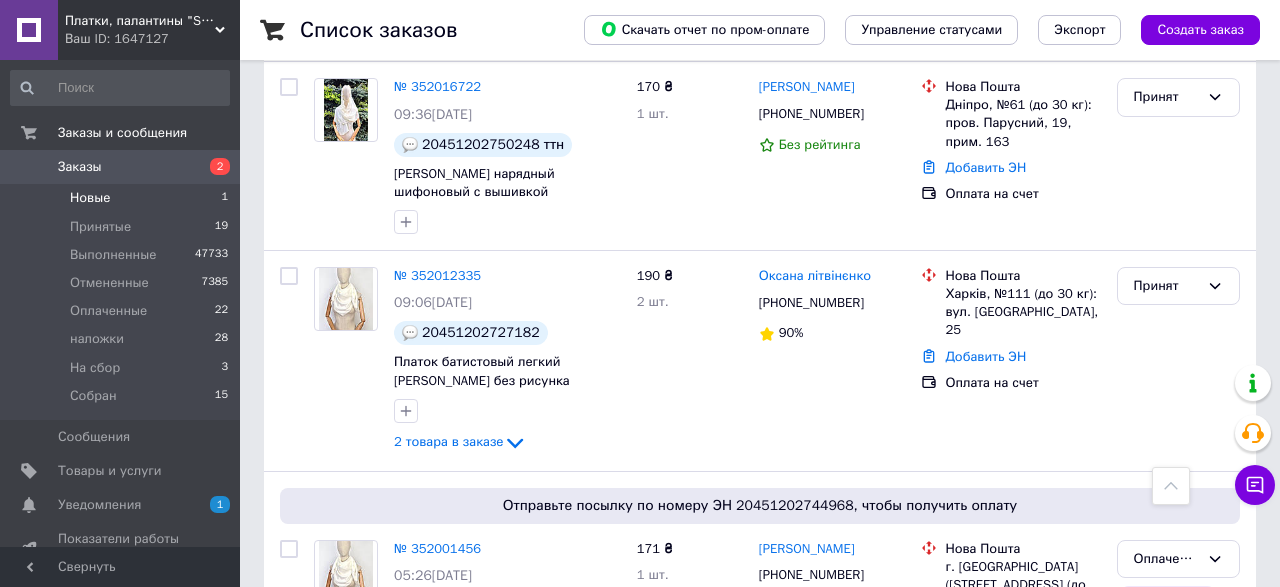 click on "Новые" at bounding box center [90, 198] 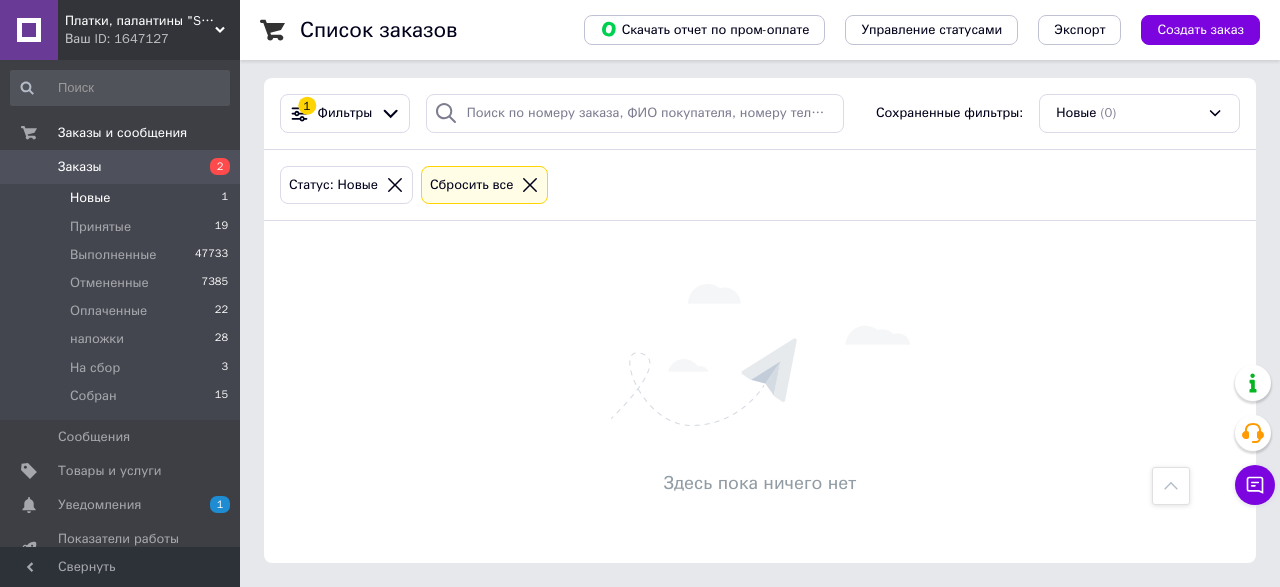 scroll, scrollTop: 0, scrollLeft: 0, axis: both 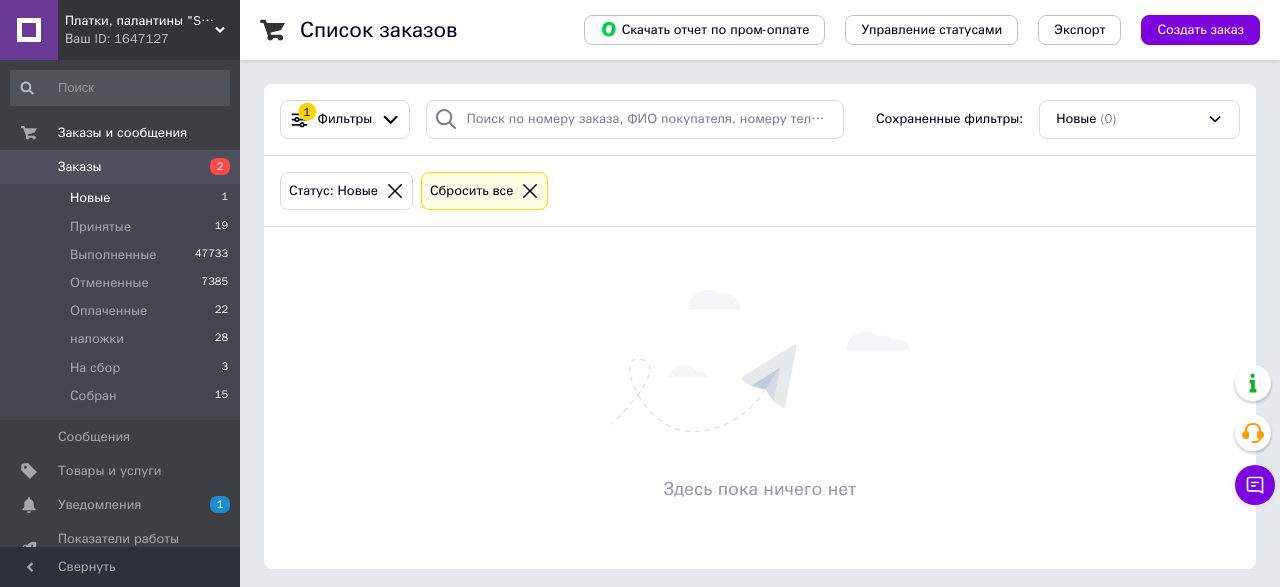click 